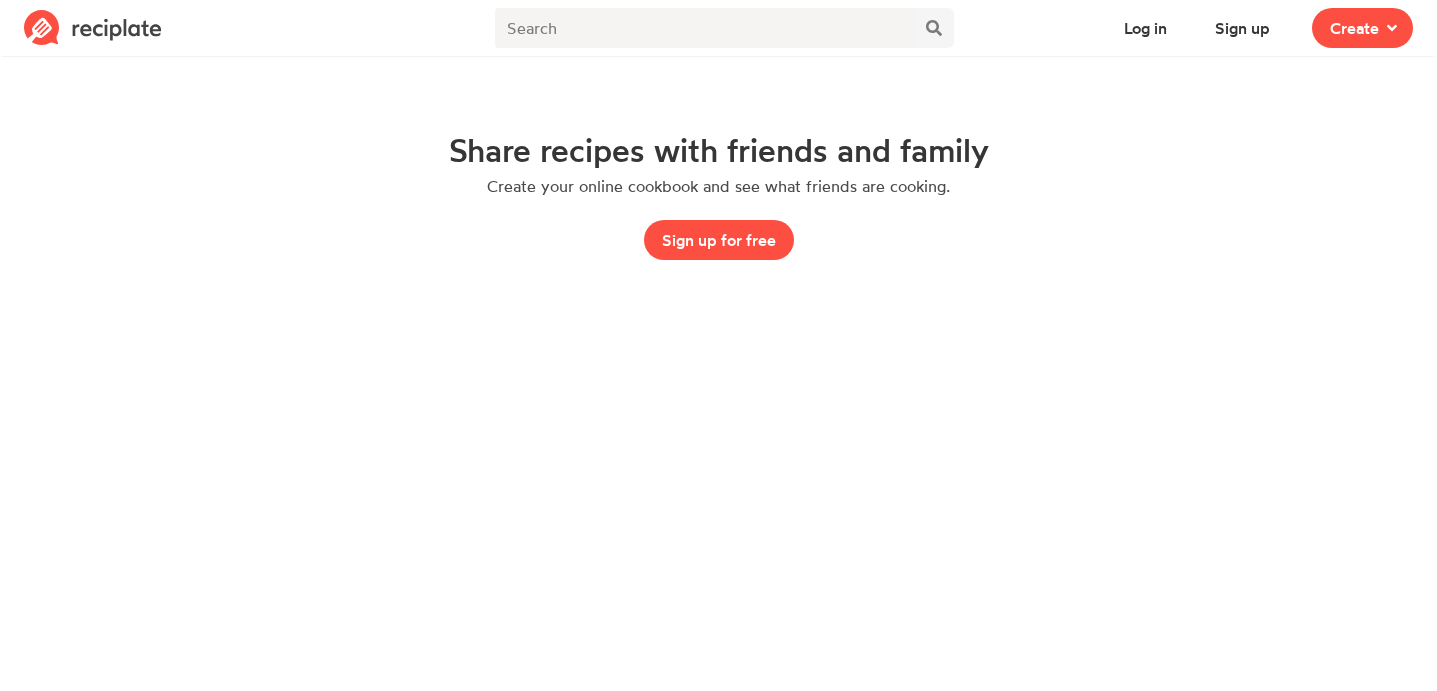 scroll, scrollTop: 0, scrollLeft: 0, axis: both 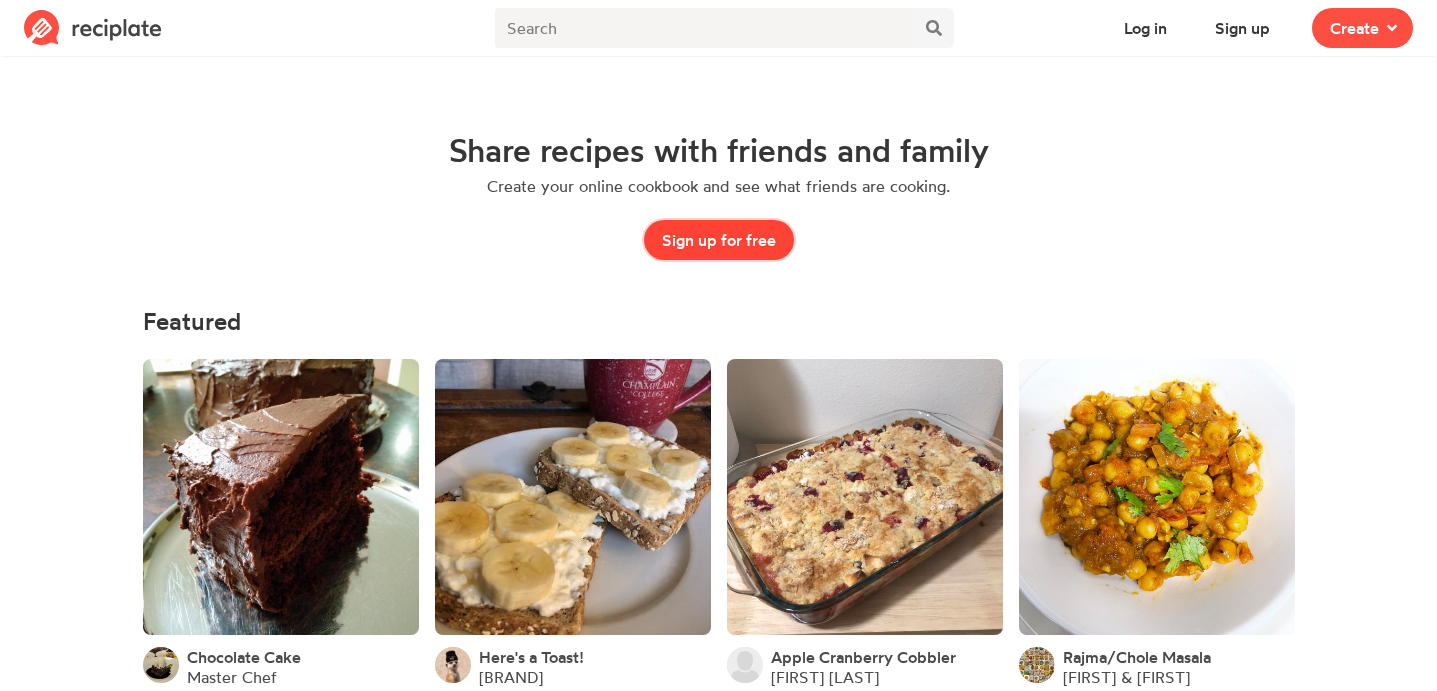 click on "Sign up for free" at bounding box center (719, 240) 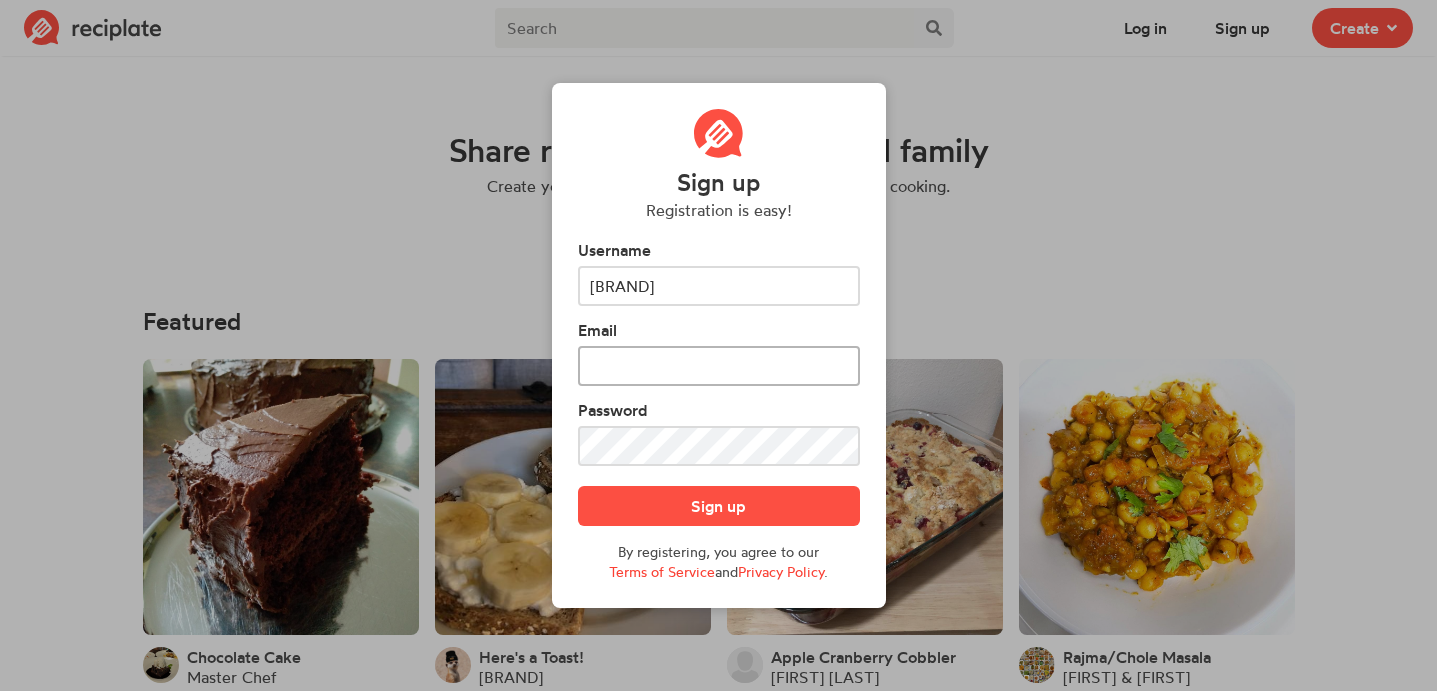 type on "[BRAND]" 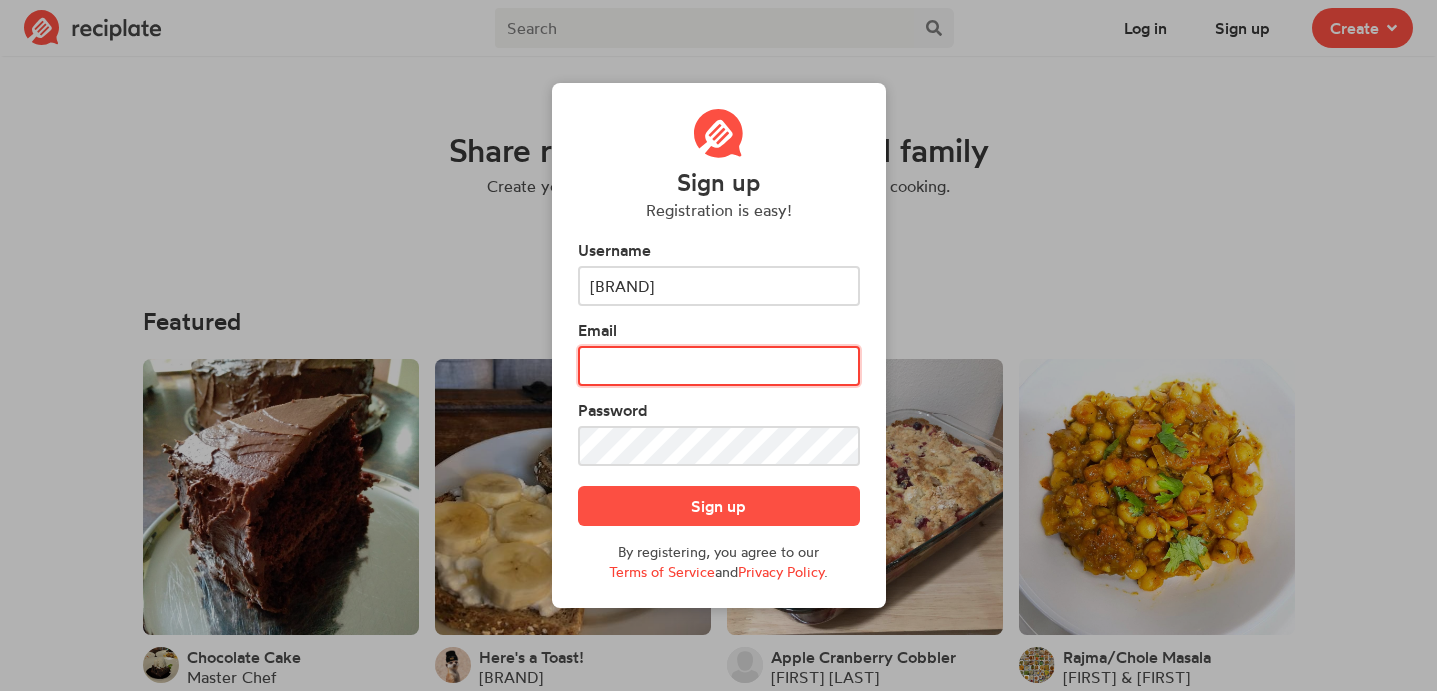 click at bounding box center (719, 366) 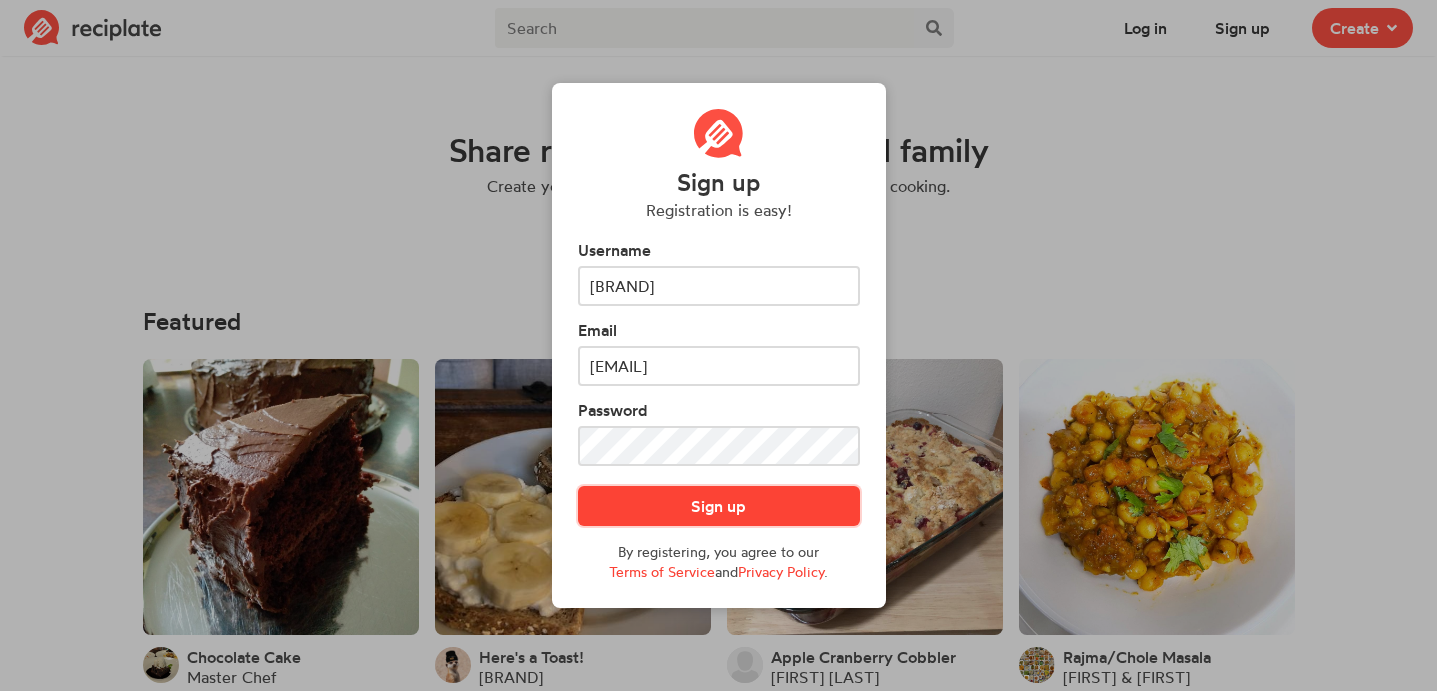 click on "Sign up" at bounding box center [719, 506] 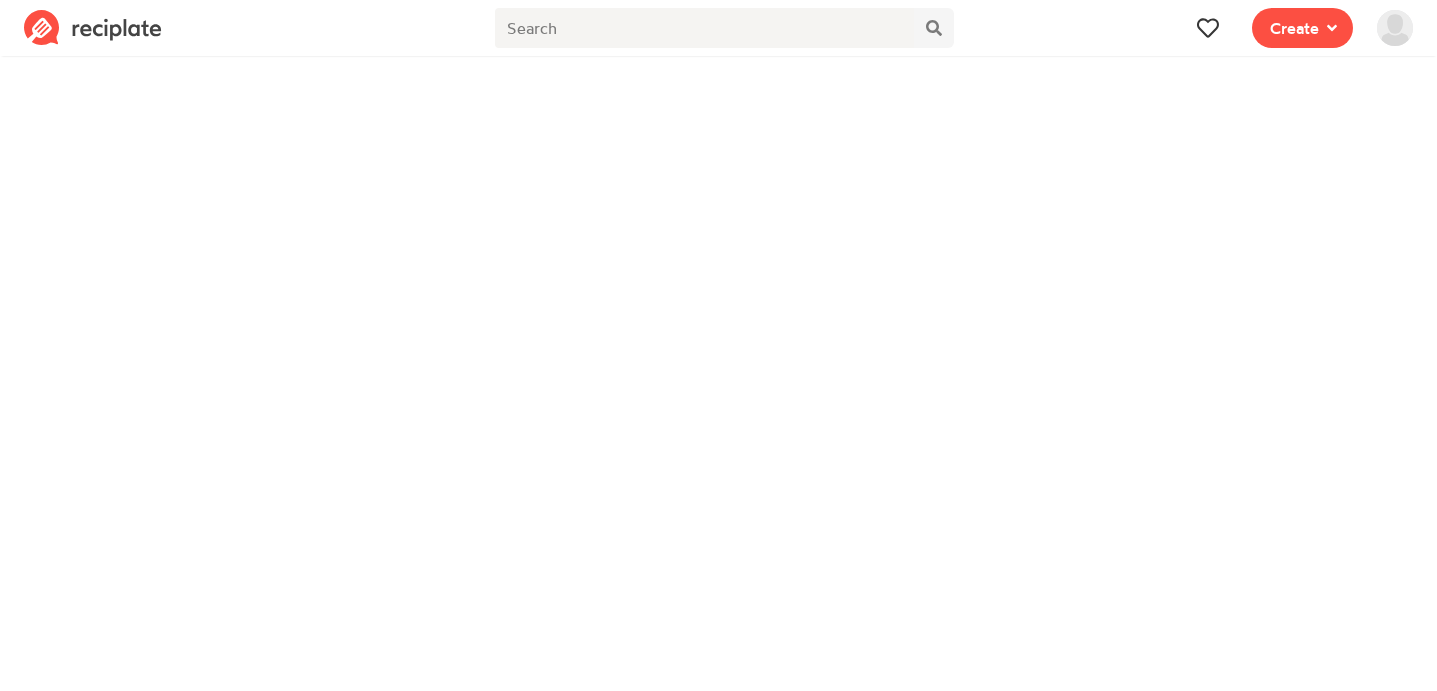 scroll, scrollTop: 0, scrollLeft: 0, axis: both 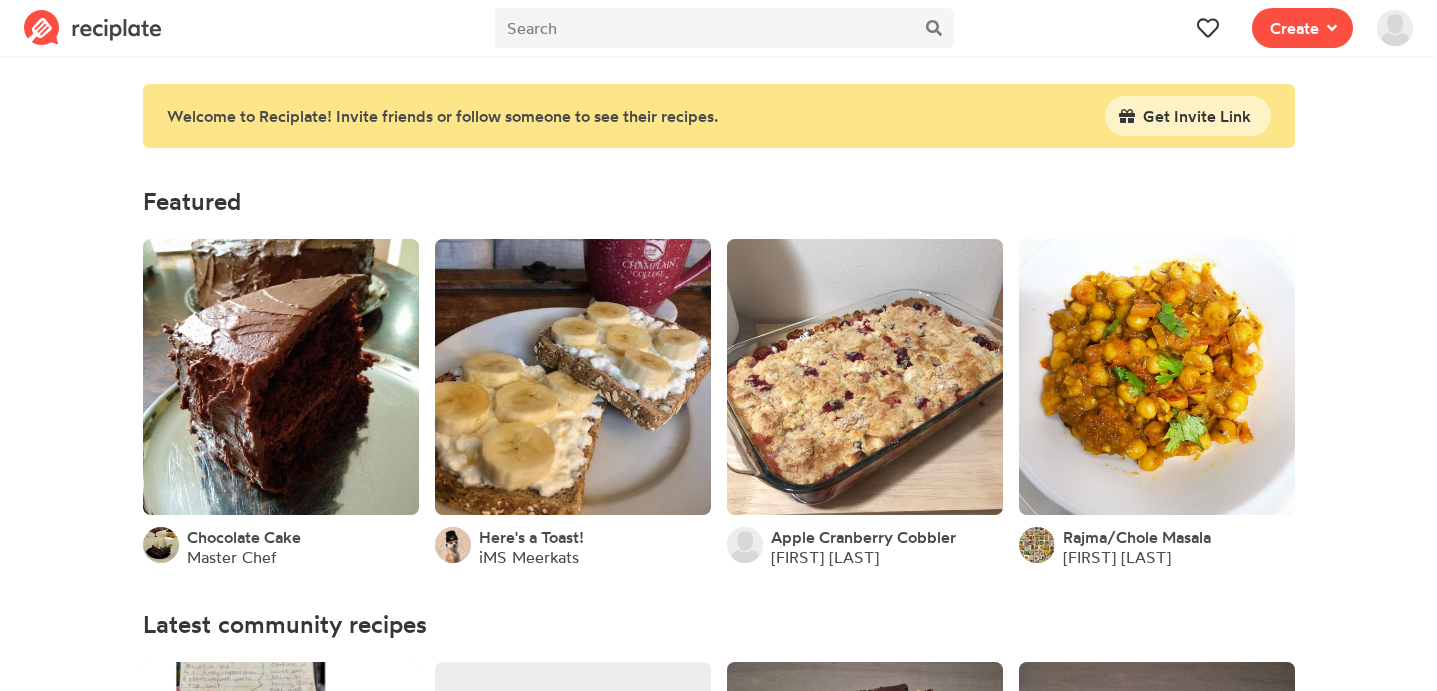 click at bounding box center (1395, 28) 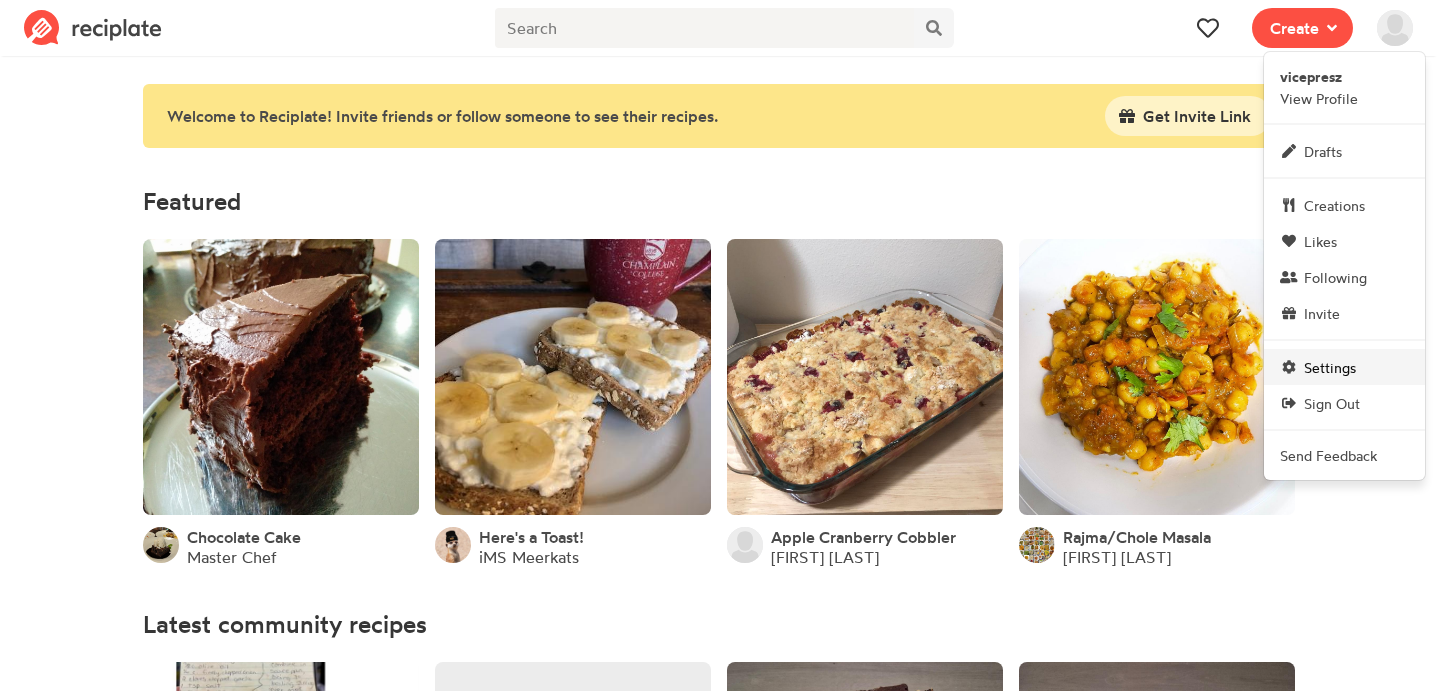 click on "Settings" at bounding box center [1330, 367] 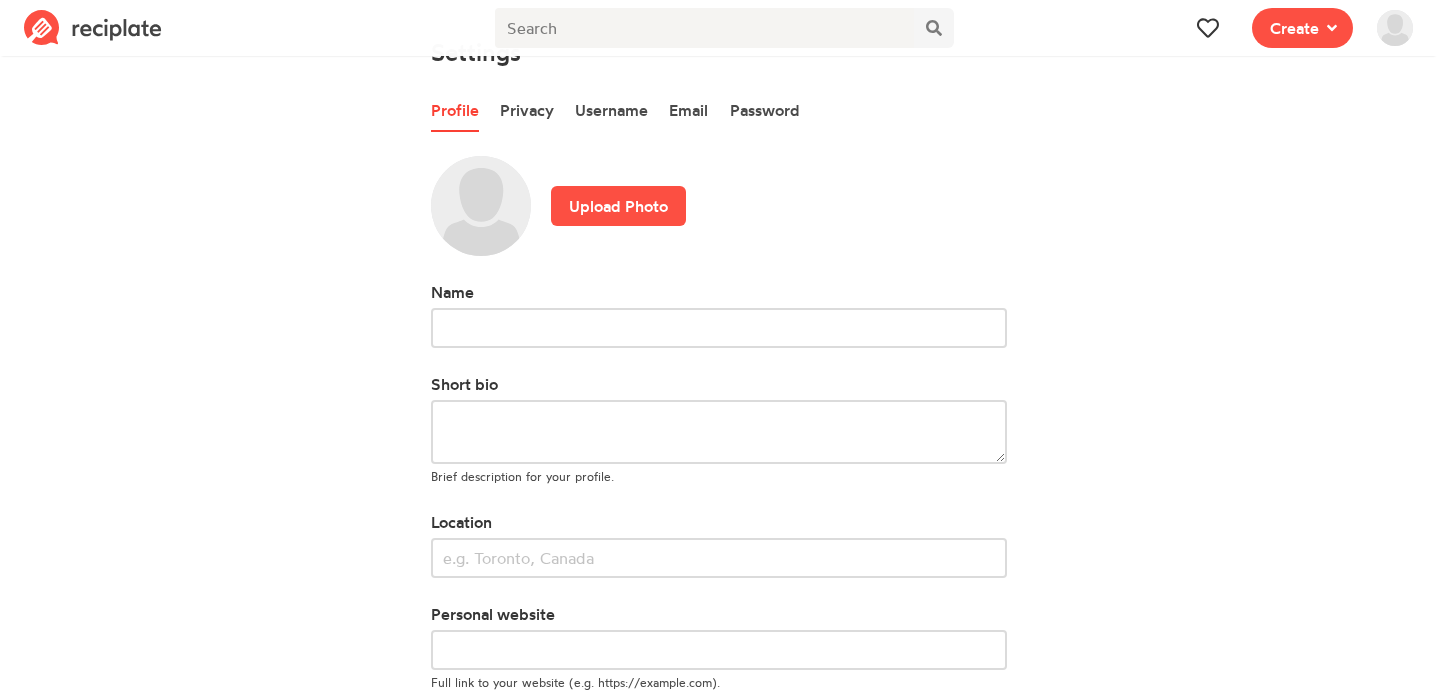 scroll, scrollTop: 44, scrollLeft: 0, axis: vertical 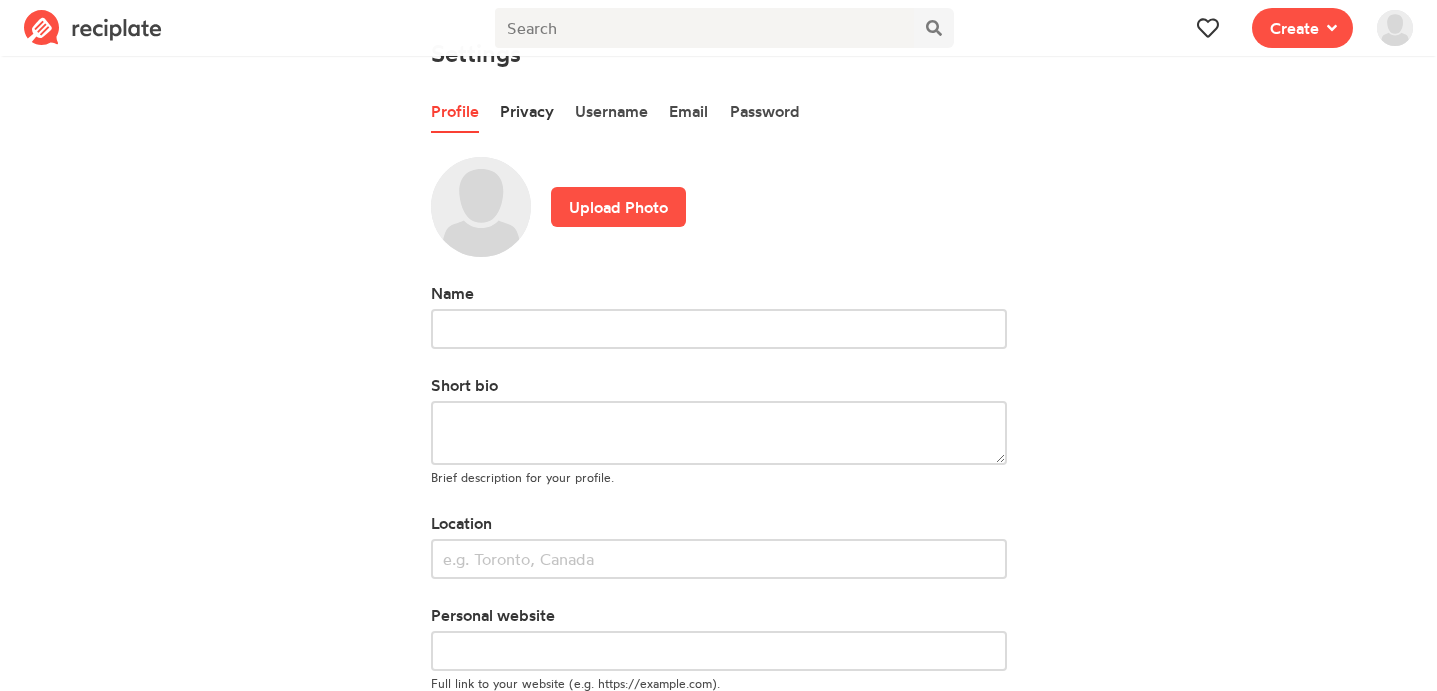 click on "Privacy" at bounding box center [527, 112] 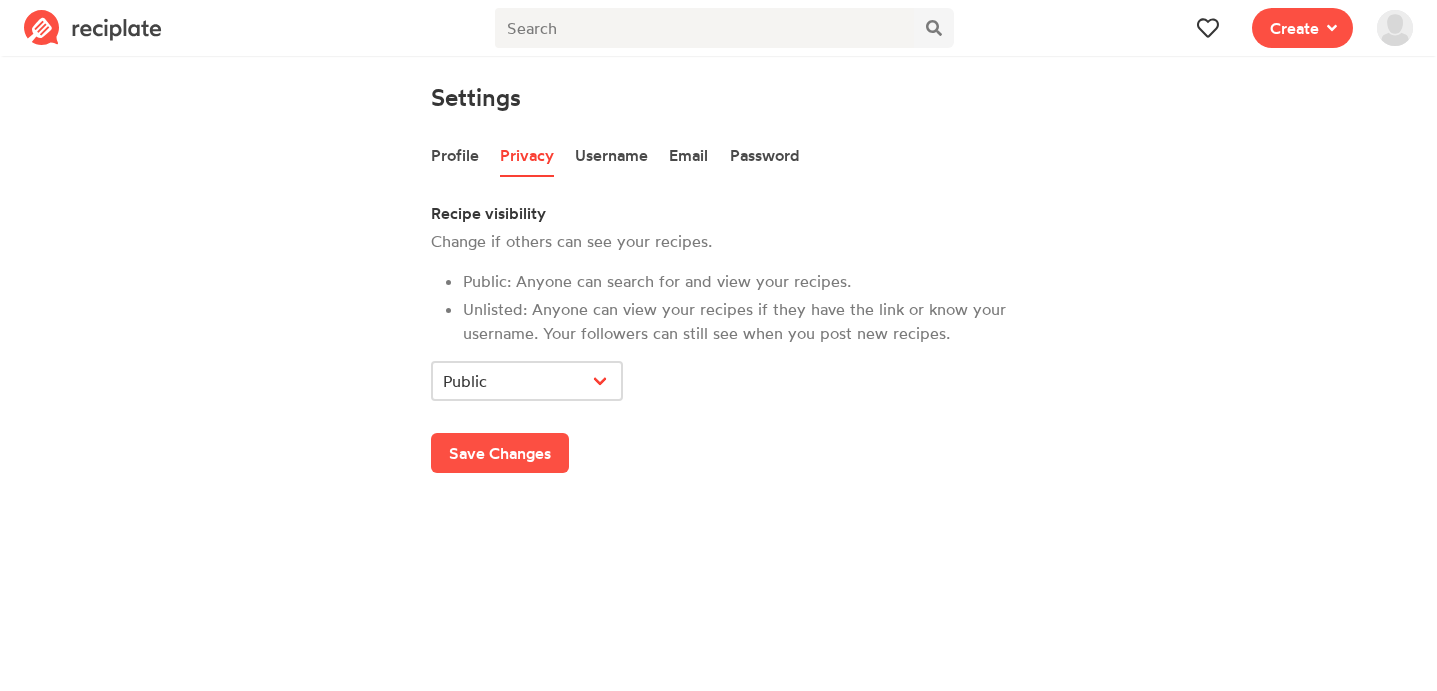 scroll, scrollTop: 0, scrollLeft: 0, axis: both 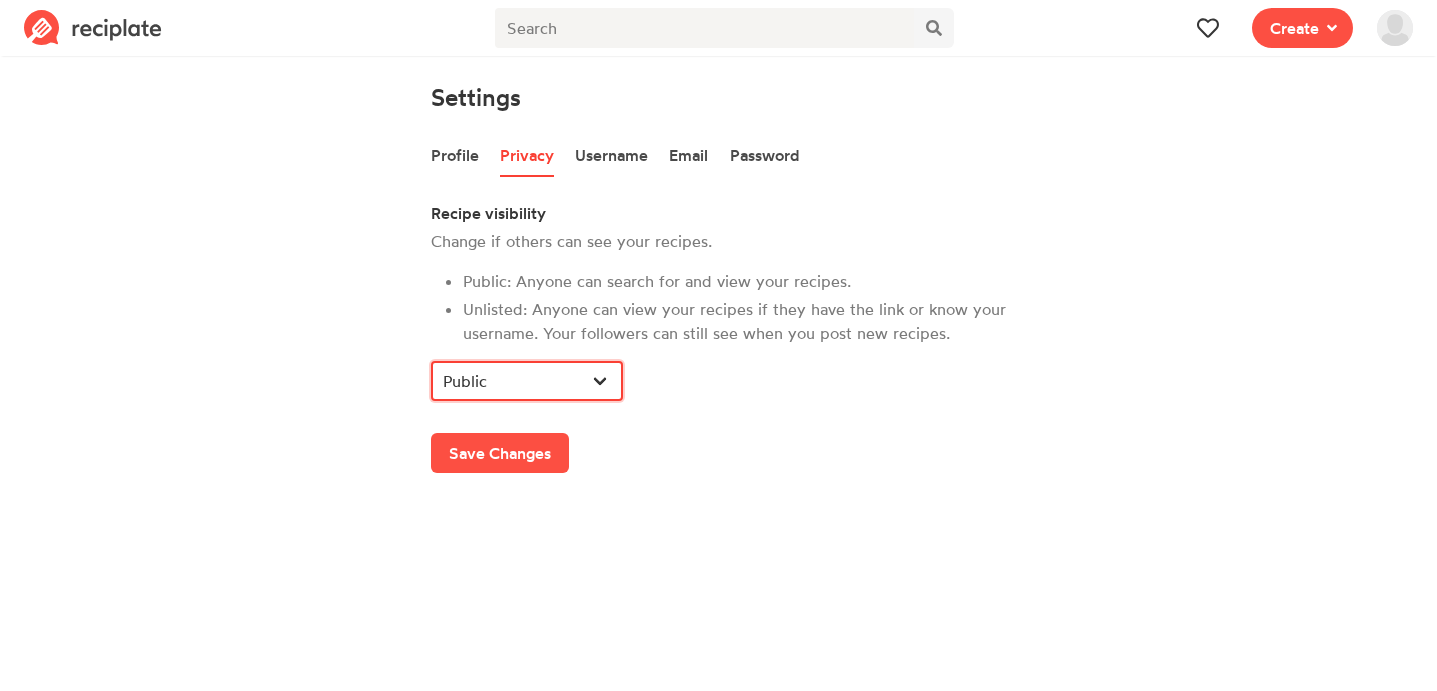 click on "Public   Unlisted" at bounding box center (527, 381) 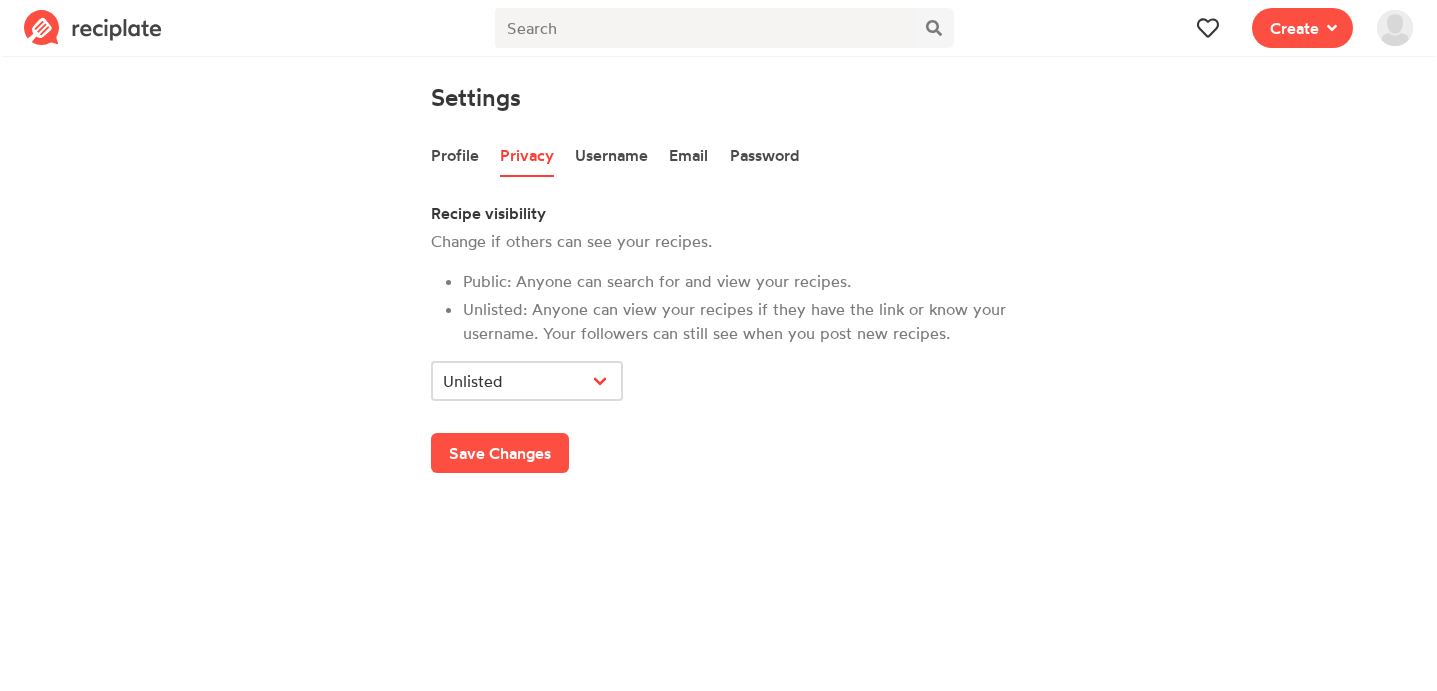 click on "Settings Profile Privacy Username Email Password Recipe visibility Change if others can see your recipes. Public: Anyone can search for and view your recipes. Unlisted: Anyone can view your recipes if they have the link or know your username. Your followers can still see when you post new recipes. Public Unlisted Save Changes" at bounding box center [718, 278] 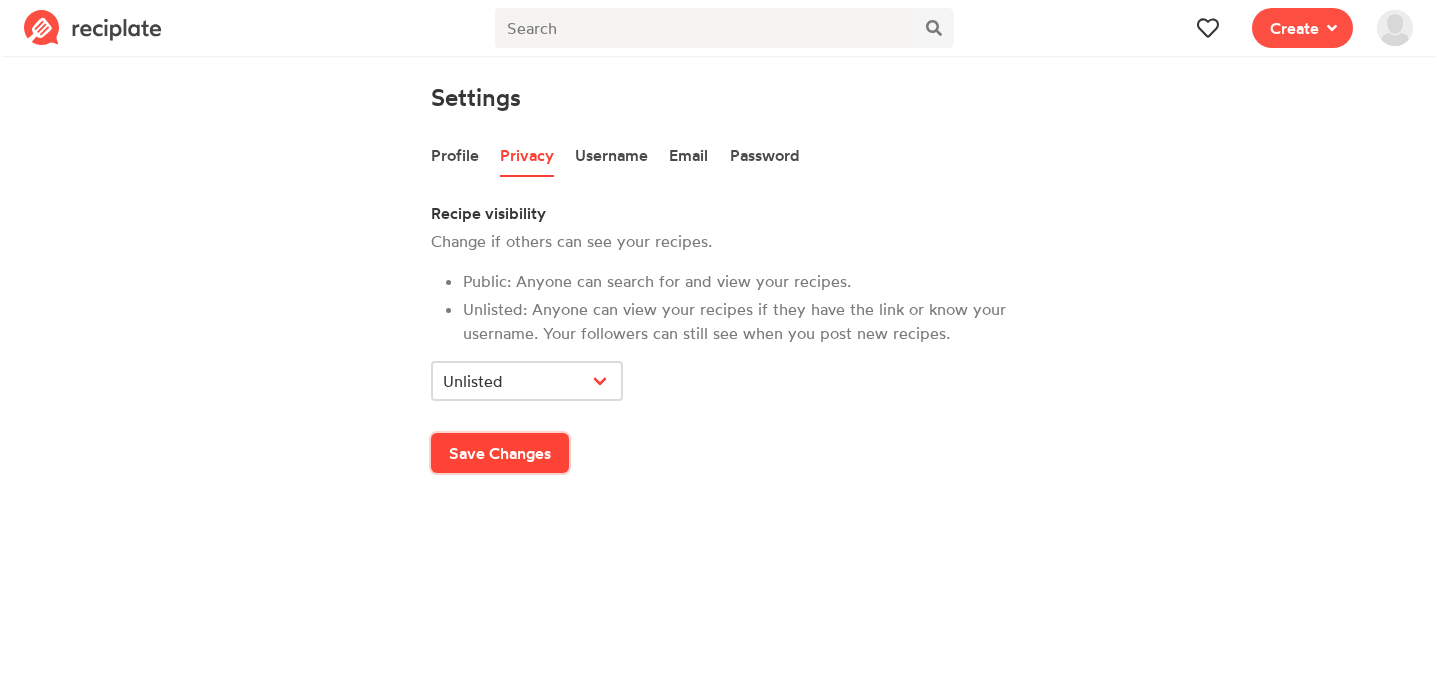 click on "Save Changes" at bounding box center (500, 453) 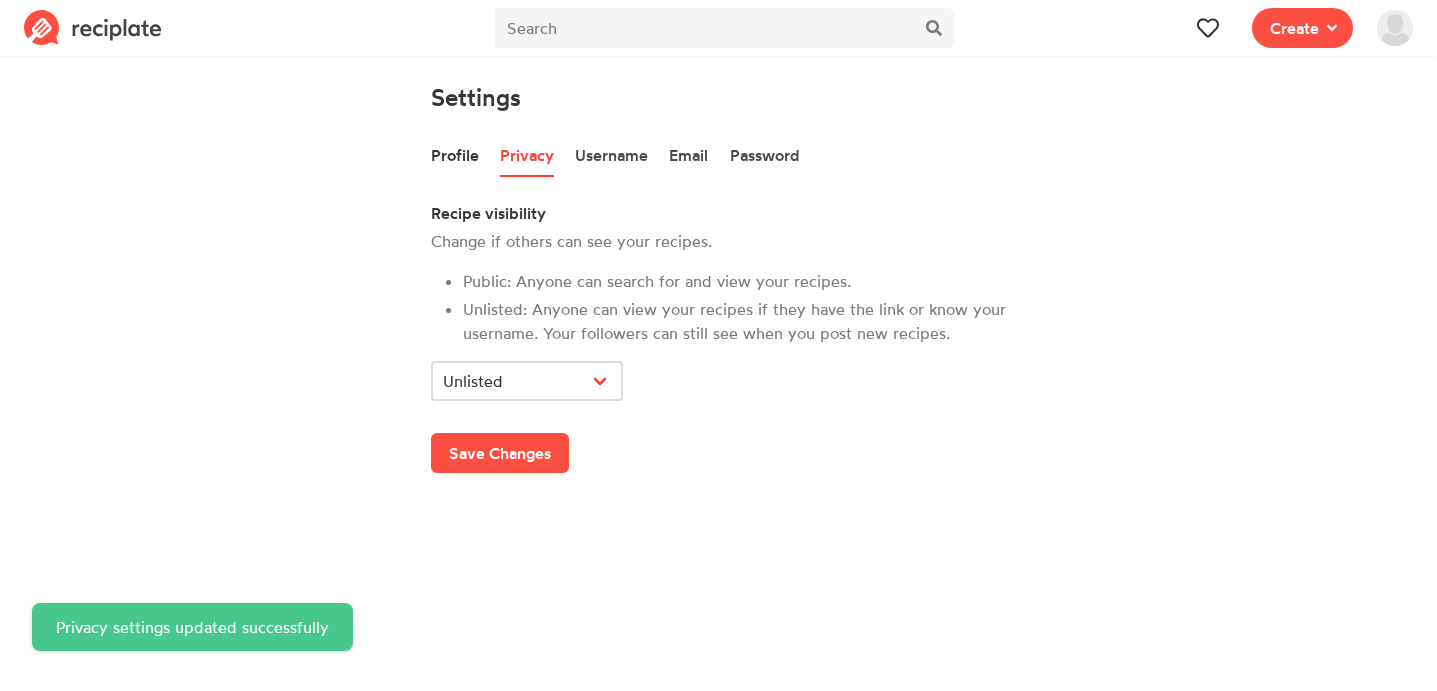 click on "Profile" at bounding box center [455, 156] 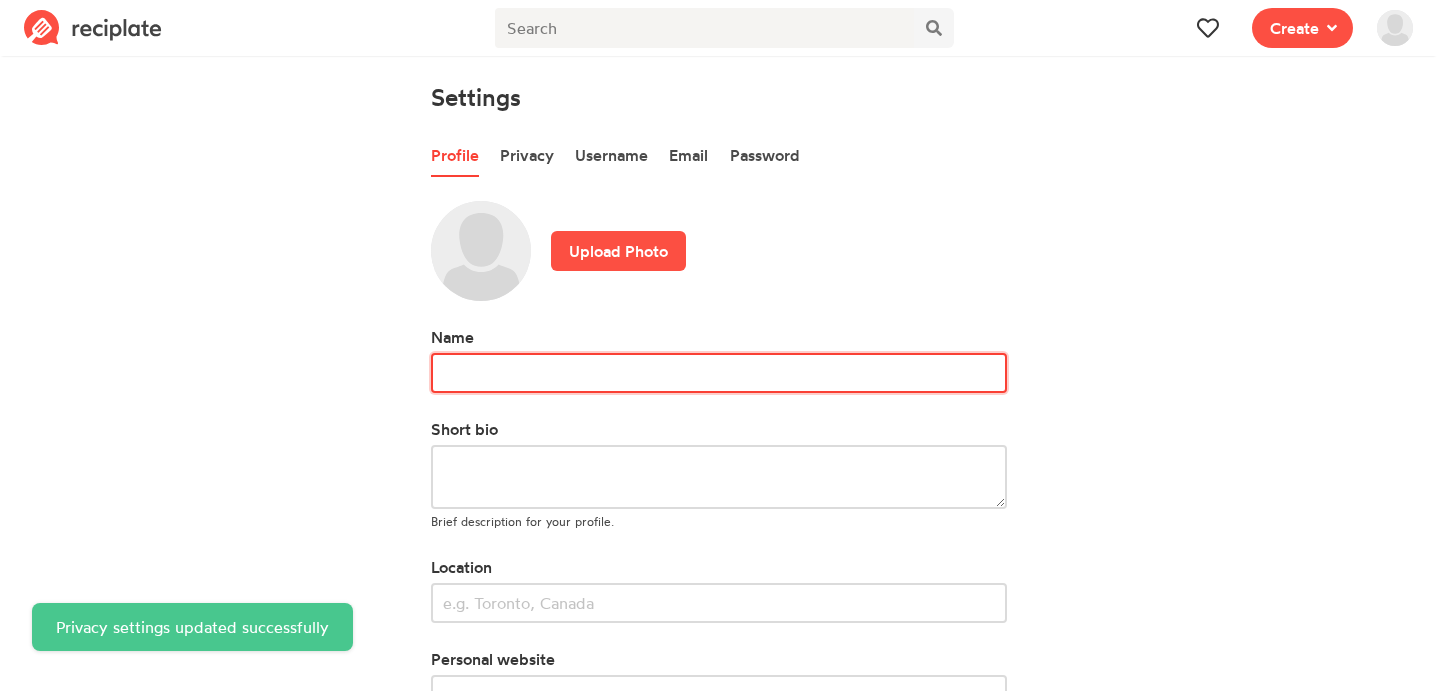 click at bounding box center [719, 373] 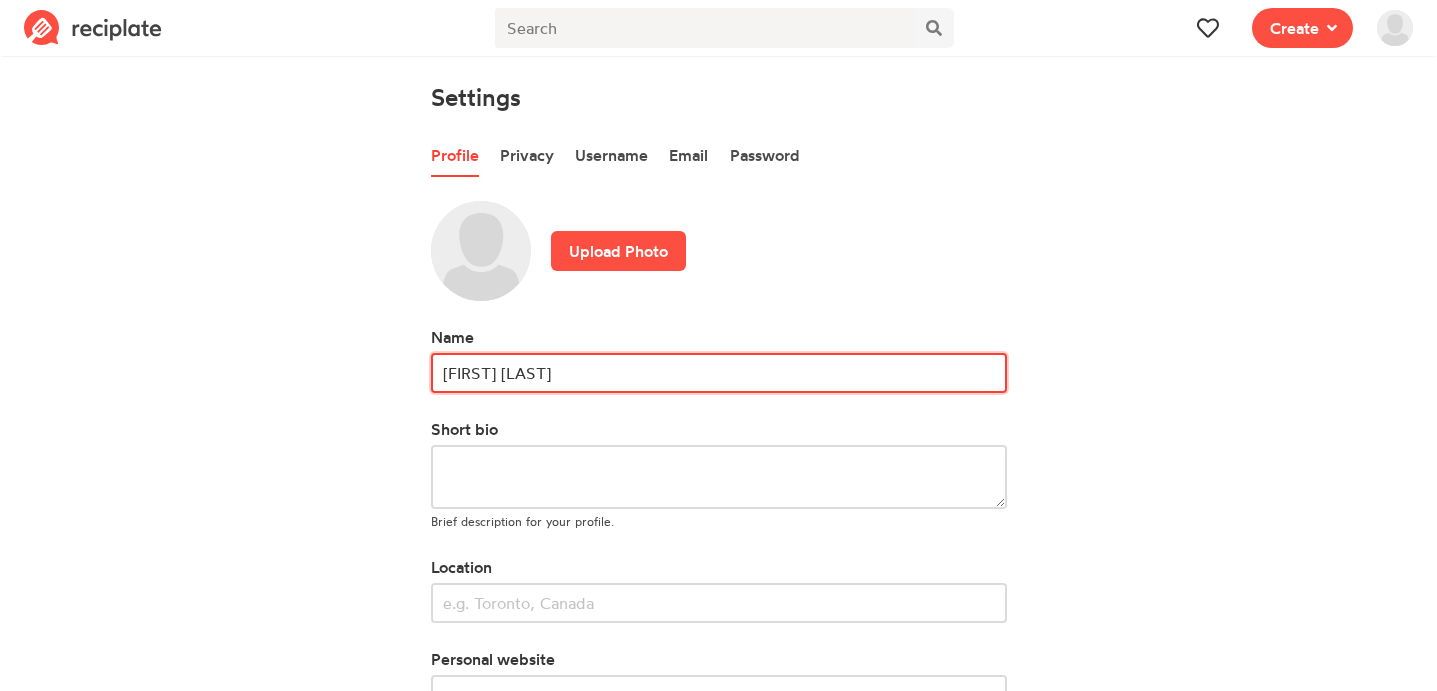 type on "[FIRST] [LAST]" 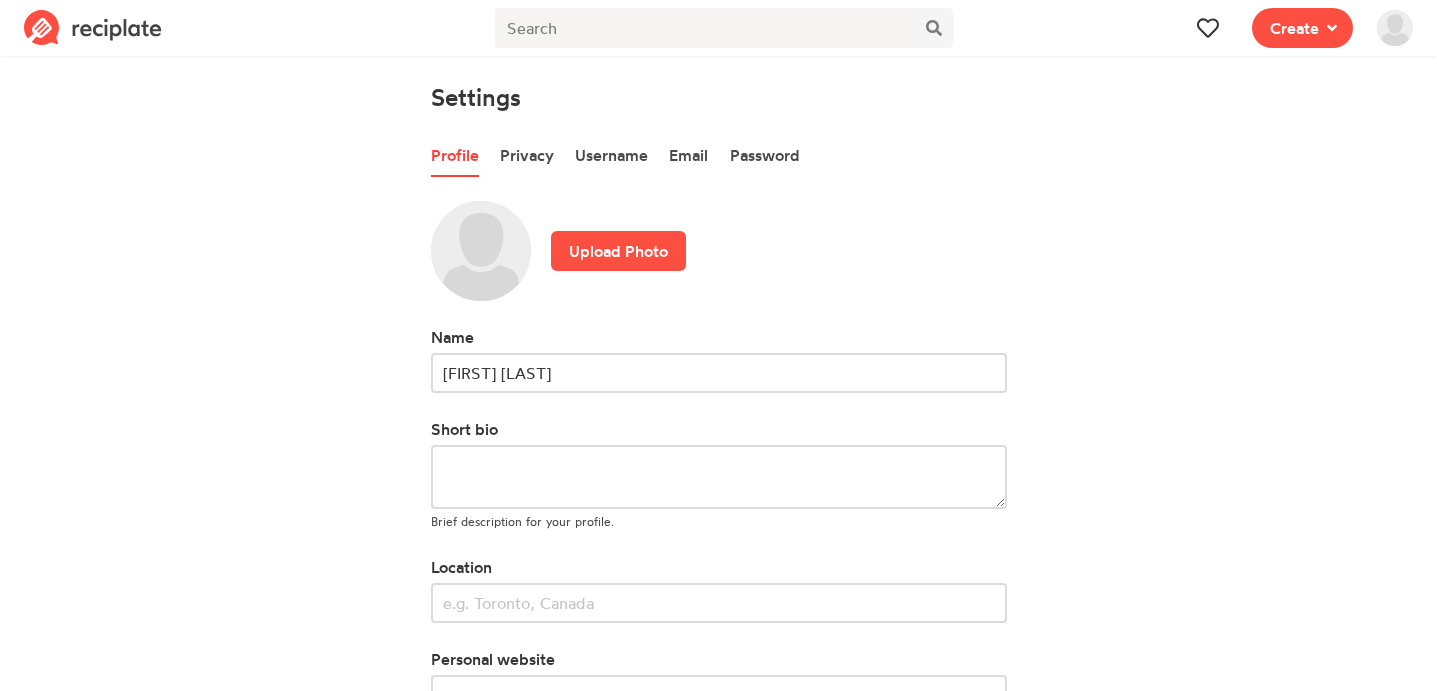 click on "Upload Photo  Name [USERNAME] Short bio Brief description for your profile. Location Personal website Full link to your website (e.g. https://example.com).  Save Changes" at bounding box center [719, 505] 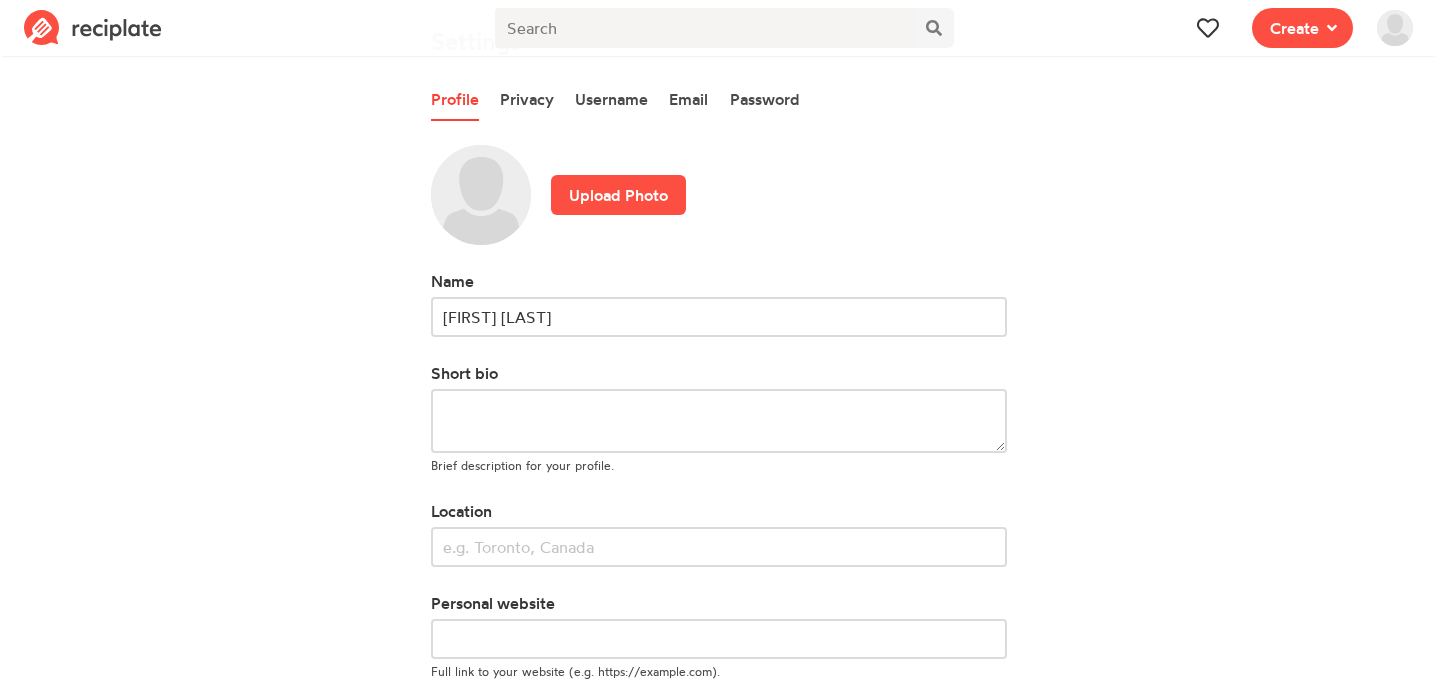 scroll, scrollTop: 150, scrollLeft: 0, axis: vertical 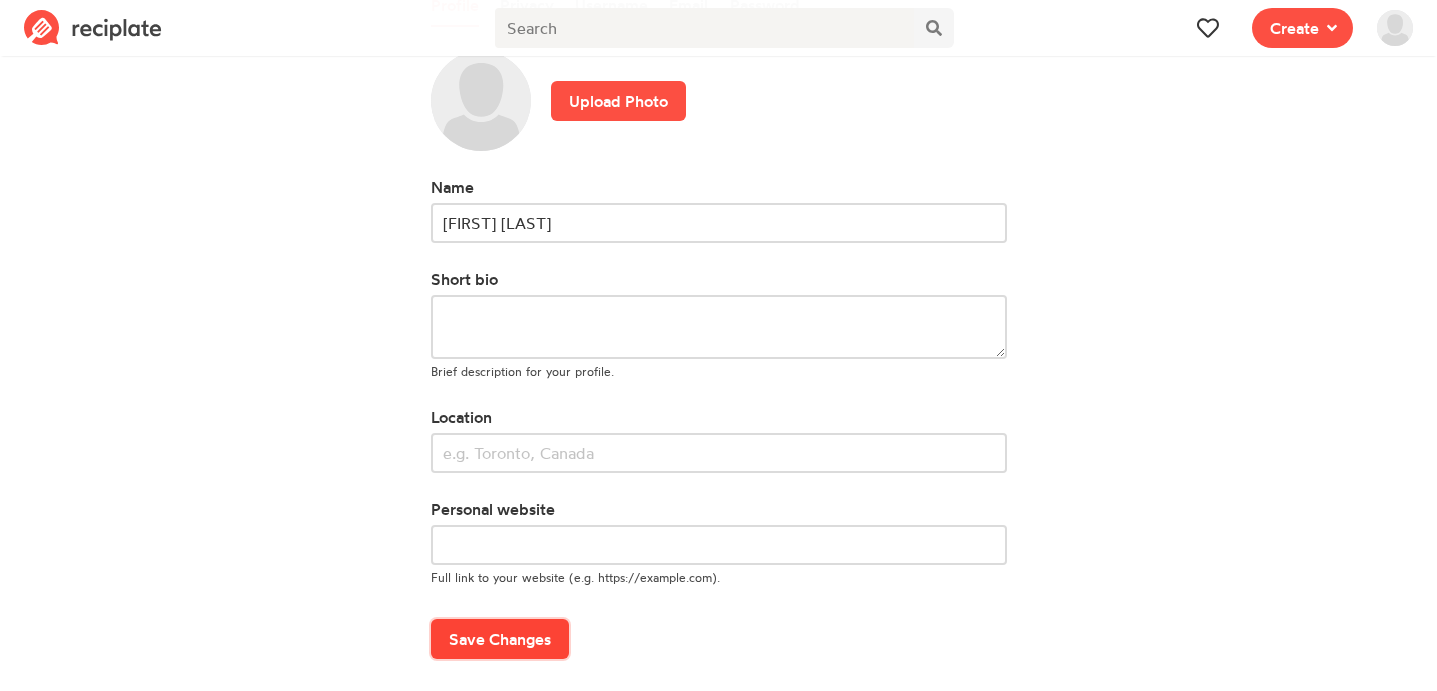 click on "Save Changes" at bounding box center [500, 639] 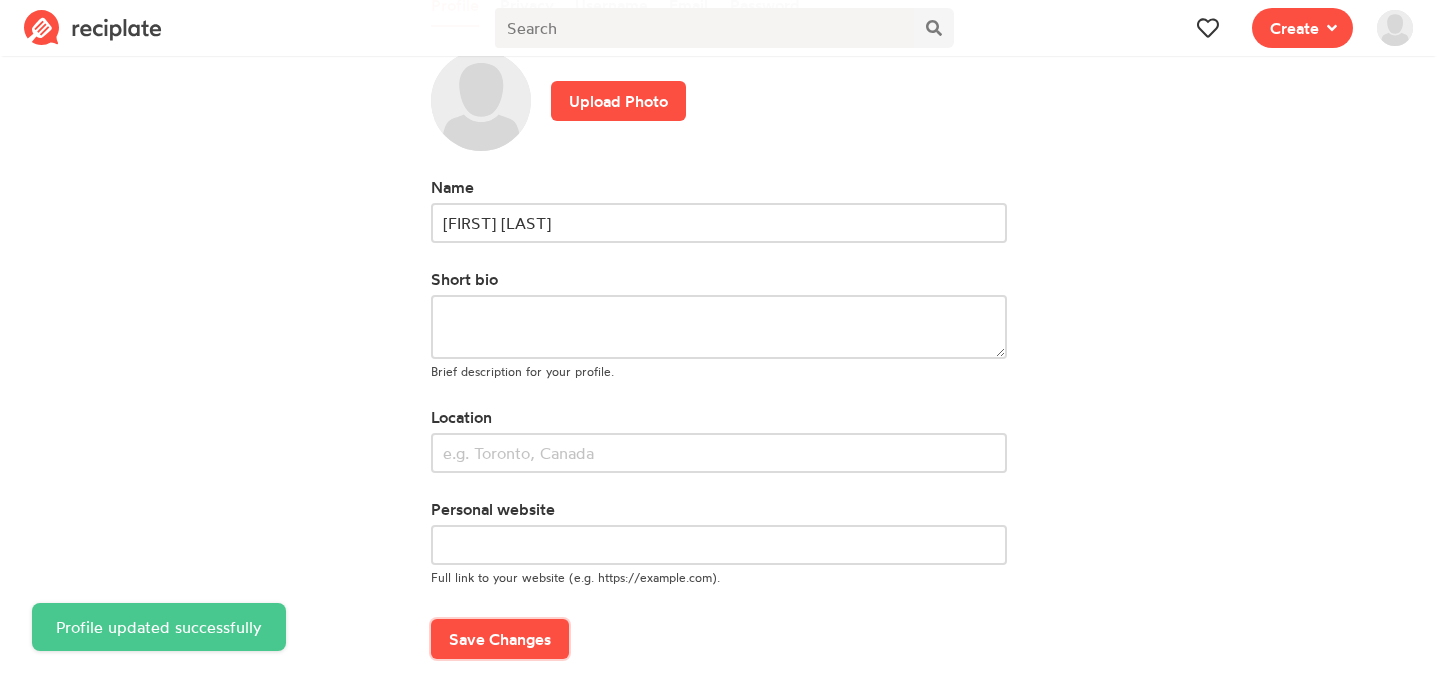 scroll, scrollTop: 0, scrollLeft: 0, axis: both 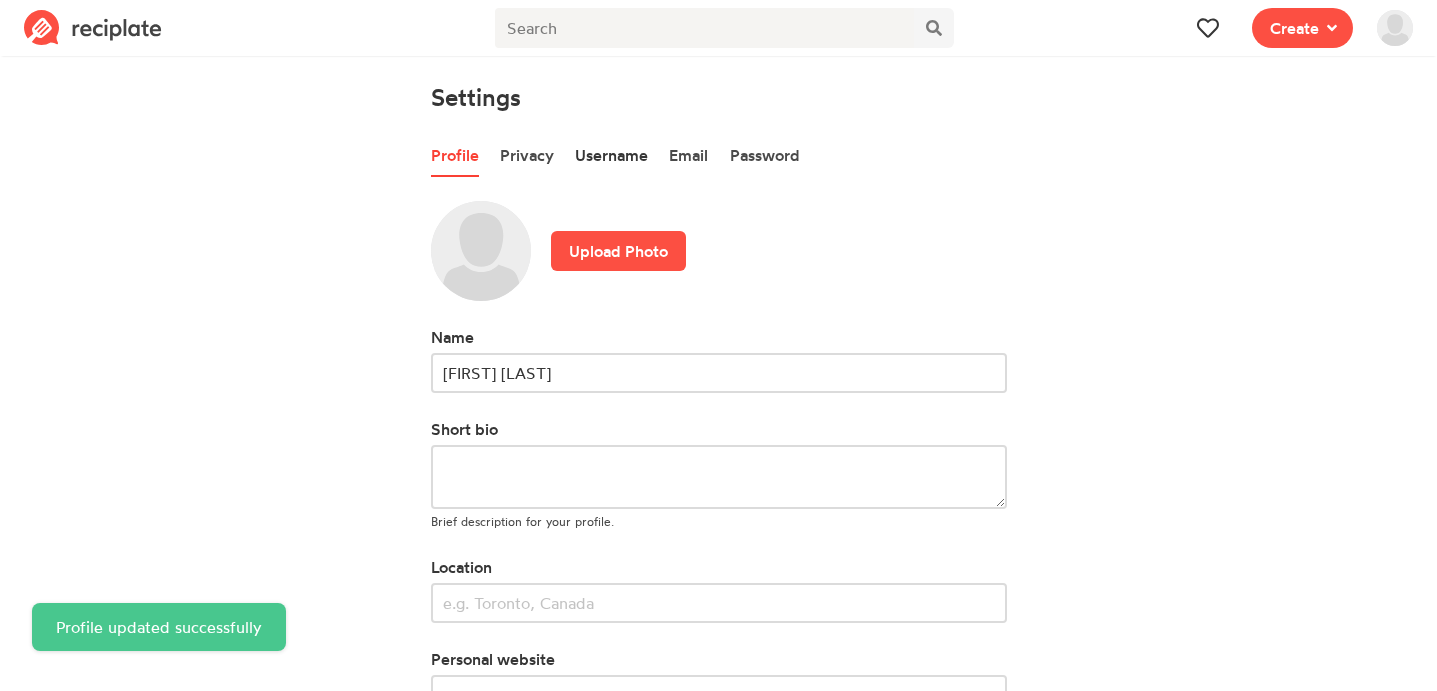 click on "Username" at bounding box center [611, 156] 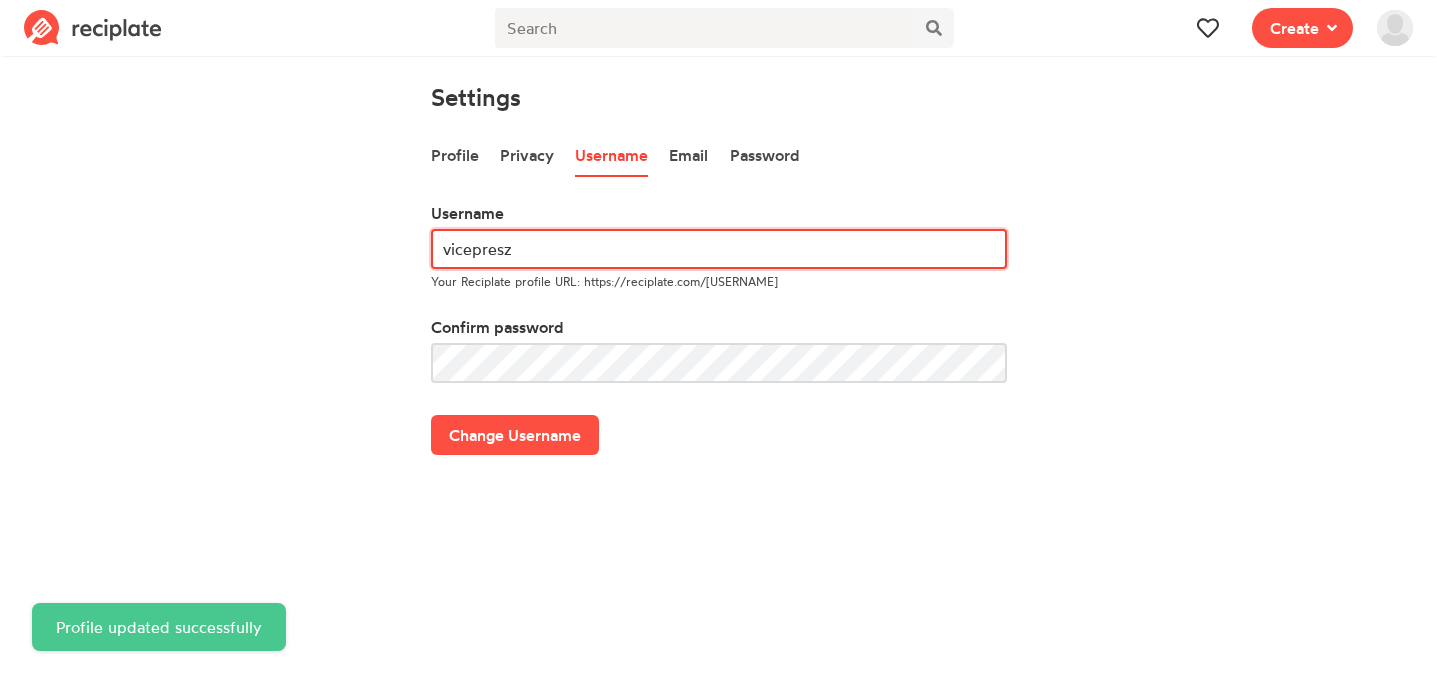 click on "vicepresz" at bounding box center [719, 249] 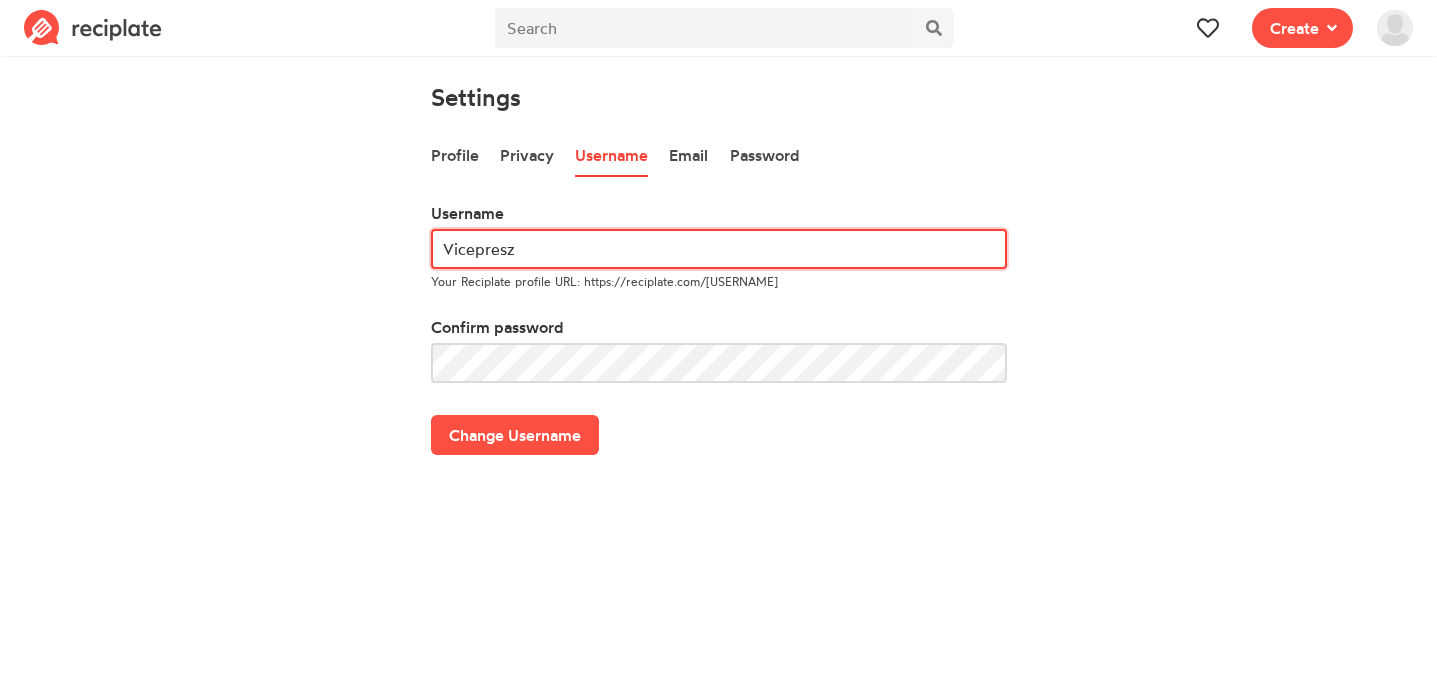 type on "Vicepresz" 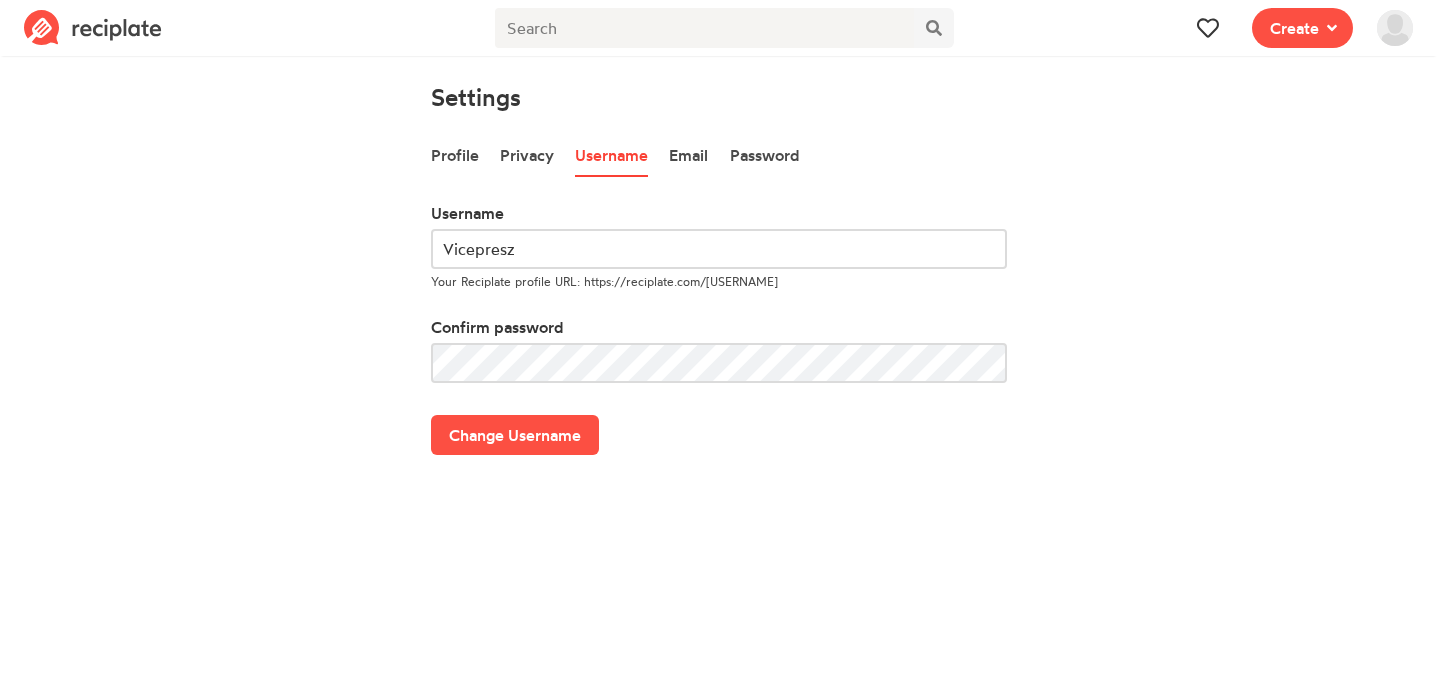 click on "Username [USERNAME] Your Reciplate profile URL: https://reciplate.com/[USERNAME] Confirm password Change Username" at bounding box center [719, 328] 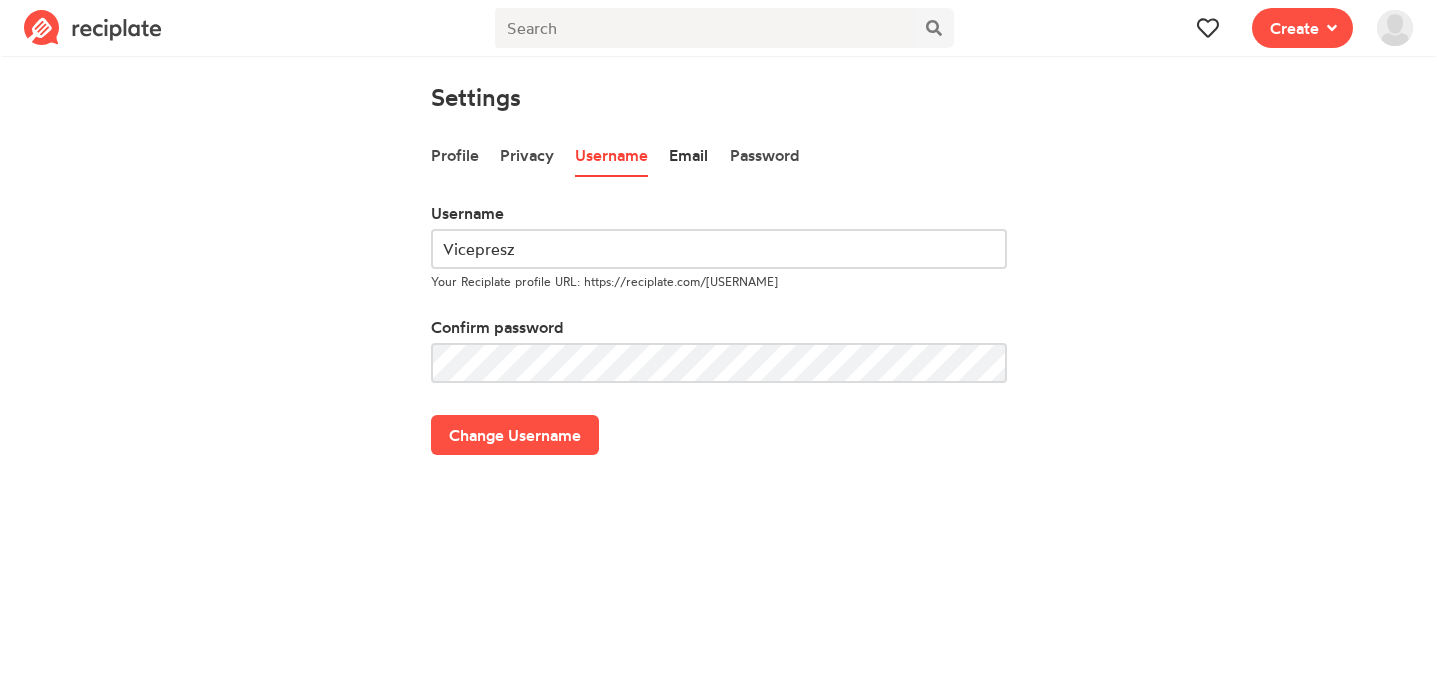 click on "Email" at bounding box center [688, 156] 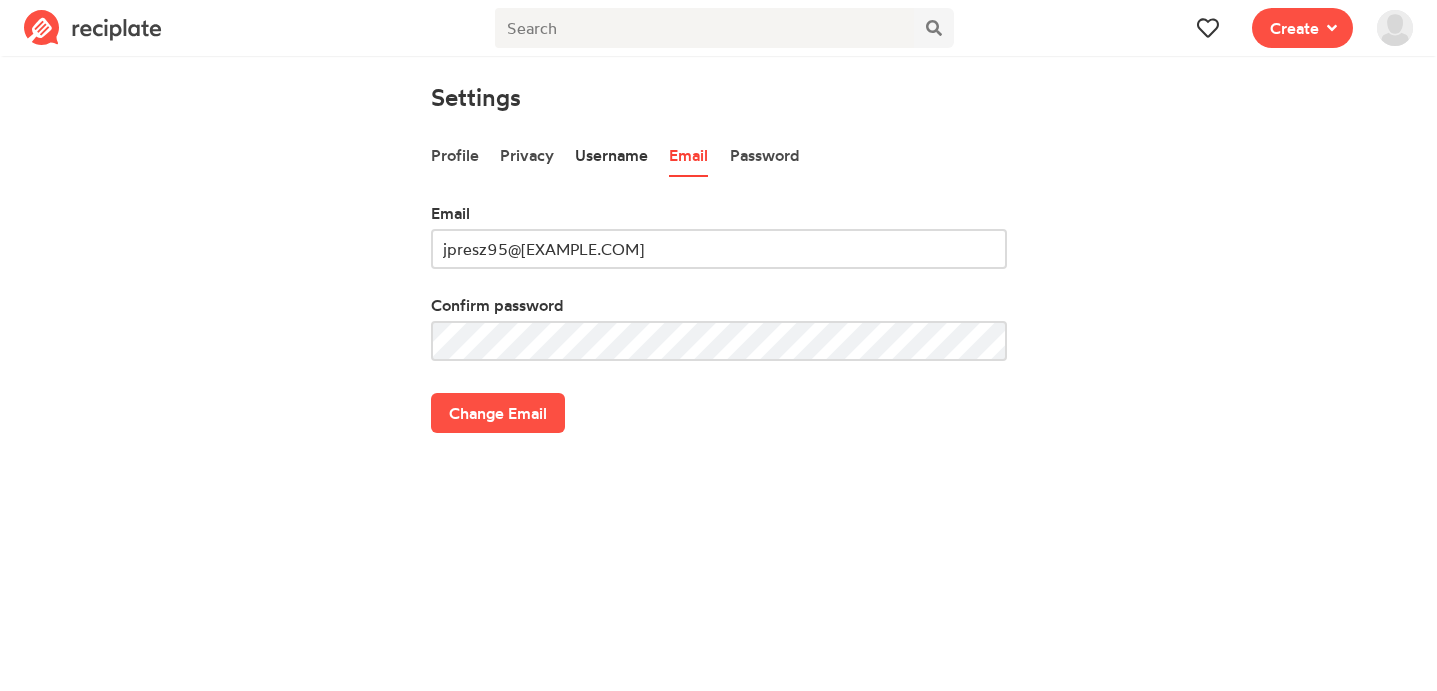 click on "Username" at bounding box center (611, 156) 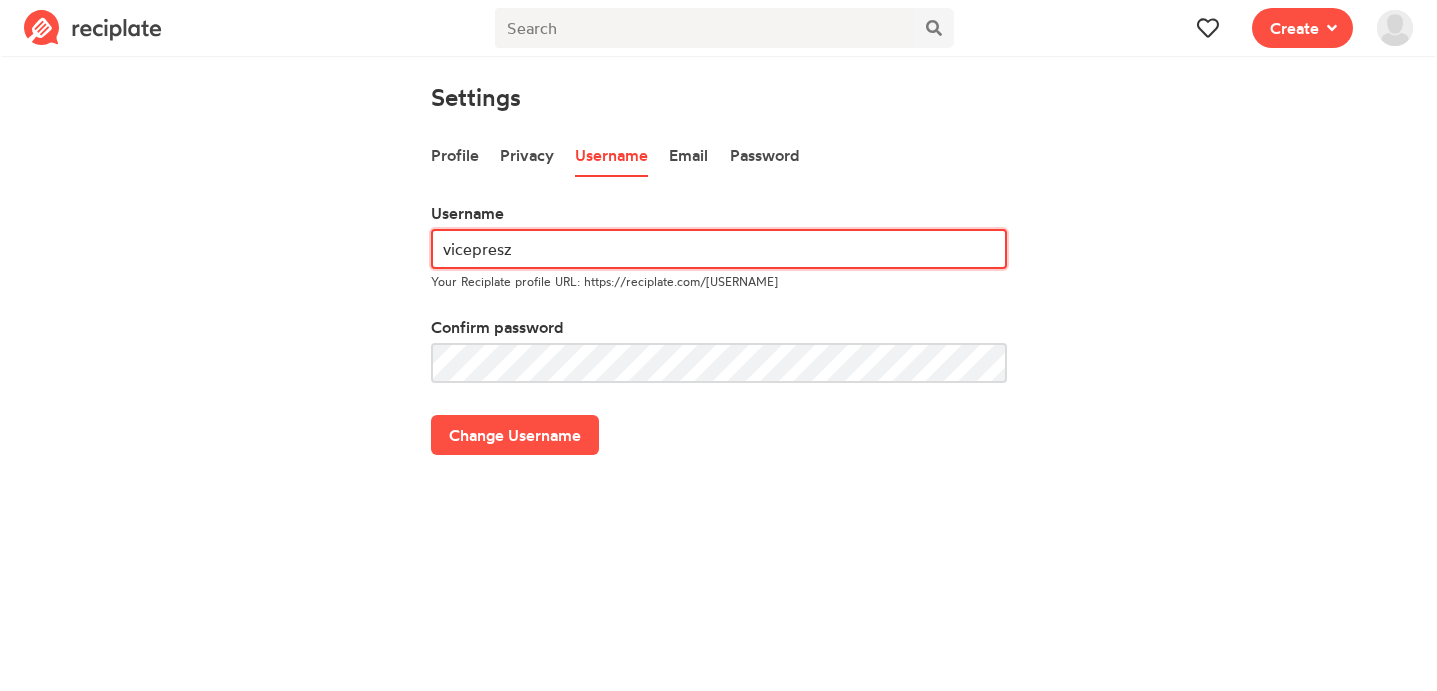click on "vicepresz" at bounding box center (719, 249) 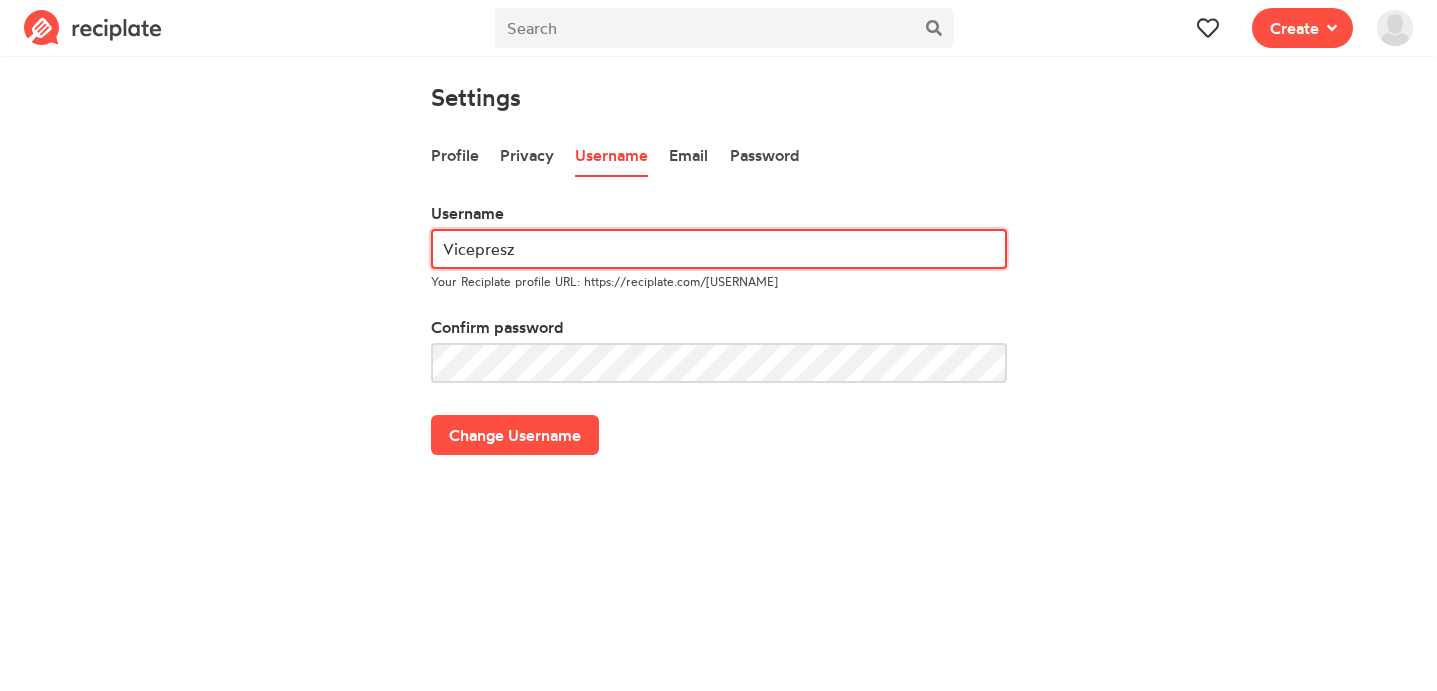 click on "Vicepresz" at bounding box center [719, 249] 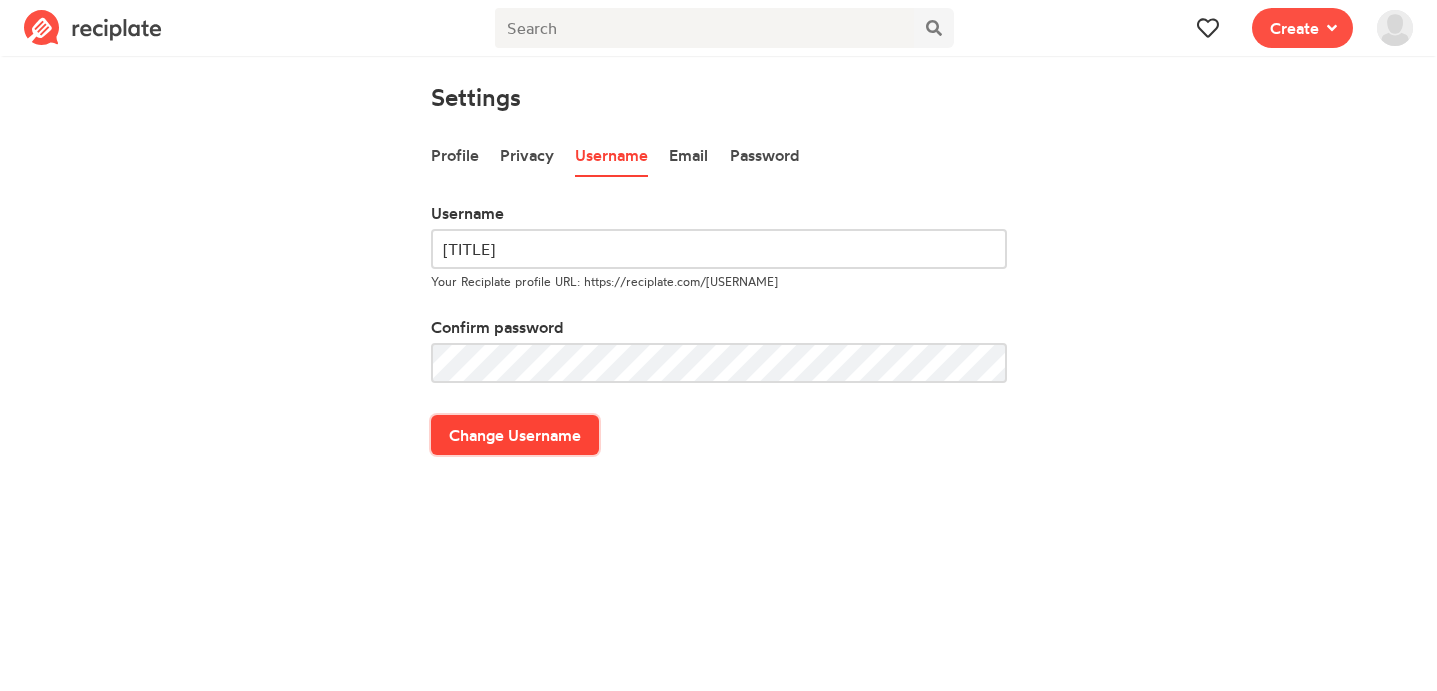 click on "Change Username" at bounding box center (515, 435) 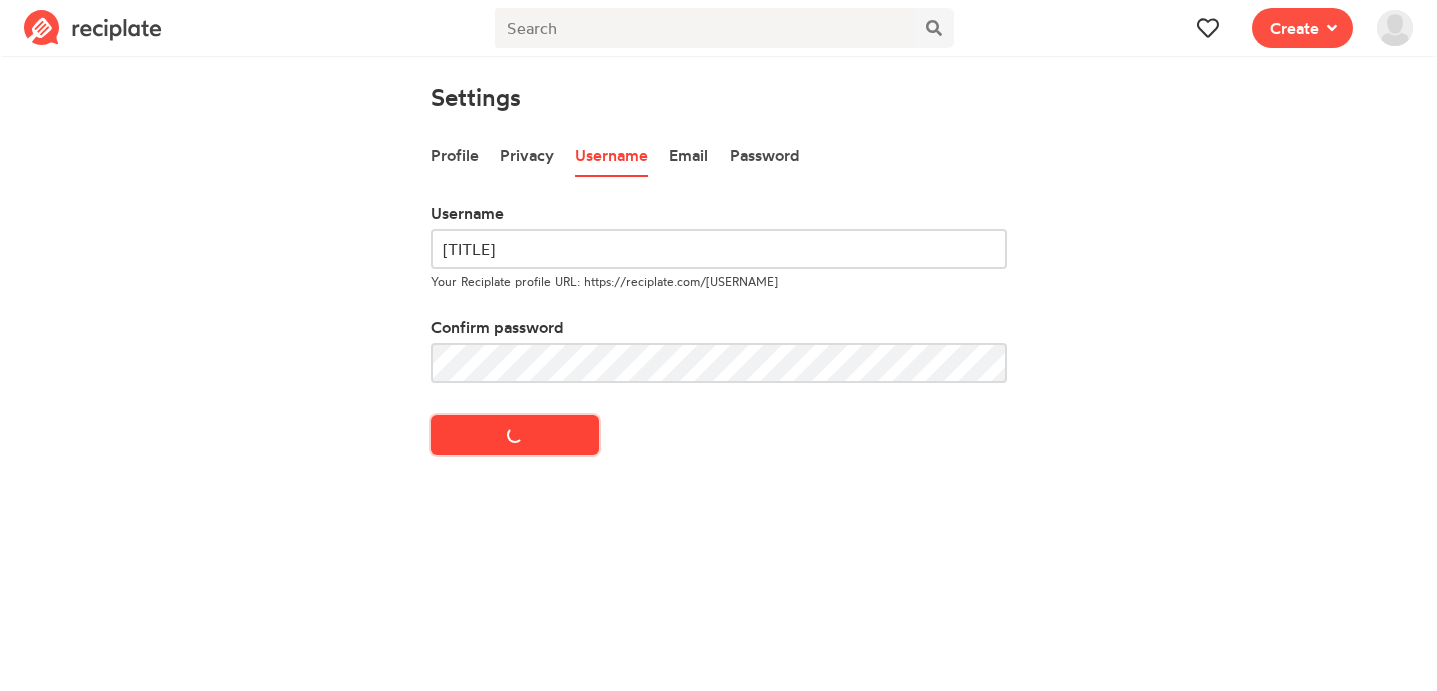 type on "vicepresz" 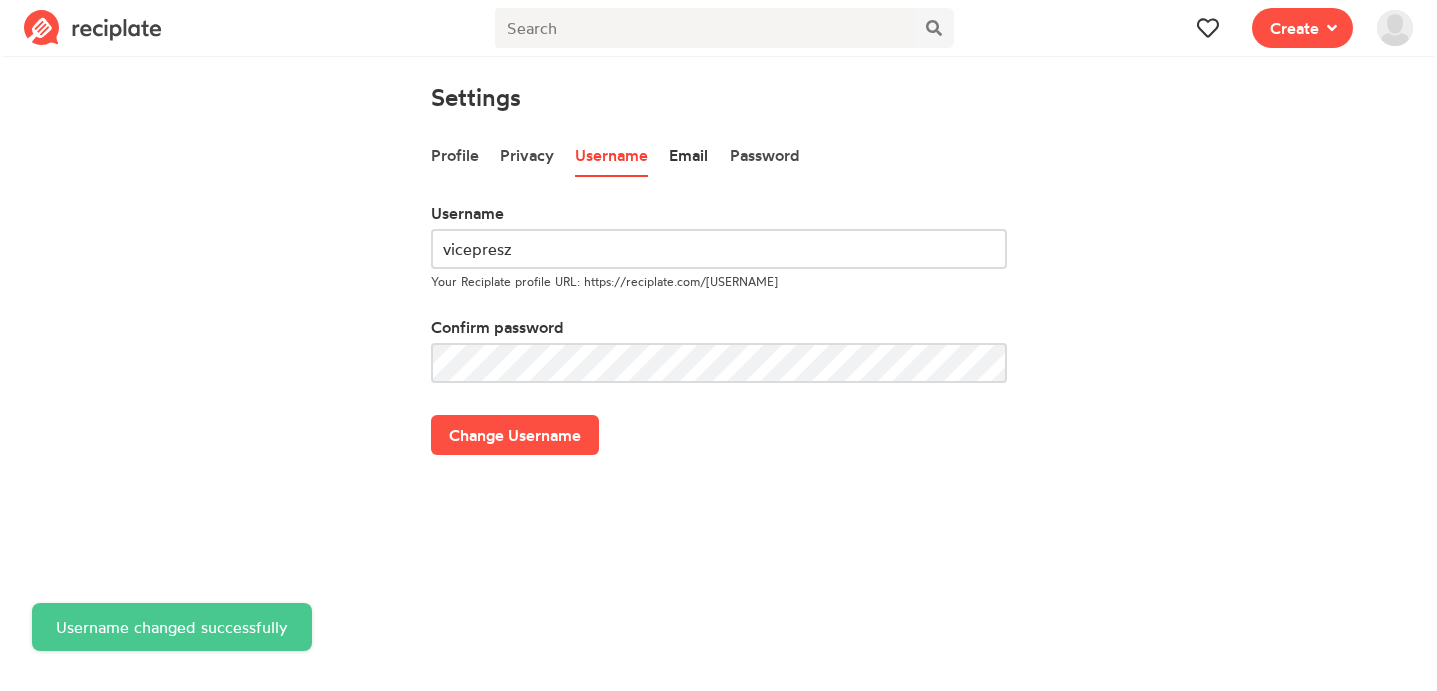 click on "Email" at bounding box center (688, 156) 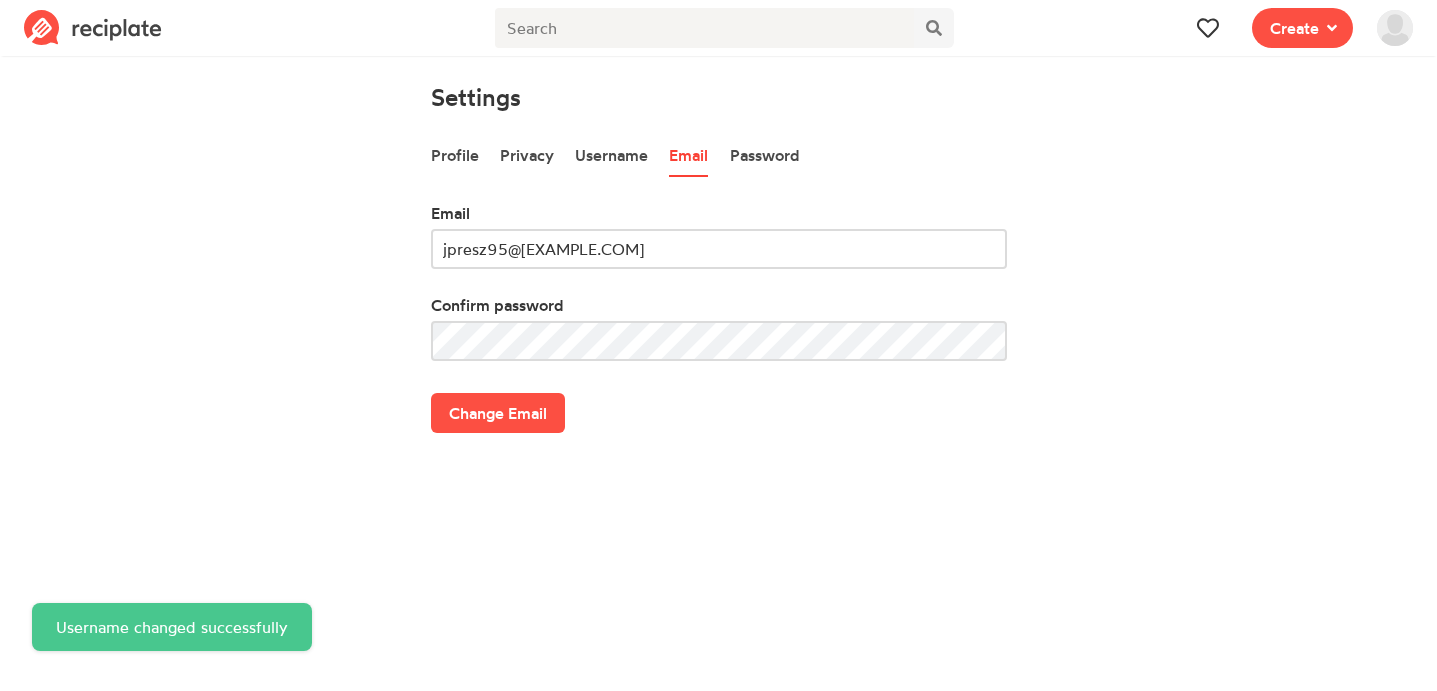 click on "Email" at bounding box center (719, 213) 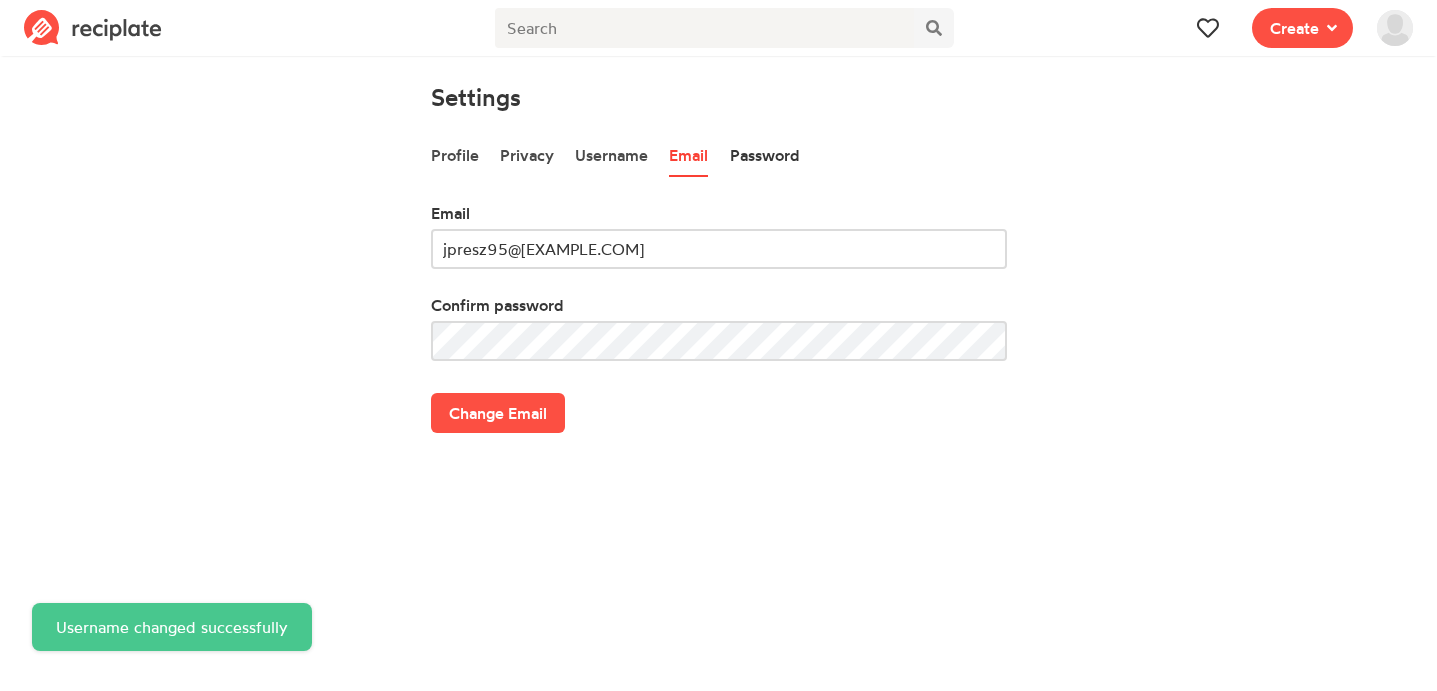 click on "Password" at bounding box center [765, 156] 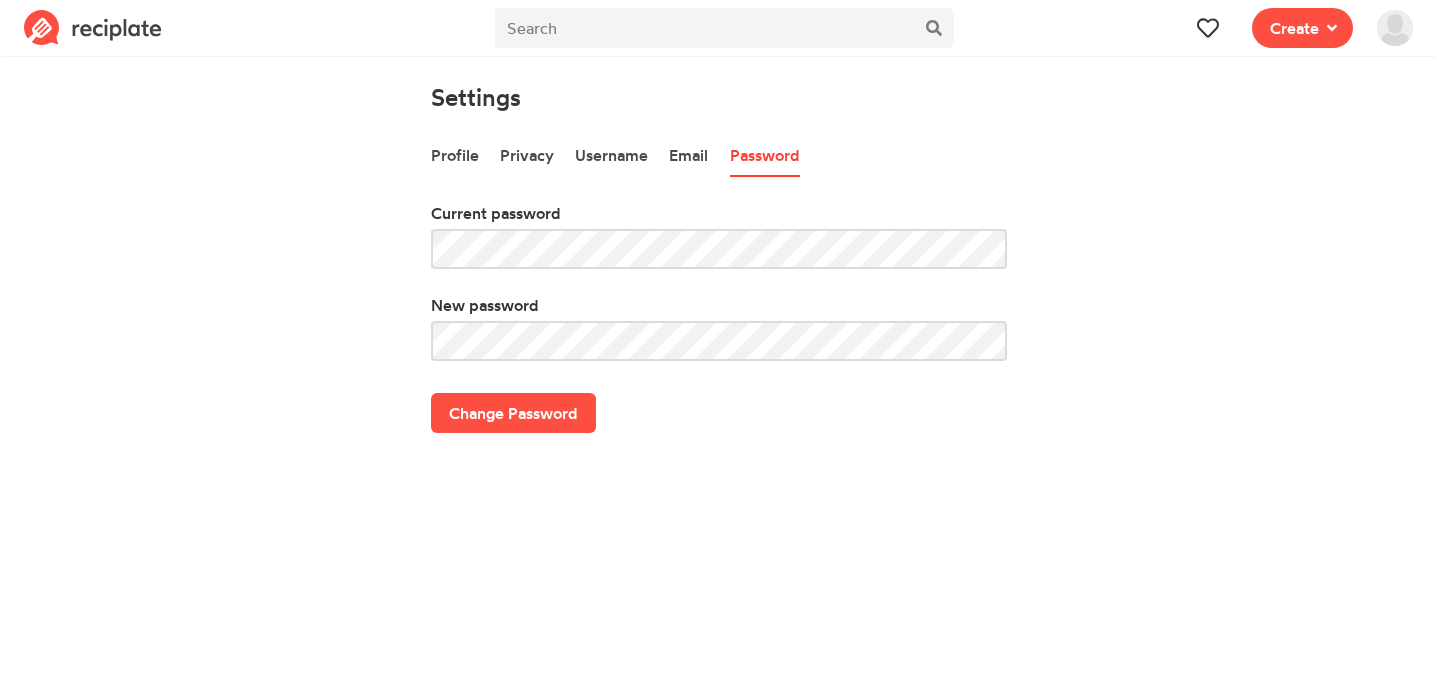 click at bounding box center [93, 28] 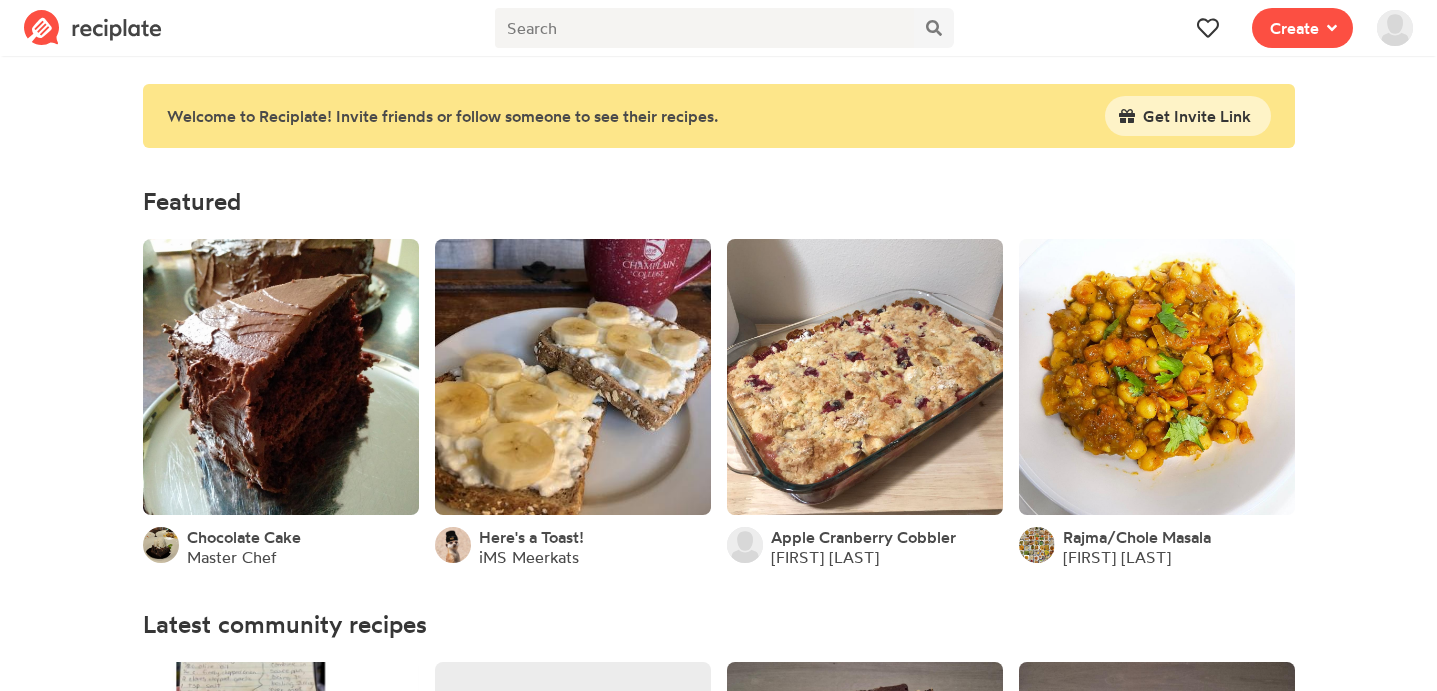 click at bounding box center (1395, 28) 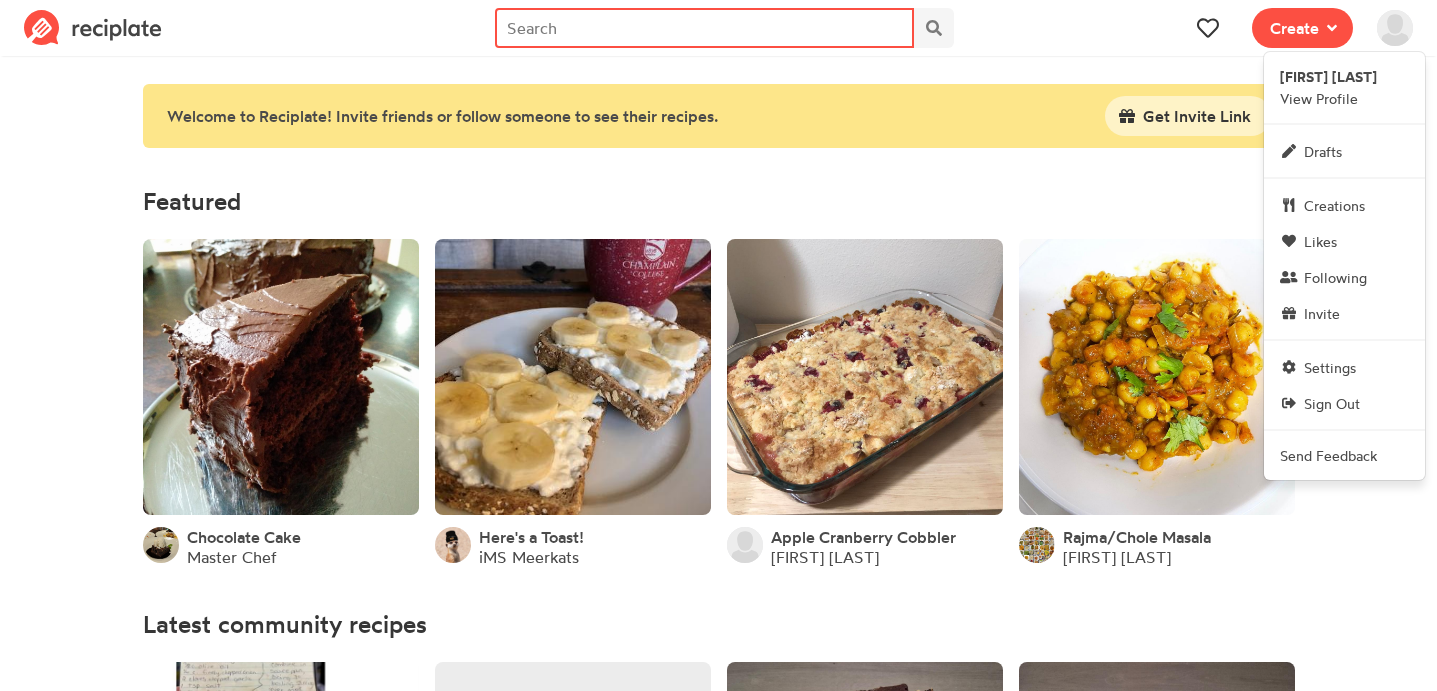 click at bounding box center (704, 28) 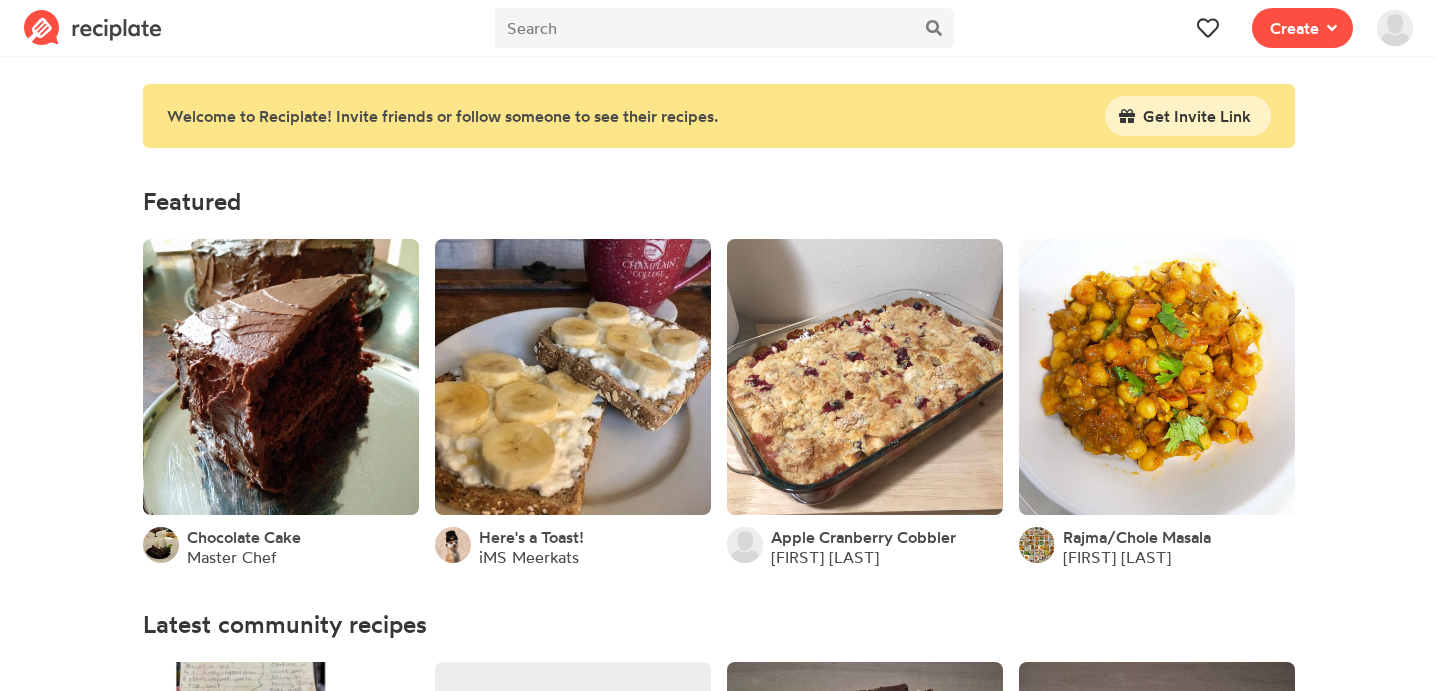 click at bounding box center [1208, 28] 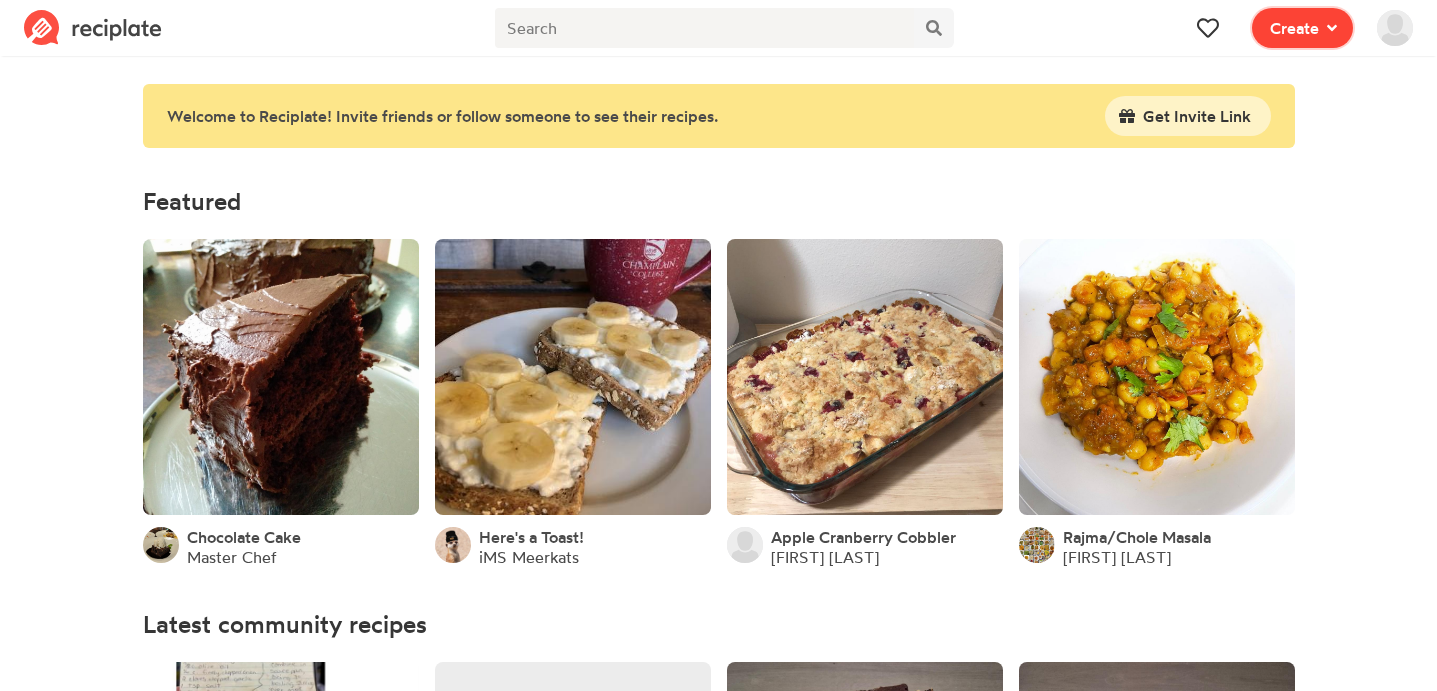 click on "Create" at bounding box center (1294, 28) 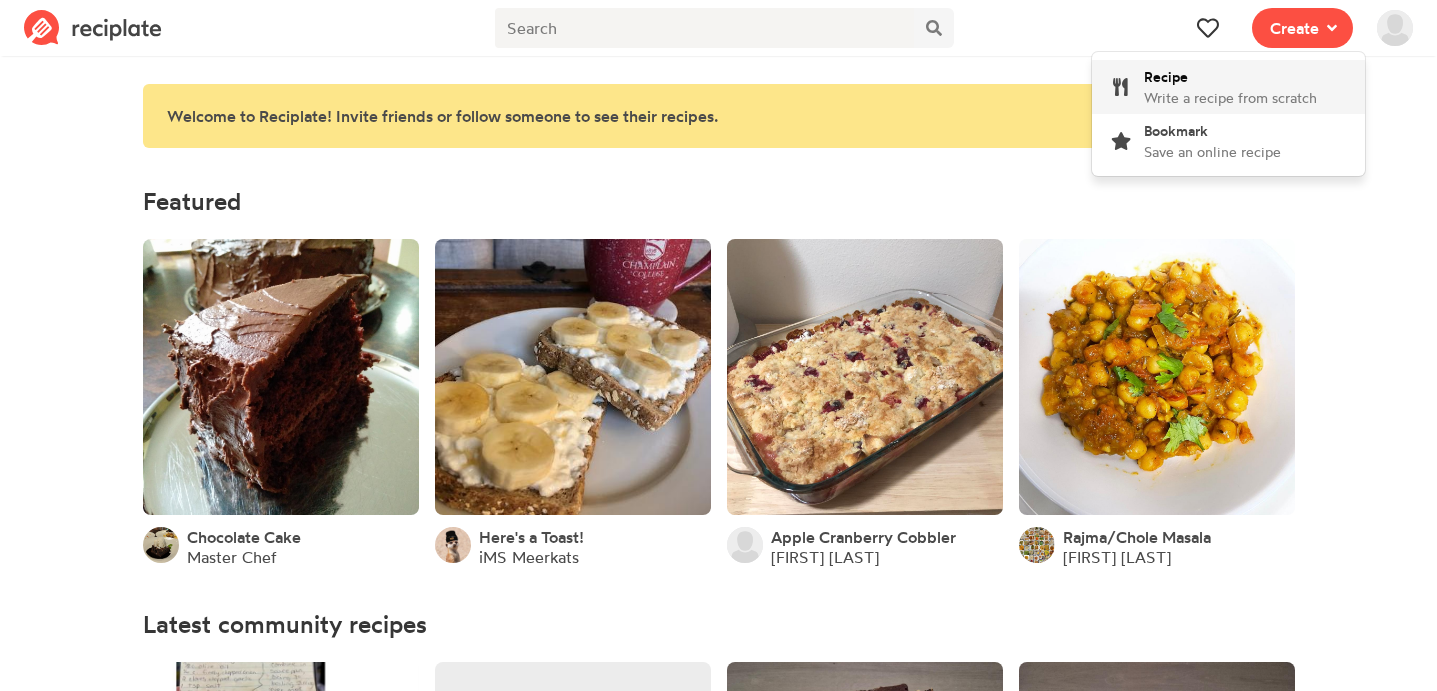 click on "Recipe  Write a recipe from scratch" at bounding box center (1230, 87) 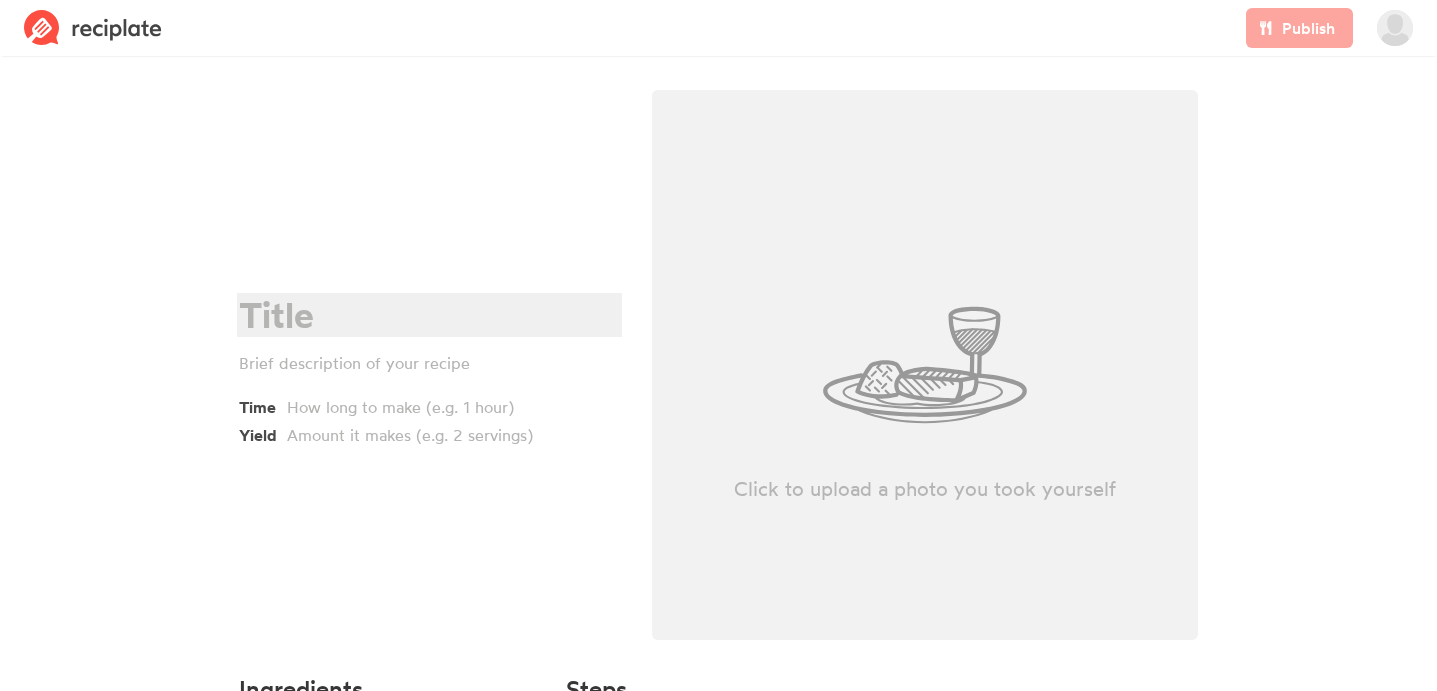 click at bounding box center [426, 315] 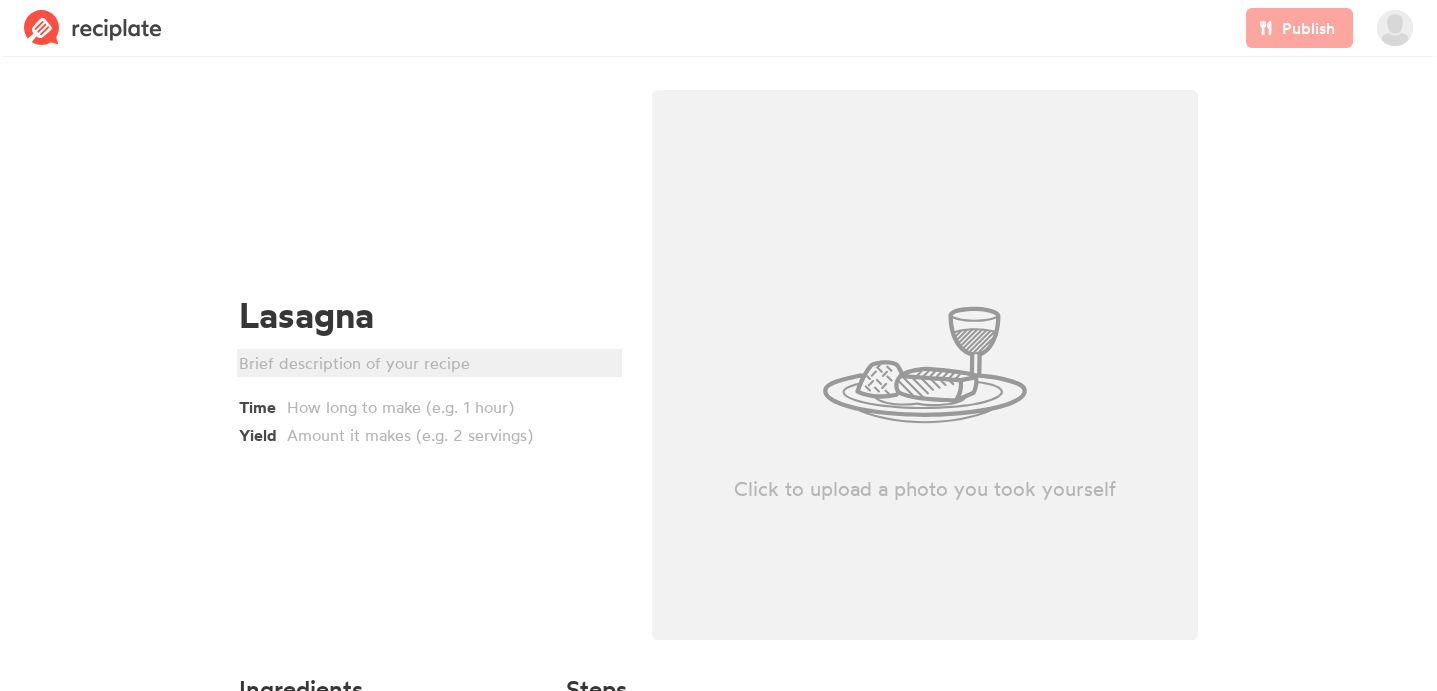 click at bounding box center (426, 363) 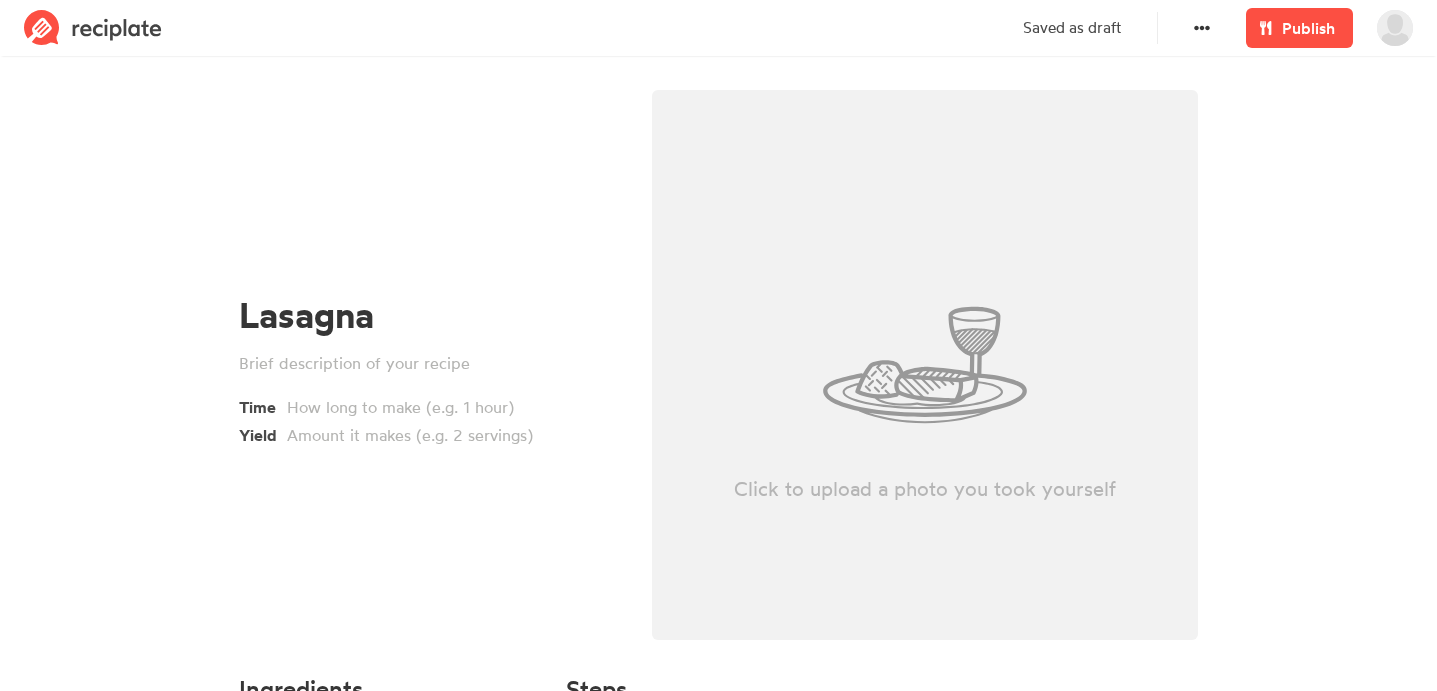 click on "Click to upload a photo you took yourself" at bounding box center (925, 365) 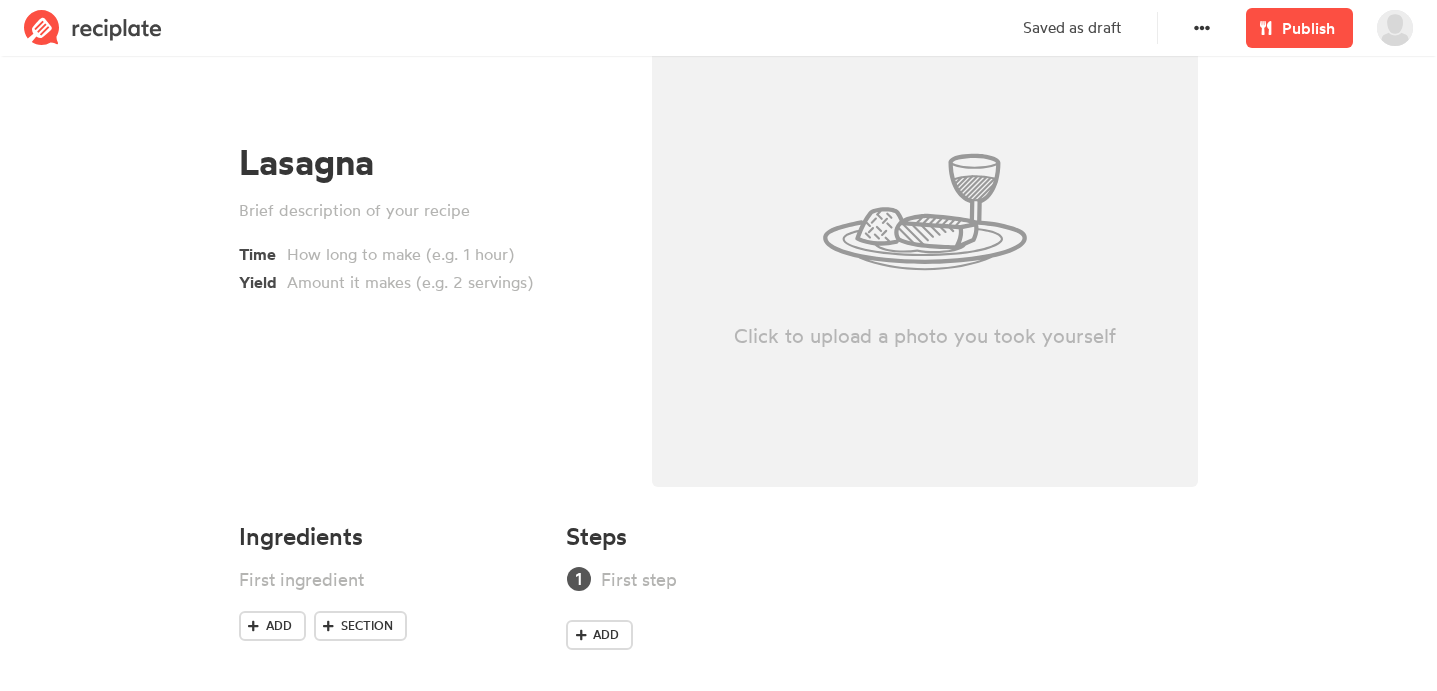 scroll, scrollTop: 168, scrollLeft: 0, axis: vertical 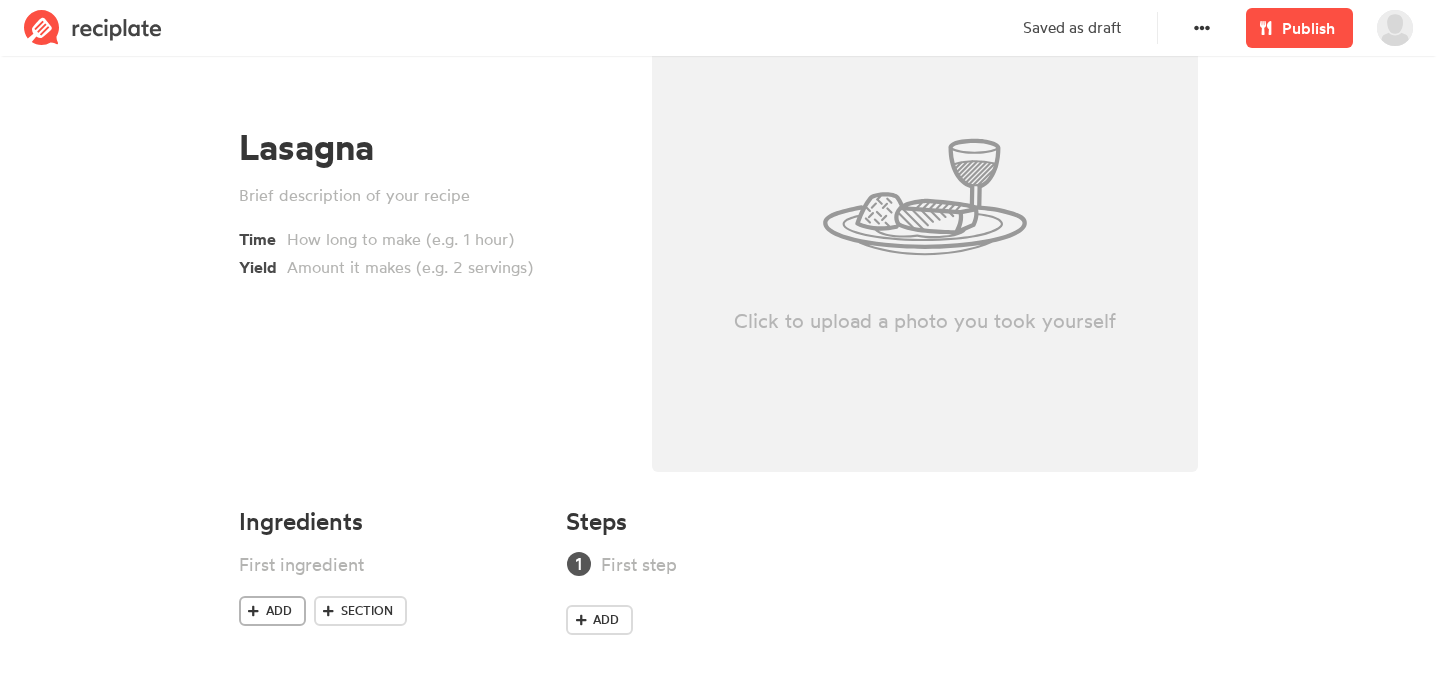 click on "Add" at bounding box center [279, 611] 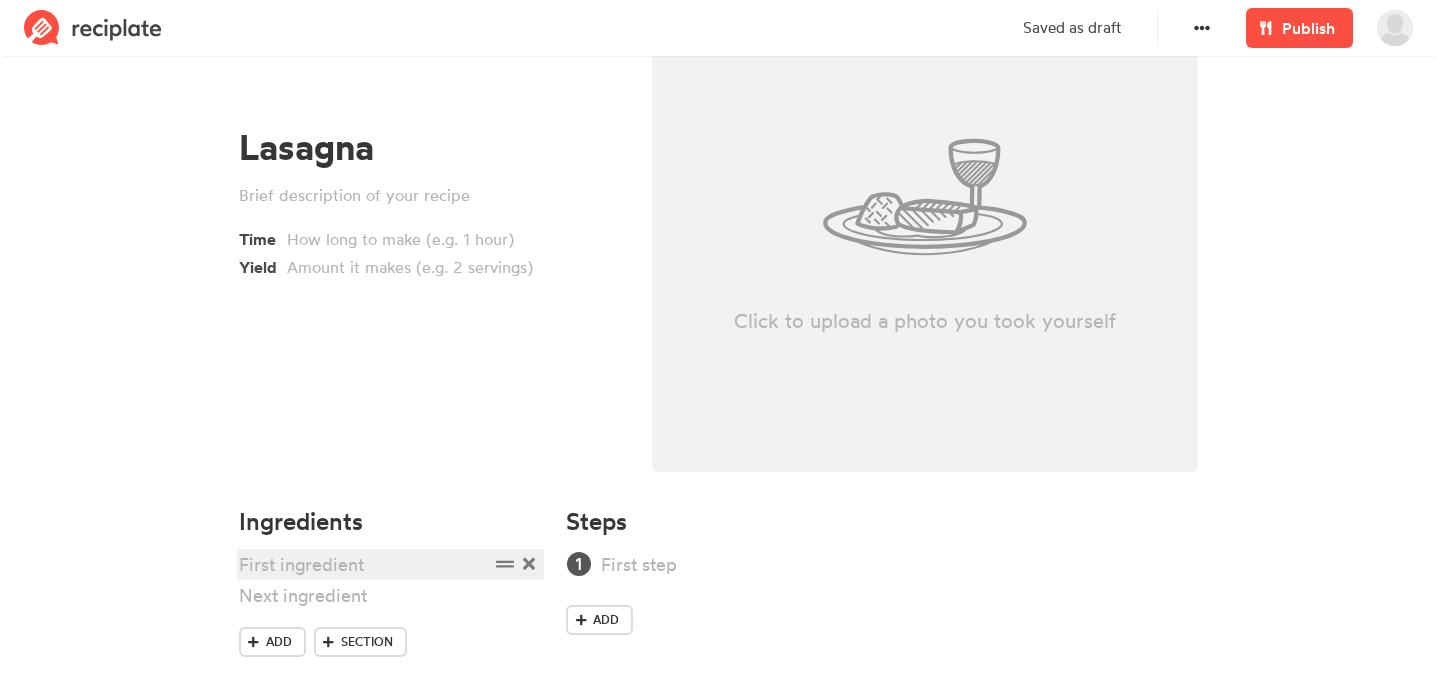 click at bounding box center (364, 564) 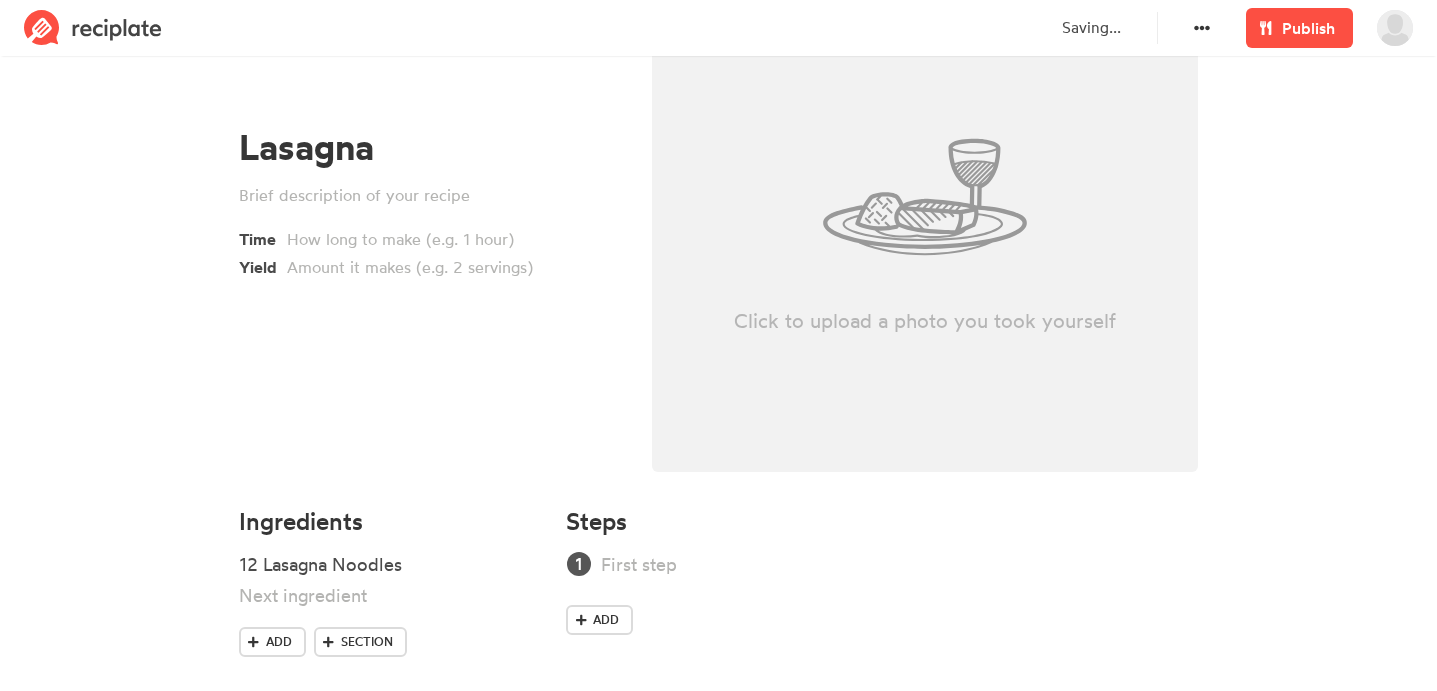click on "Lasagna Time Yield  Click to upload a photo you took yourself  Ingredients 12 Lasagna Noodles  Add   Section  Steps  Add" at bounding box center (718, 308) 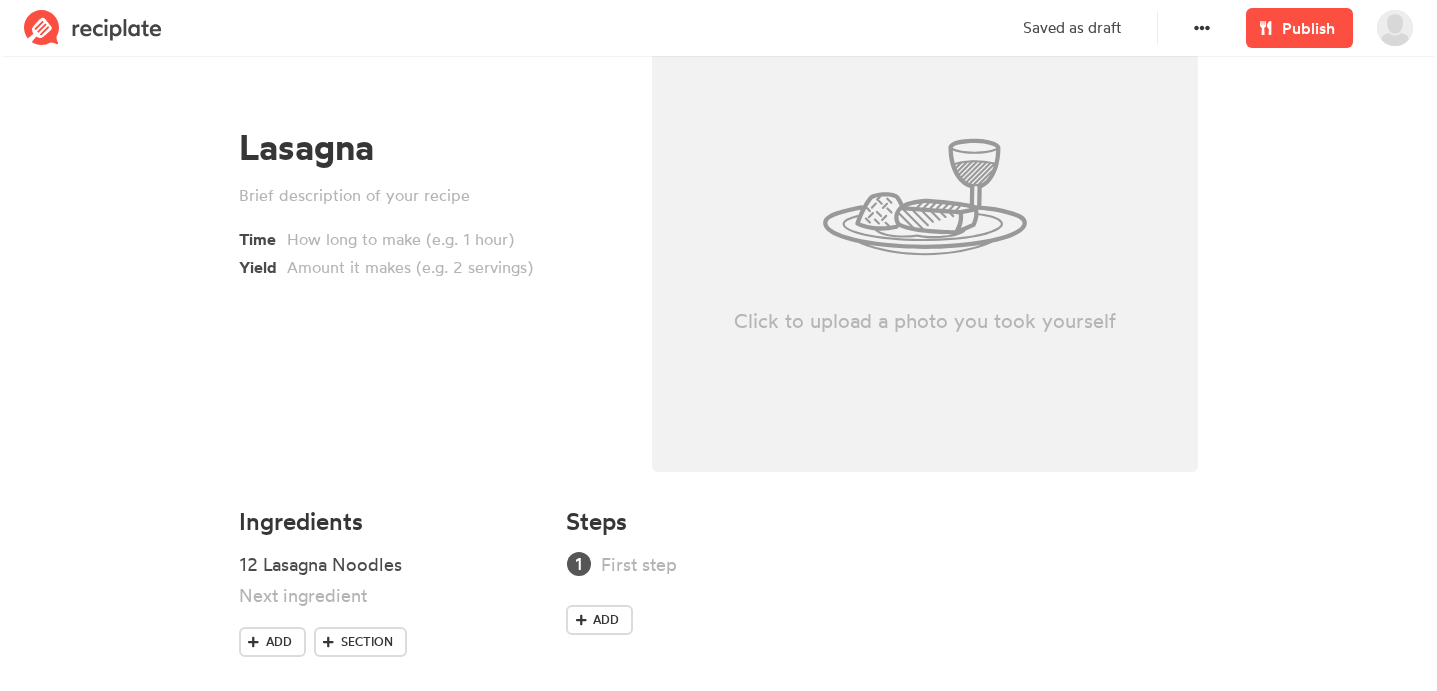scroll, scrollTop: 199, scrollLeft: 0, axis: vertical 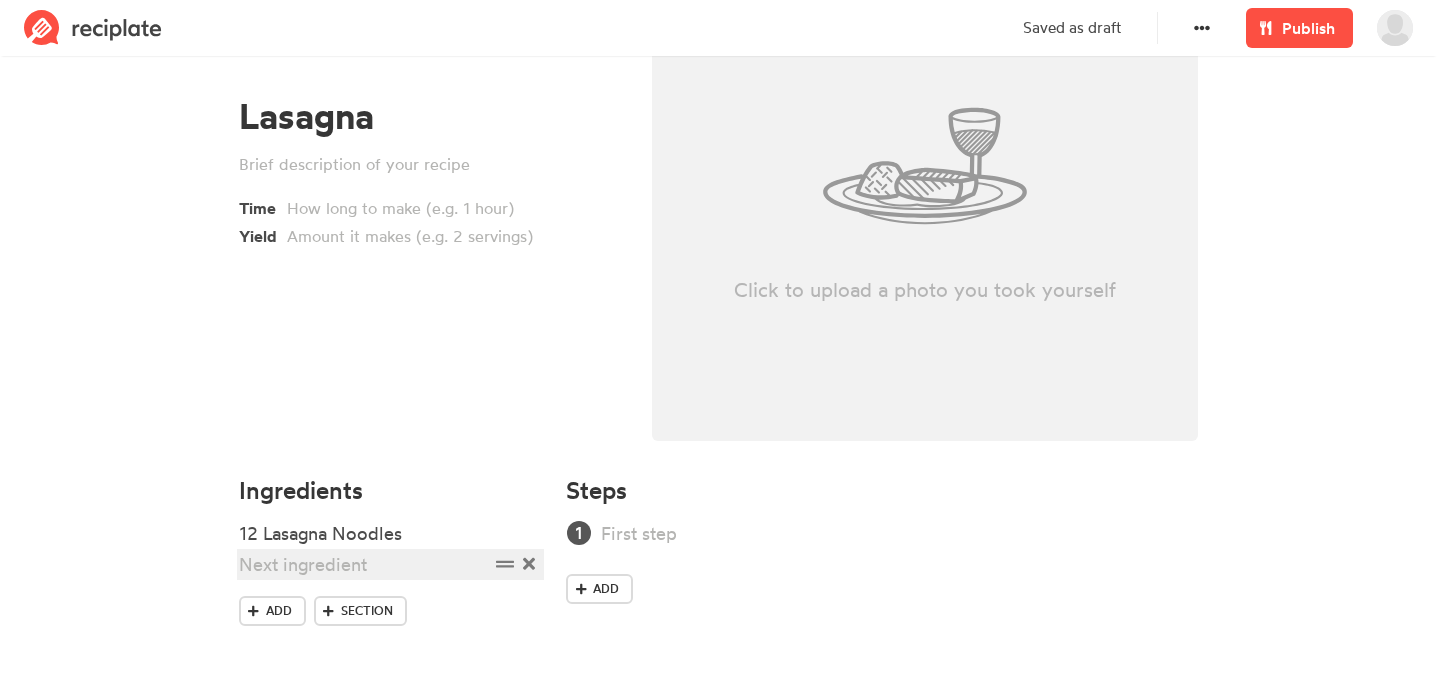 click at bounding box center [364, 564] 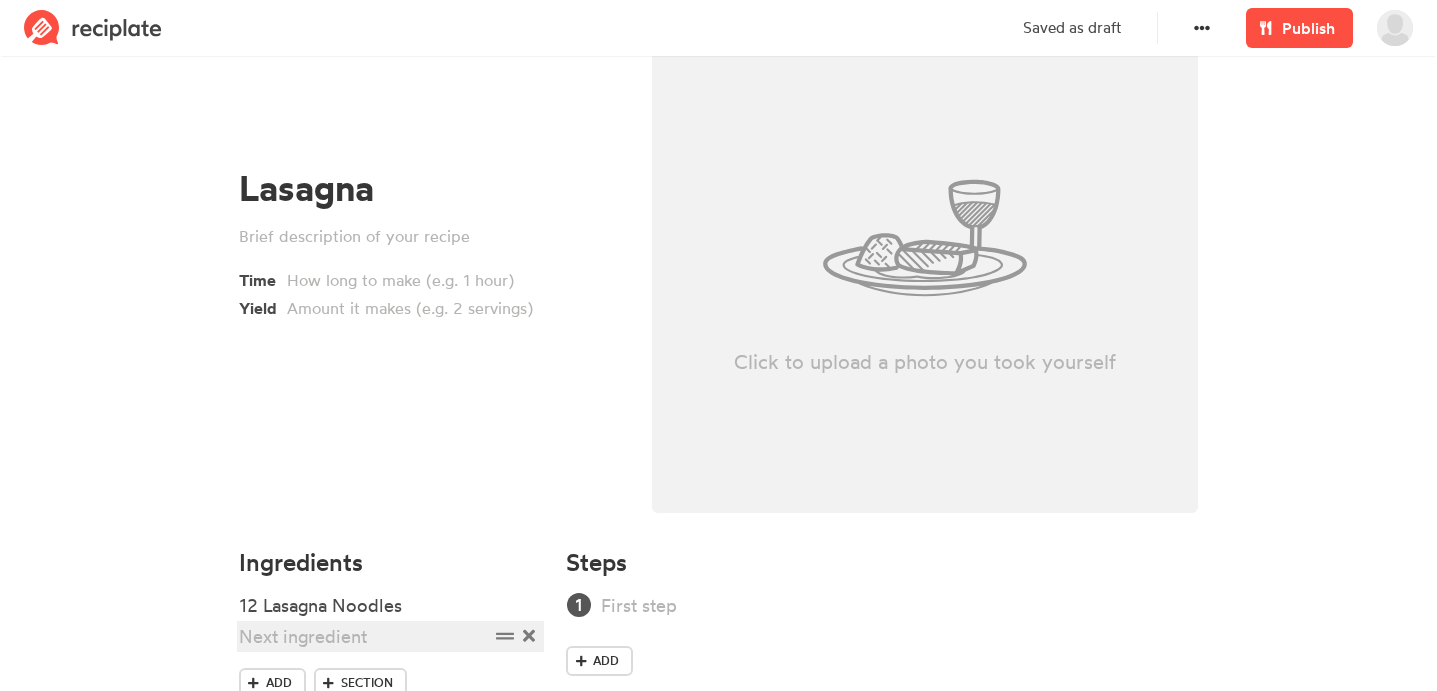 scroll, scrollTop: 129, scrollLeft: 0, axis: vertical 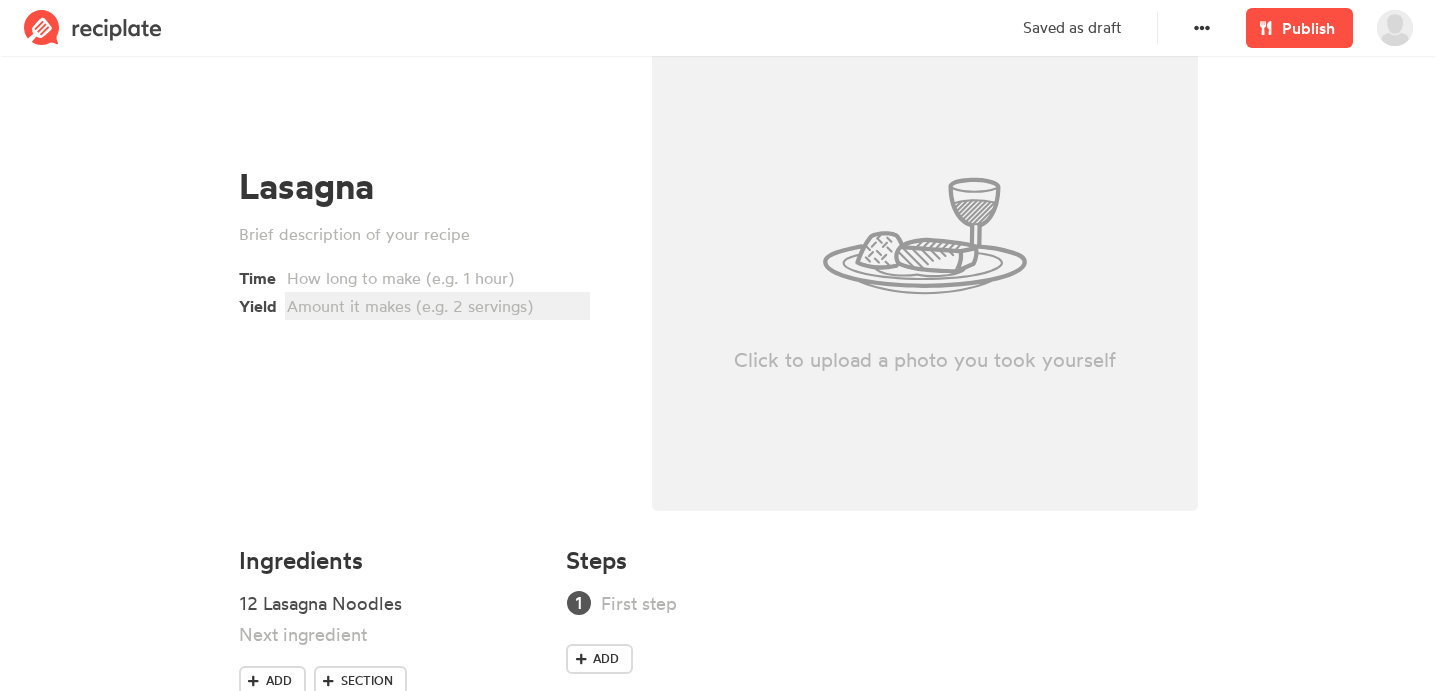 click at bounding box center [434, 306] 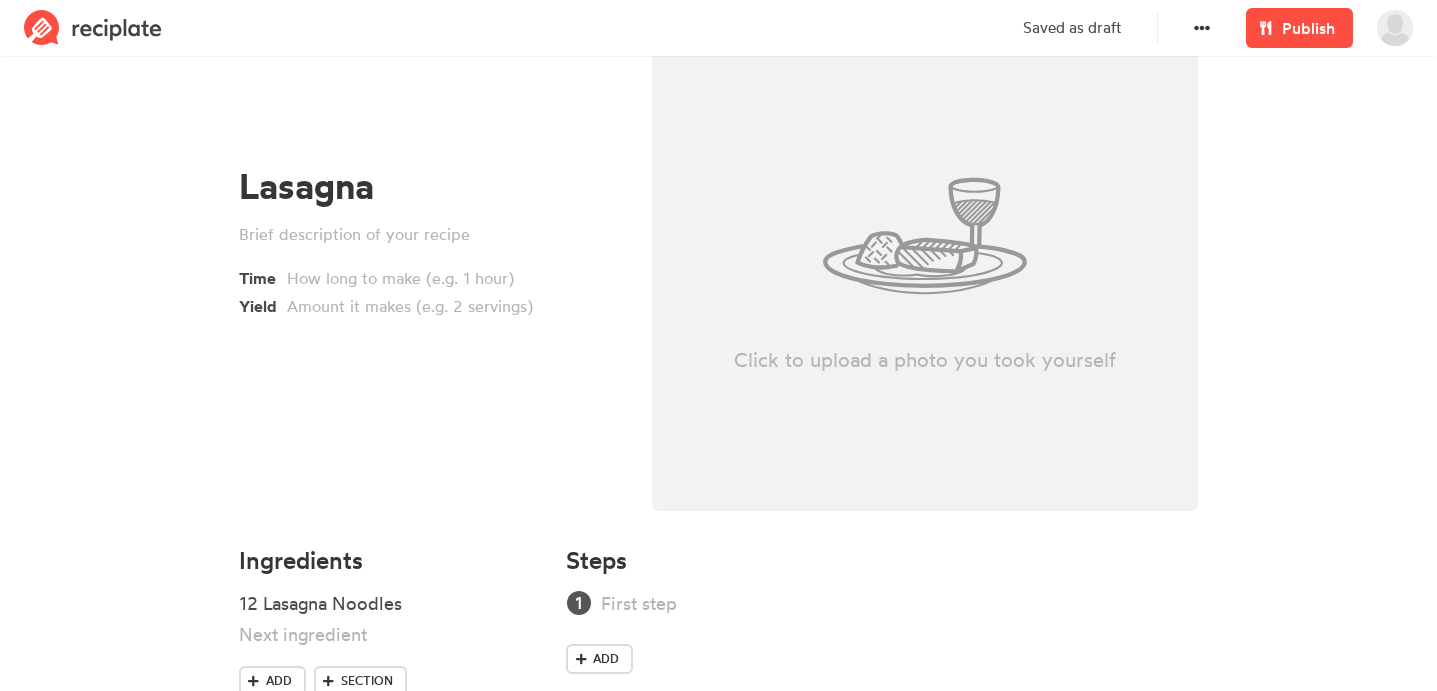 click on "Lasagna Time Yield" at bounding box center [429, 242] 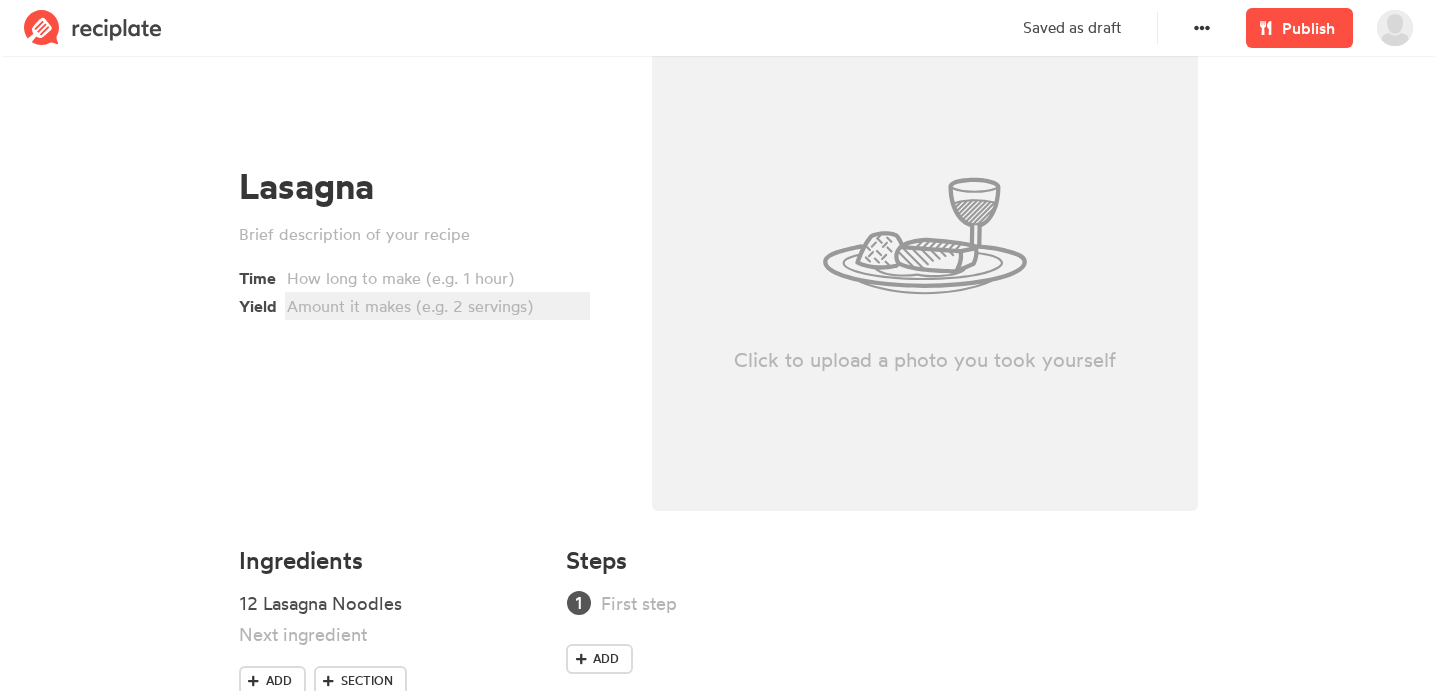 click at bounding box center (434, 306) 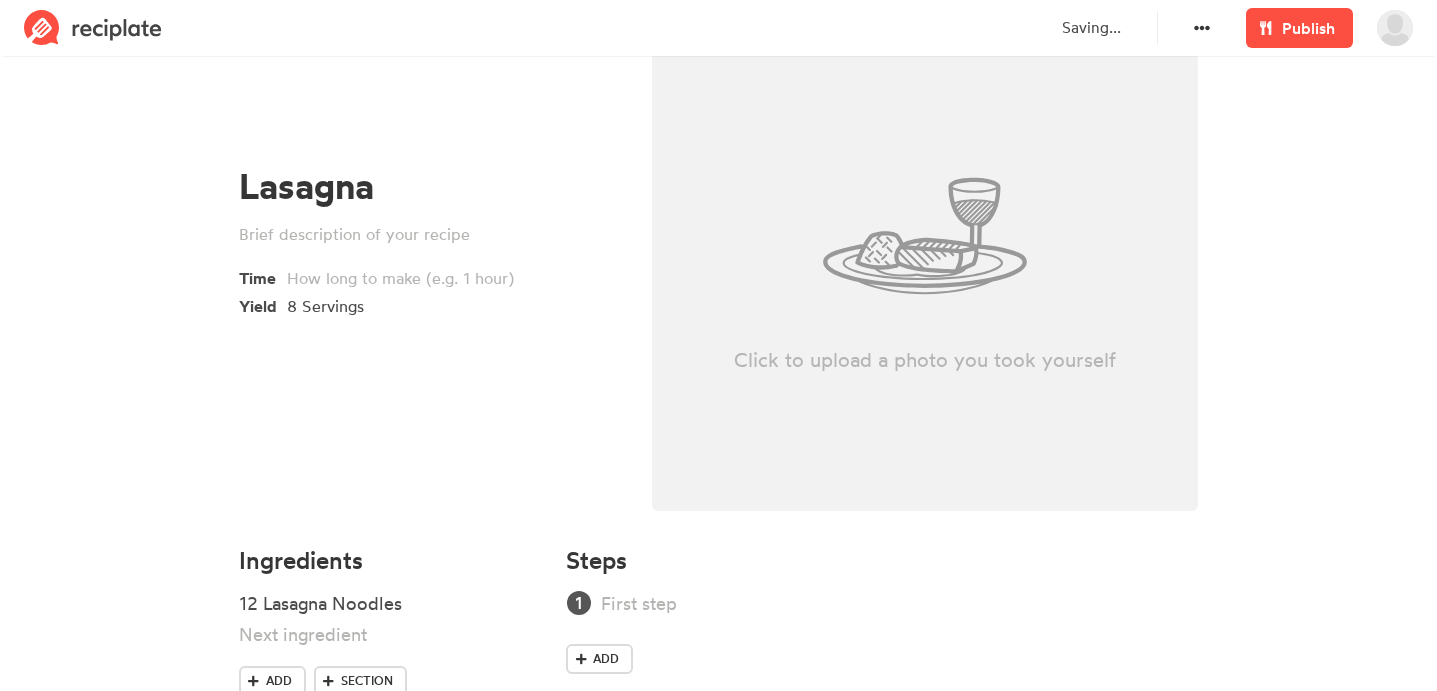 click on "Lasagna Time Yield 8 Servings" at bounding box center (429, 242) 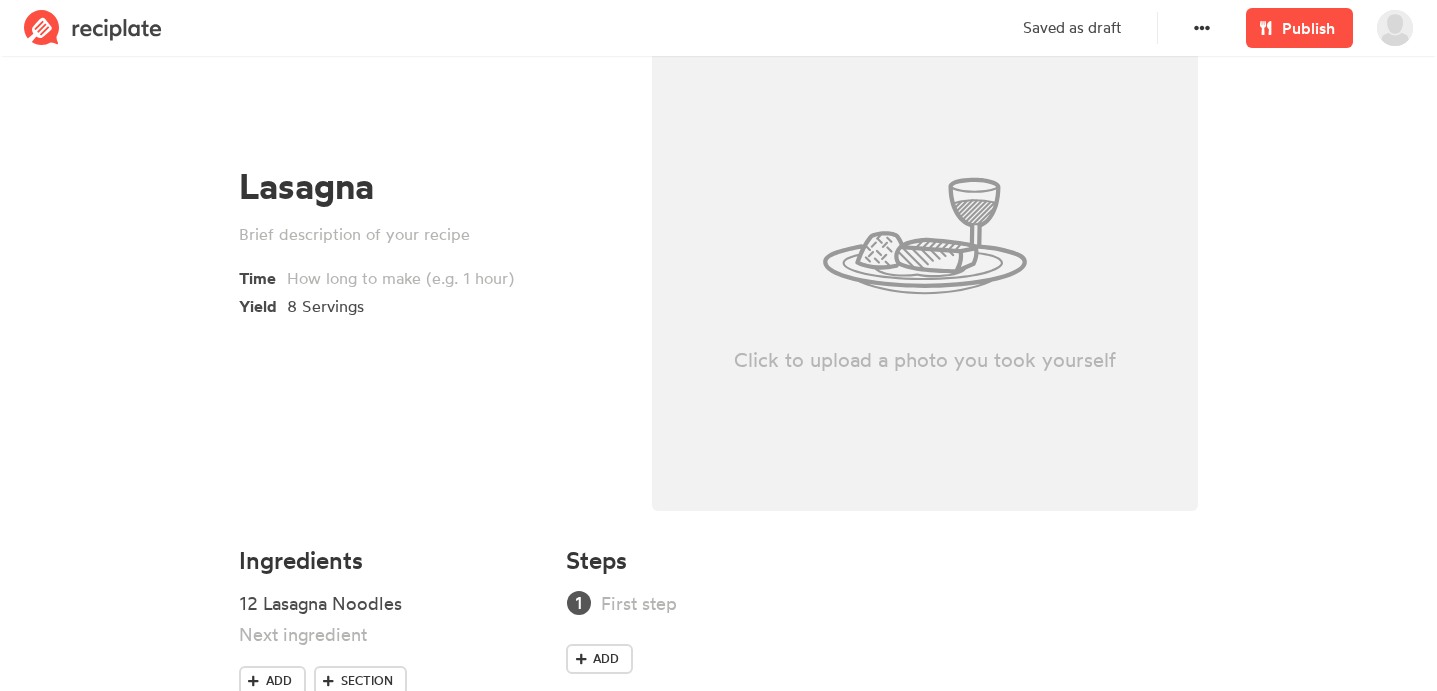 scroll, scrollTop: 199, scrollLeft: 0, axis: vertical 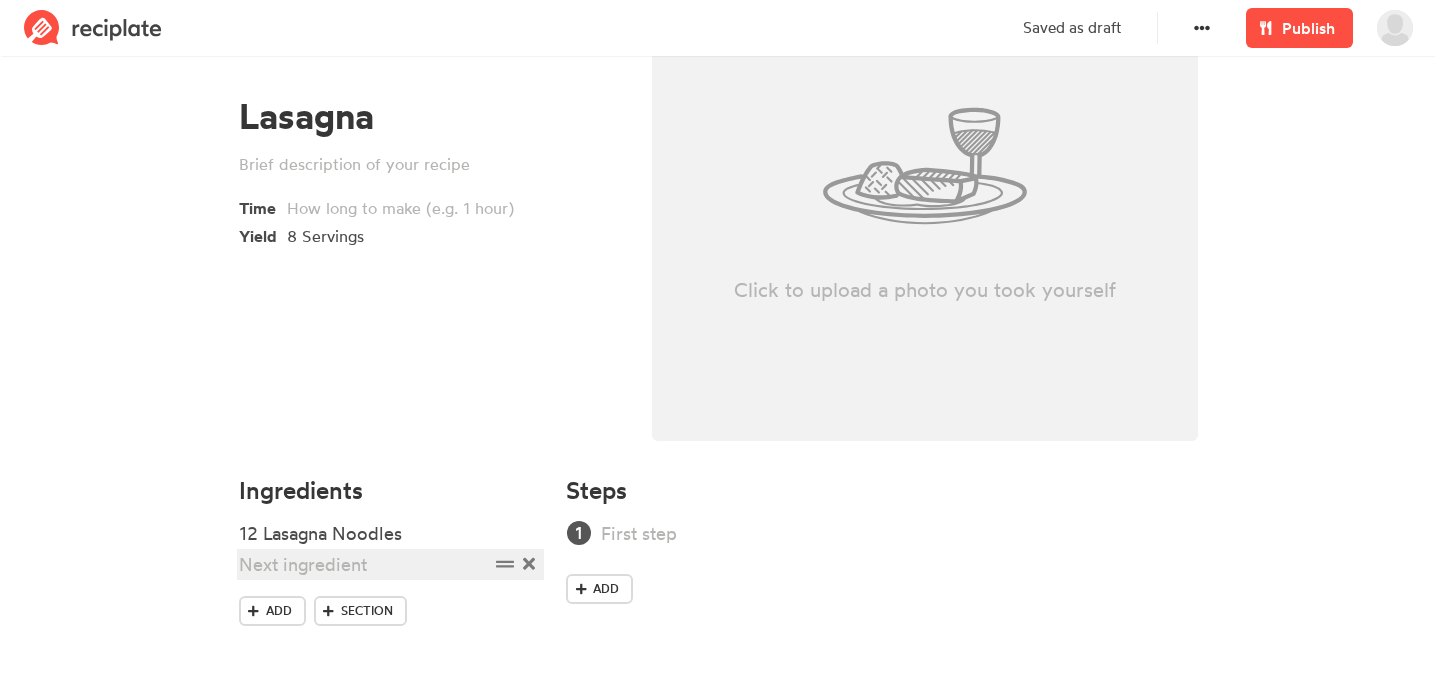 click at bounding box center (364, 564) 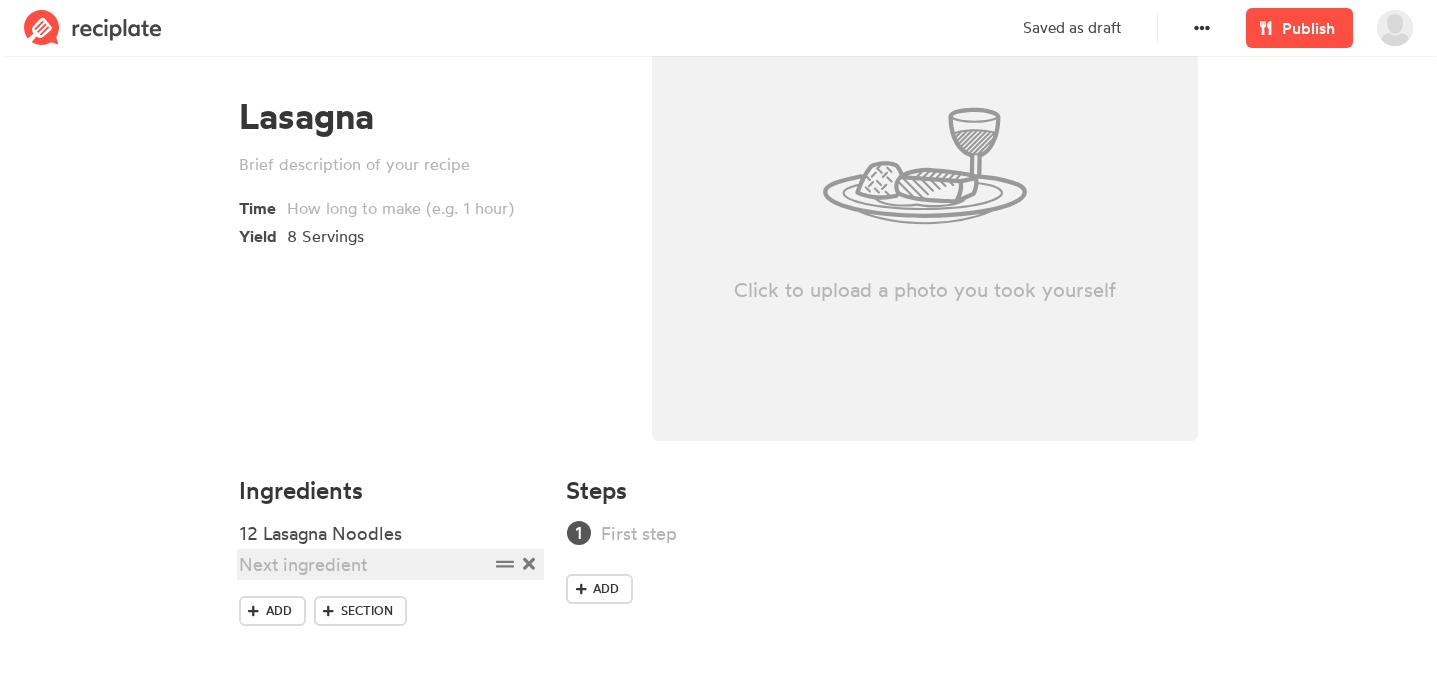 type 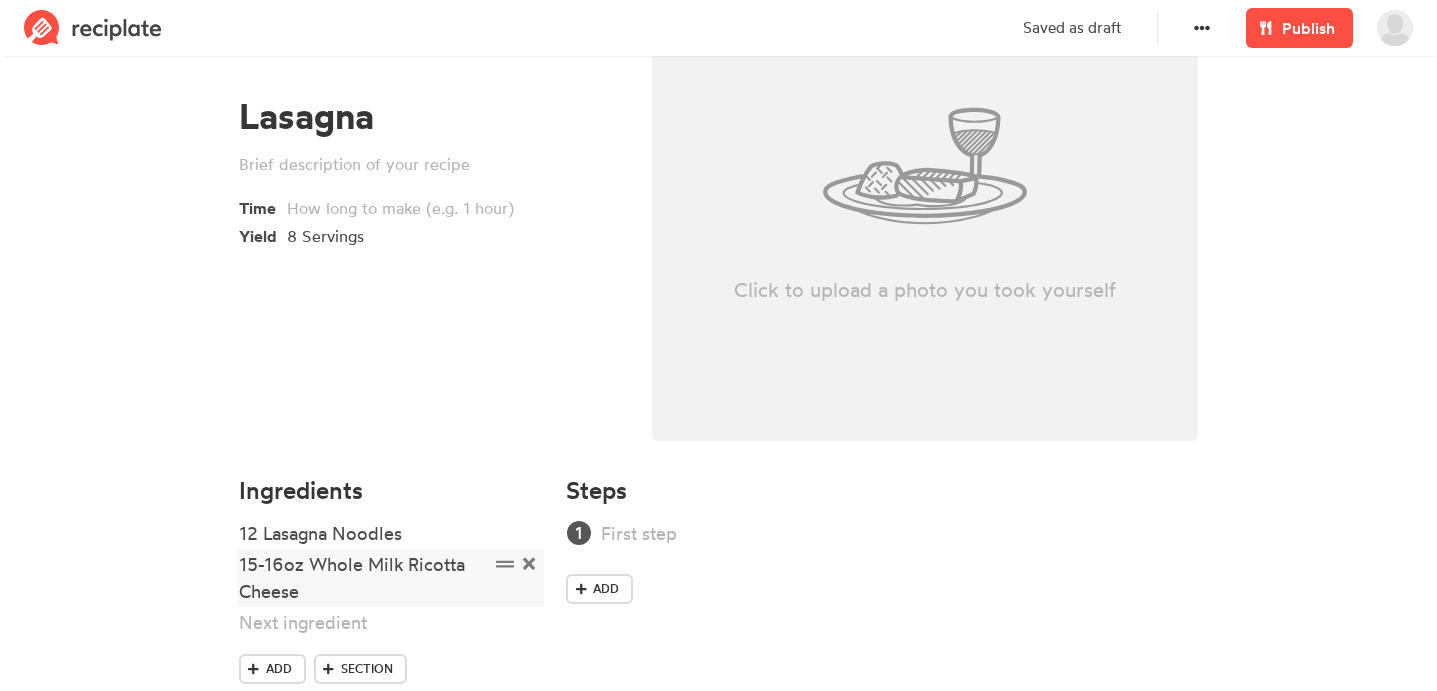 type 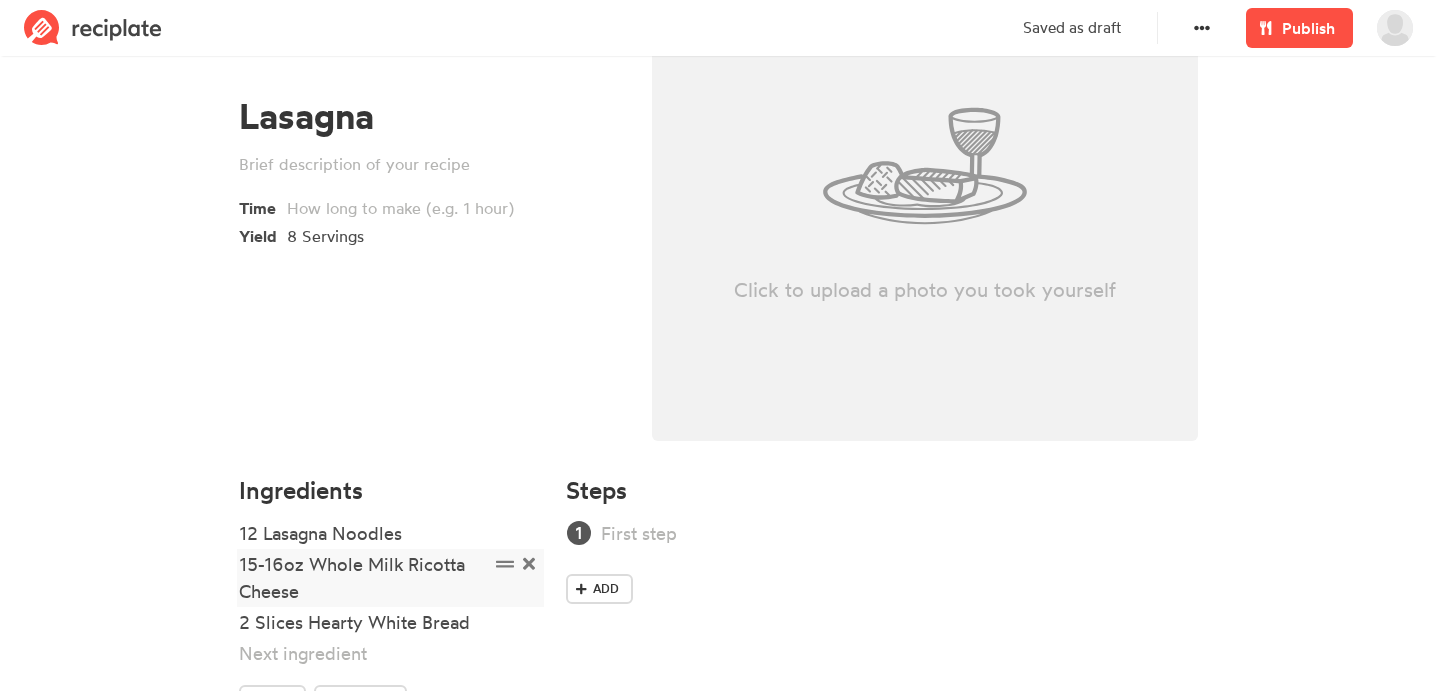type 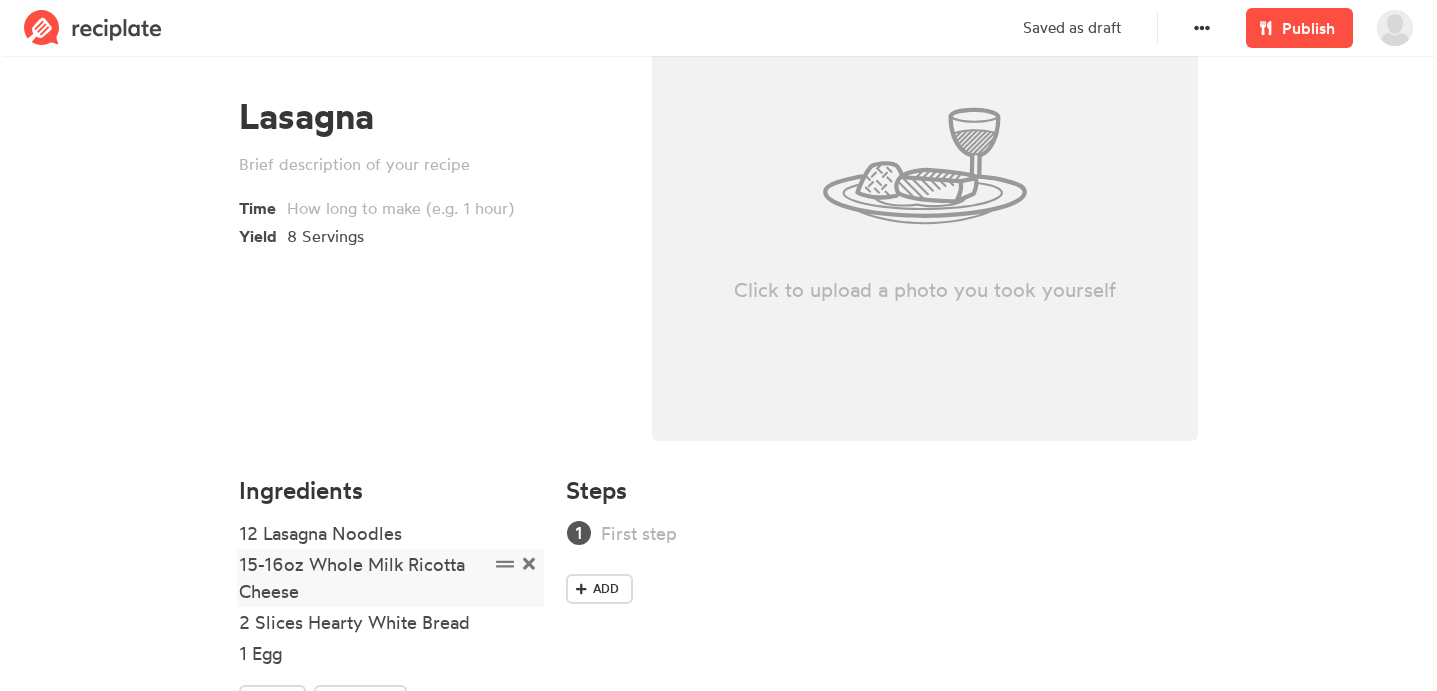 scroll, scrollTop: 204, scrollLeft: 0, axis: vertical 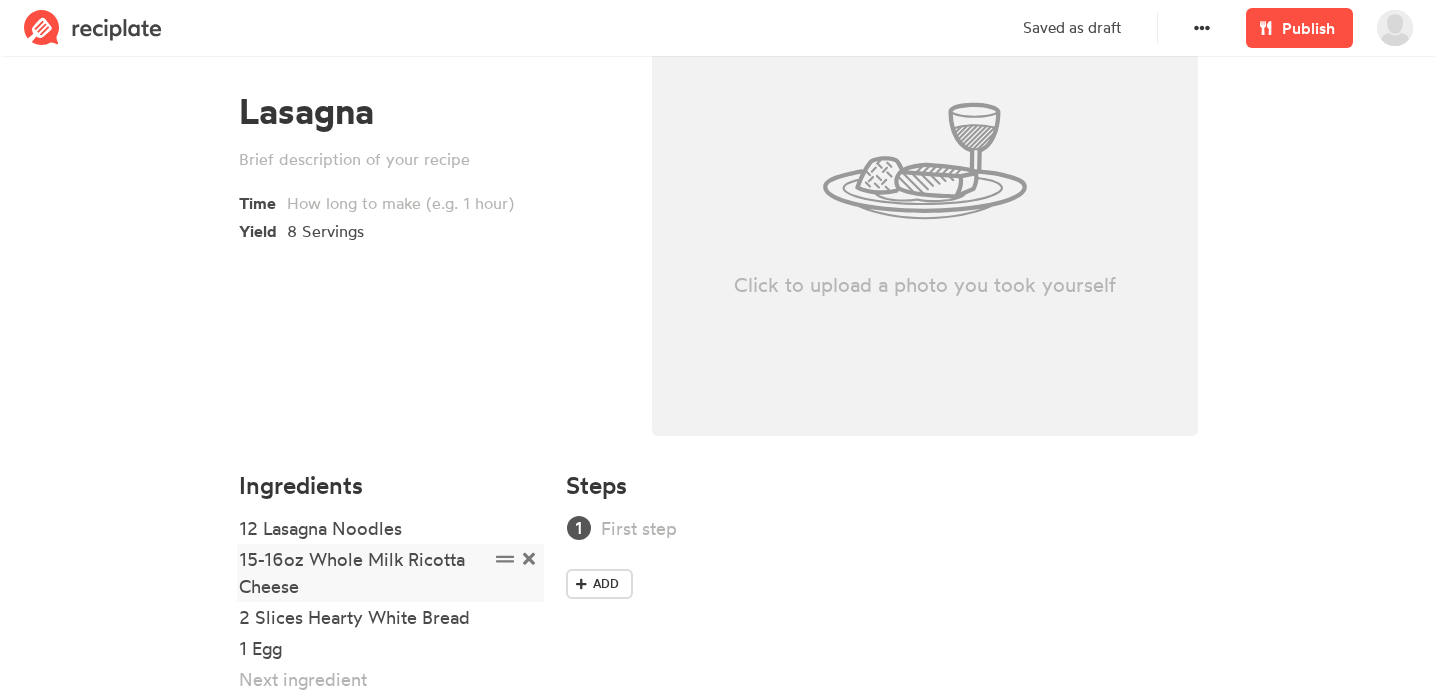 type 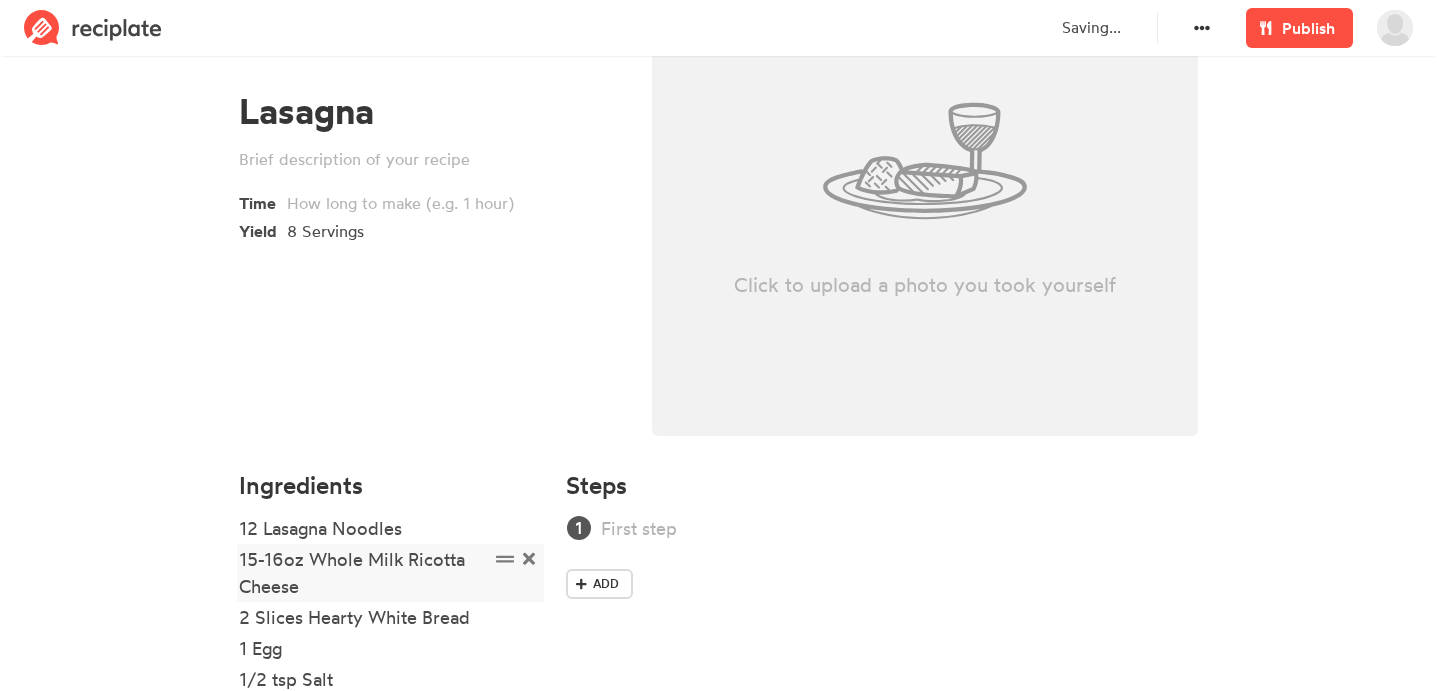 scroll, scrollTop: 350, scrollLeft: 0, axis: vertical 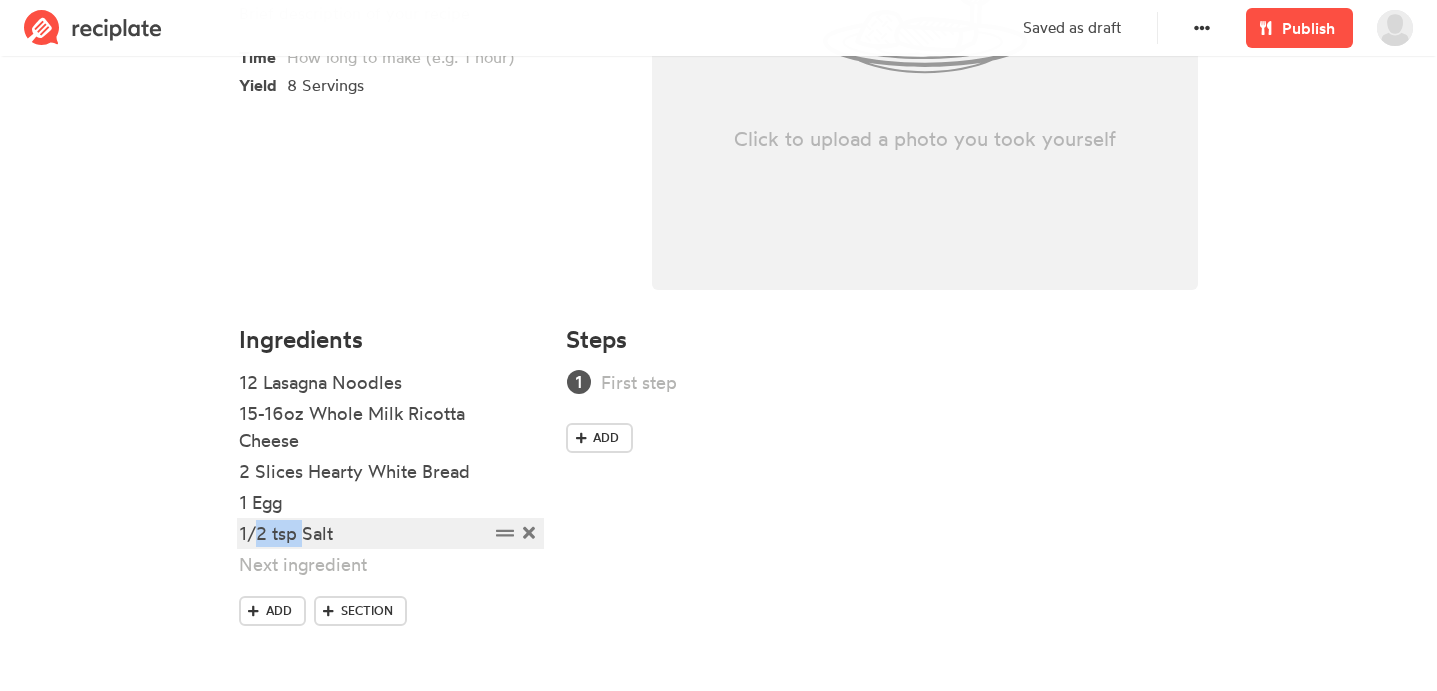 drag, startPoint x: 307, startPoint y: 530, endPoint x: 250, endPoint y: 531, distance: 57.00877 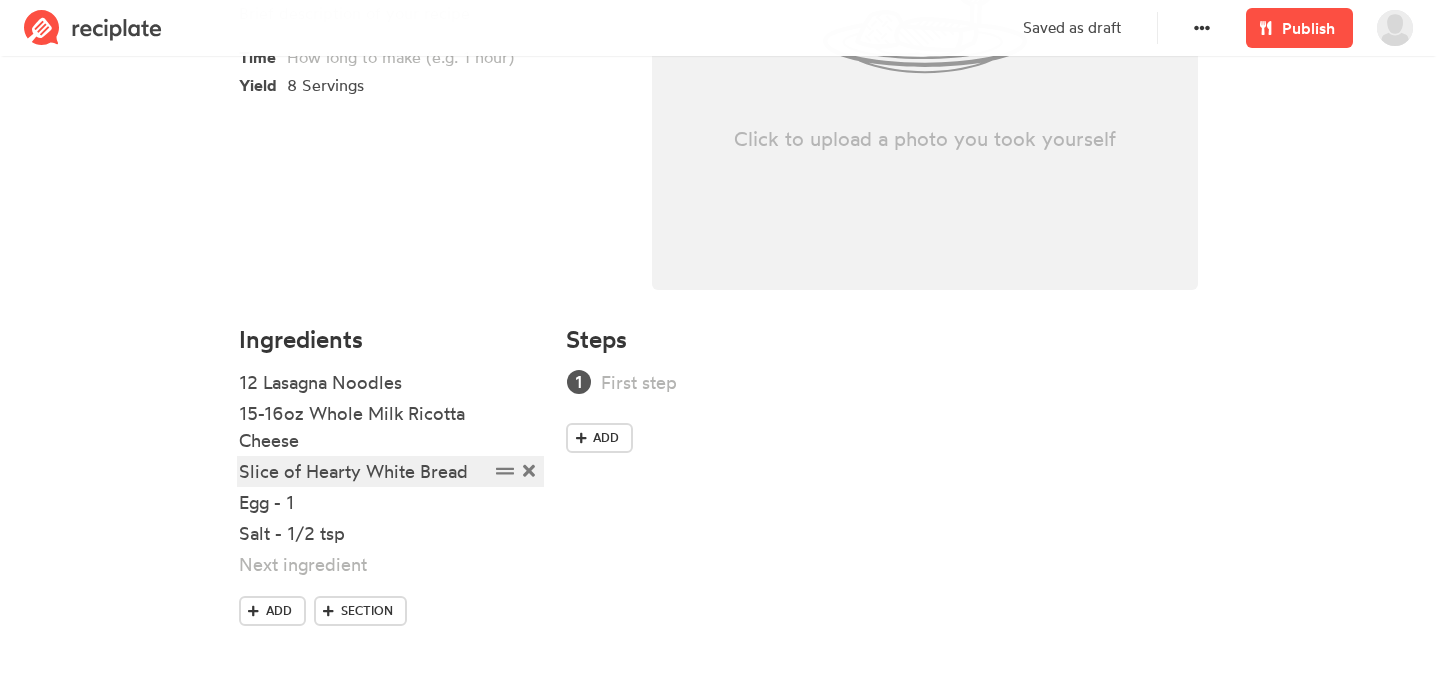click on "Slice of Hearty White Bread" at bounding box center [364, 471] 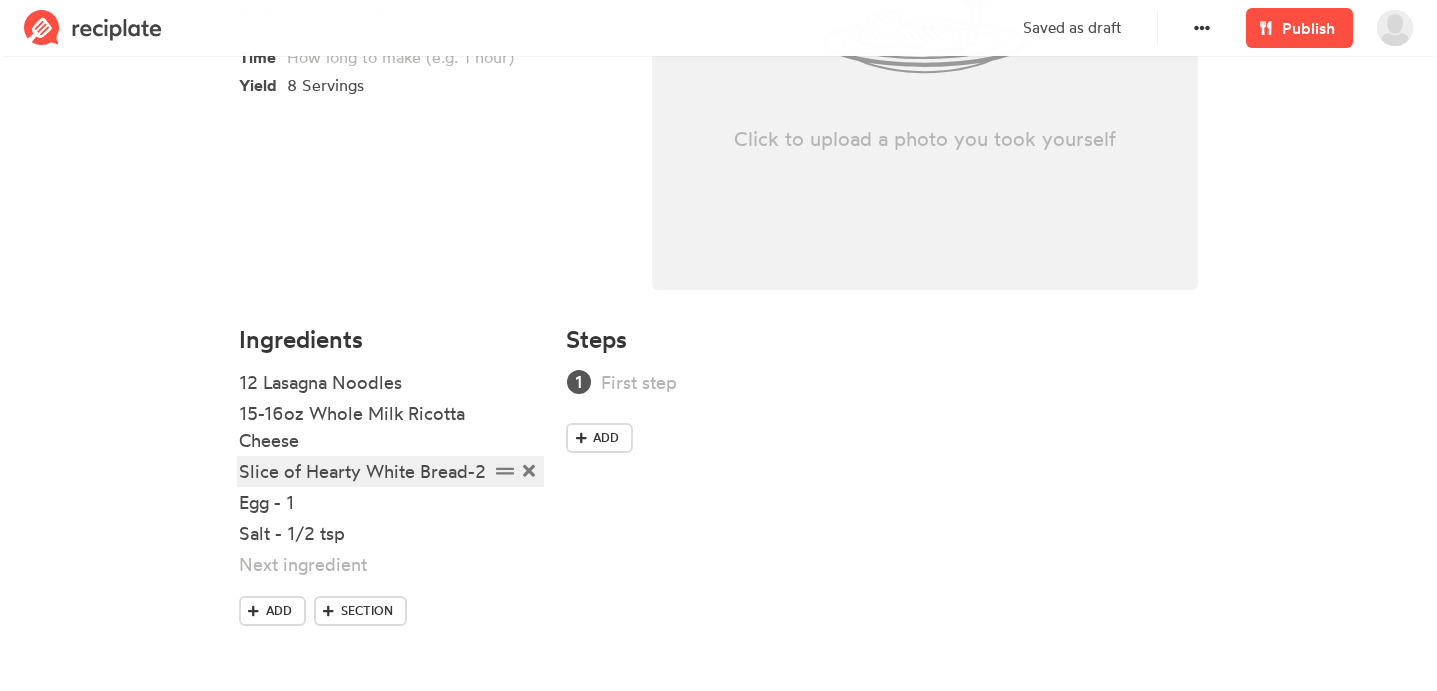 click on "Slice of Hearty White Bread-2" at bounding box center (364, 471) 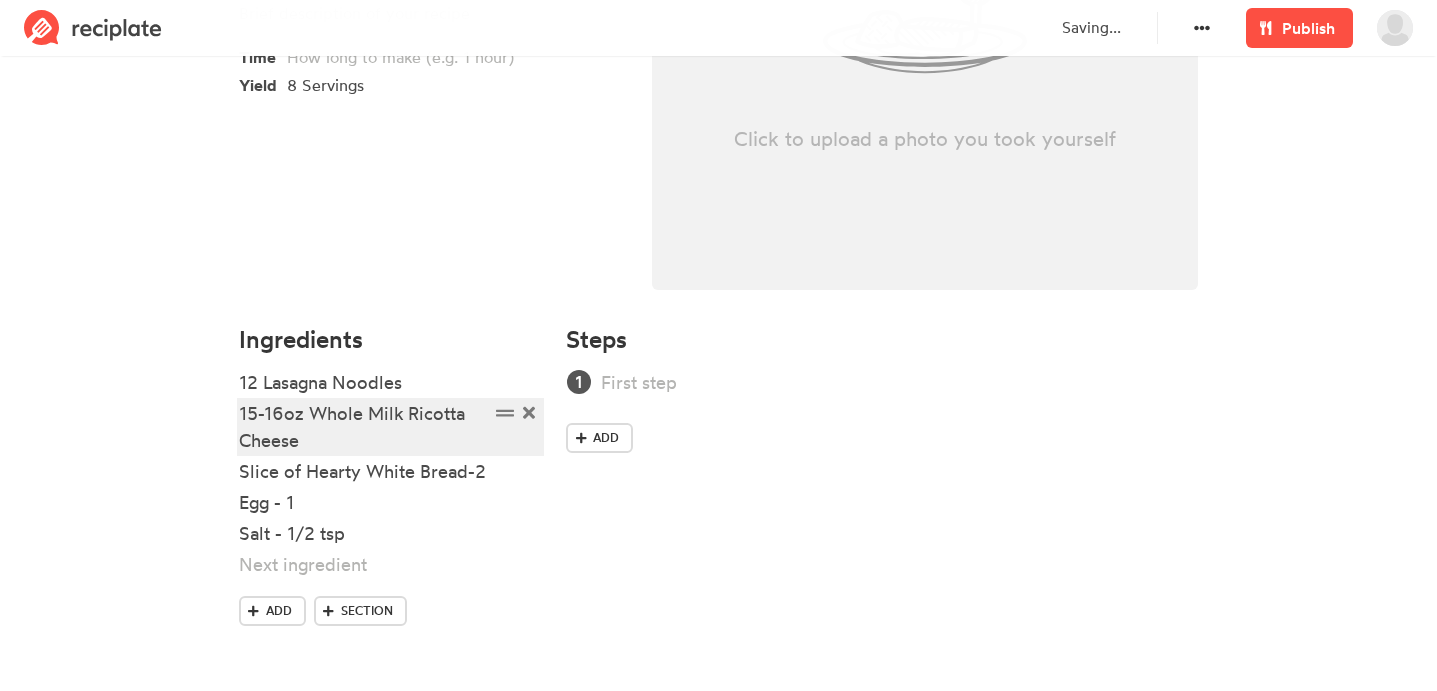 click on "15-16oz Whole Milk Ricotta Cheese" at bounding box center [364, 427] 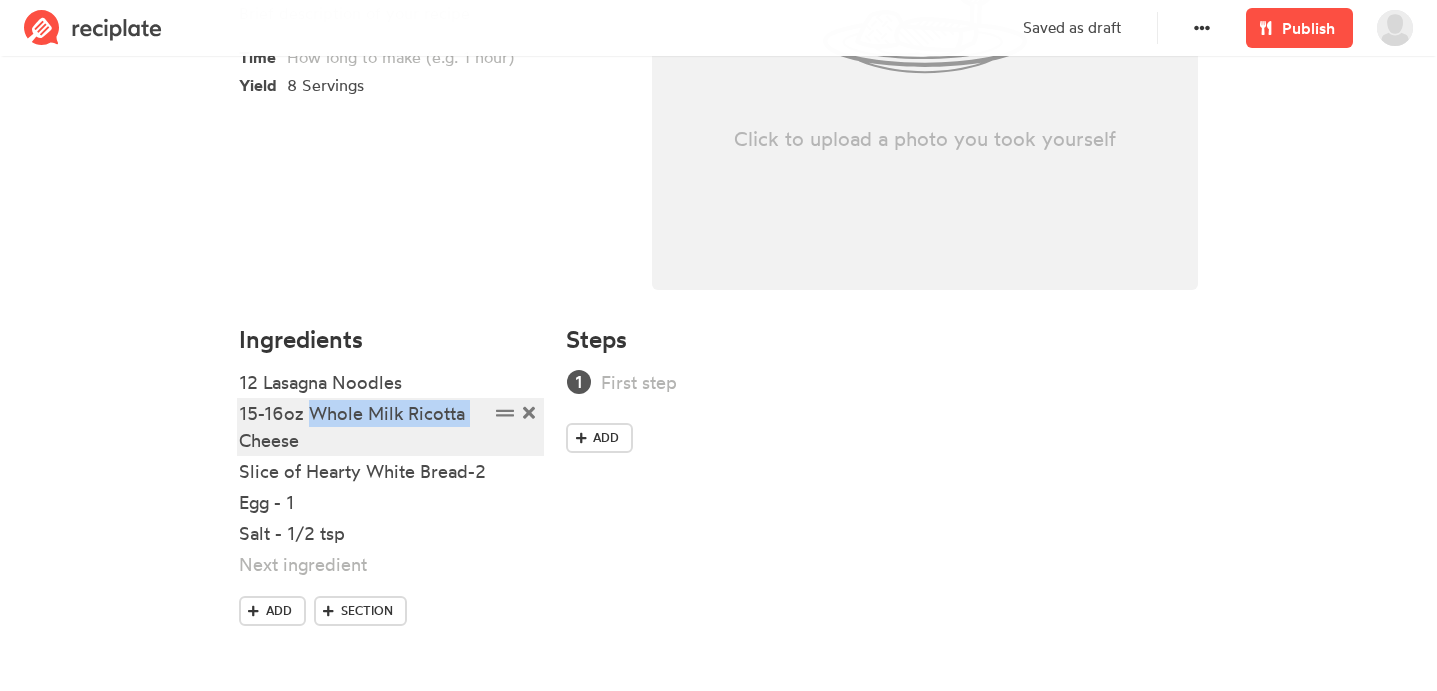drag, startPoint x: 314, startPoint y: 424, endPoint x: 236, endPoint y: 428, distance: 78.10249 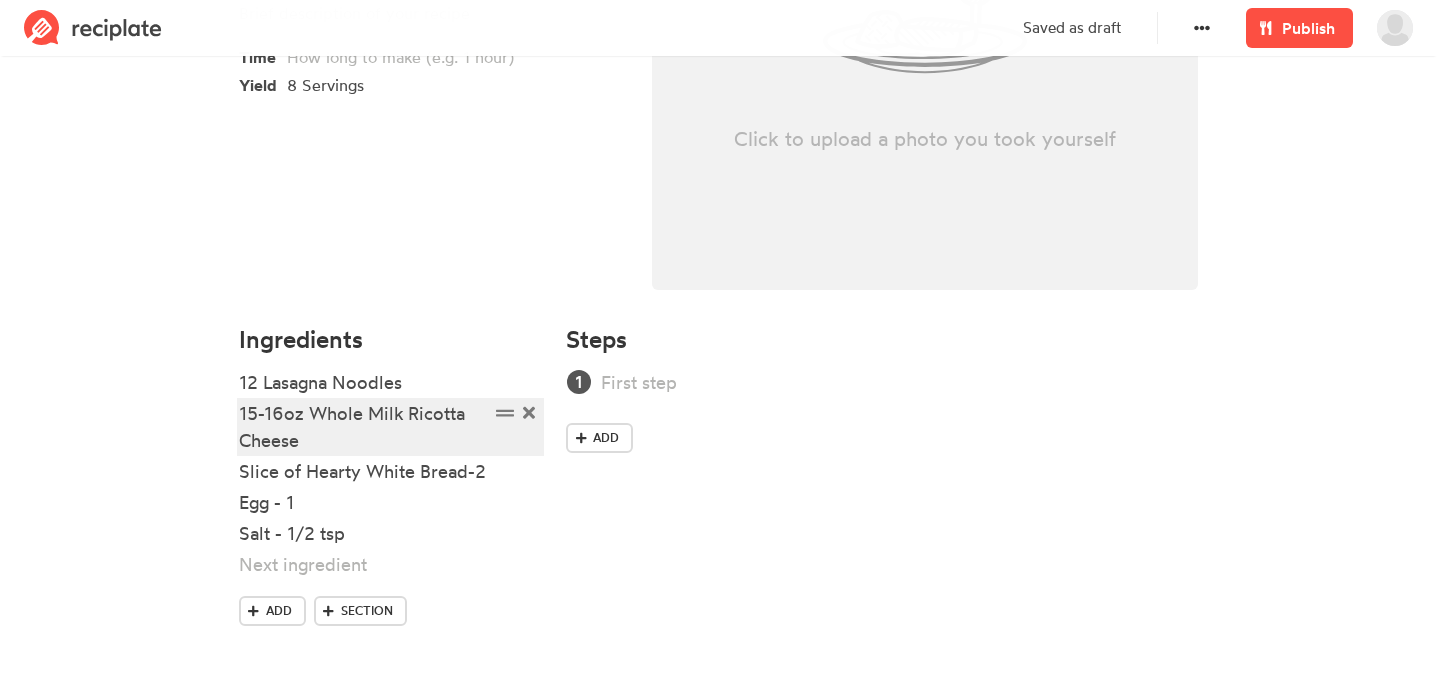click on "15-16oz Whole Milk Ricotta Cheese" at bounding box center [364, 427] 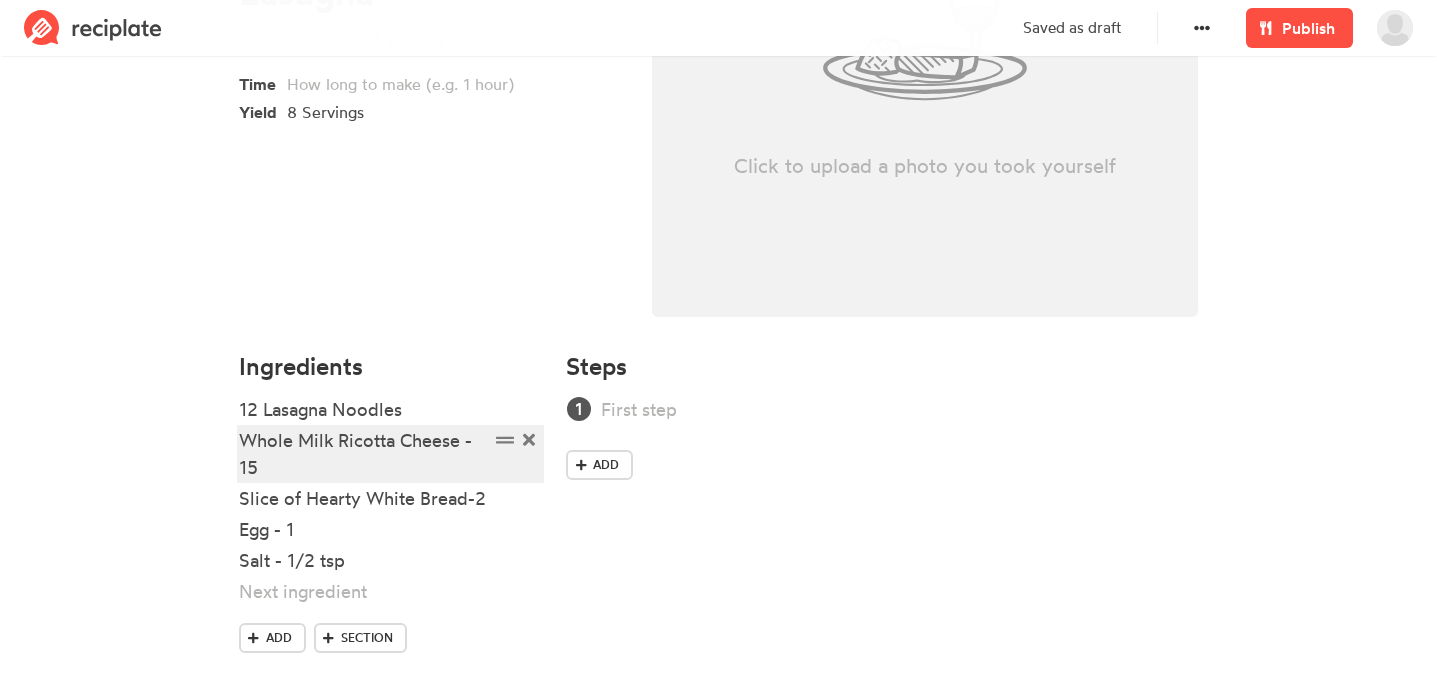 scroll, scrollTop: 350, scrollLeft: 0, axis: vertical 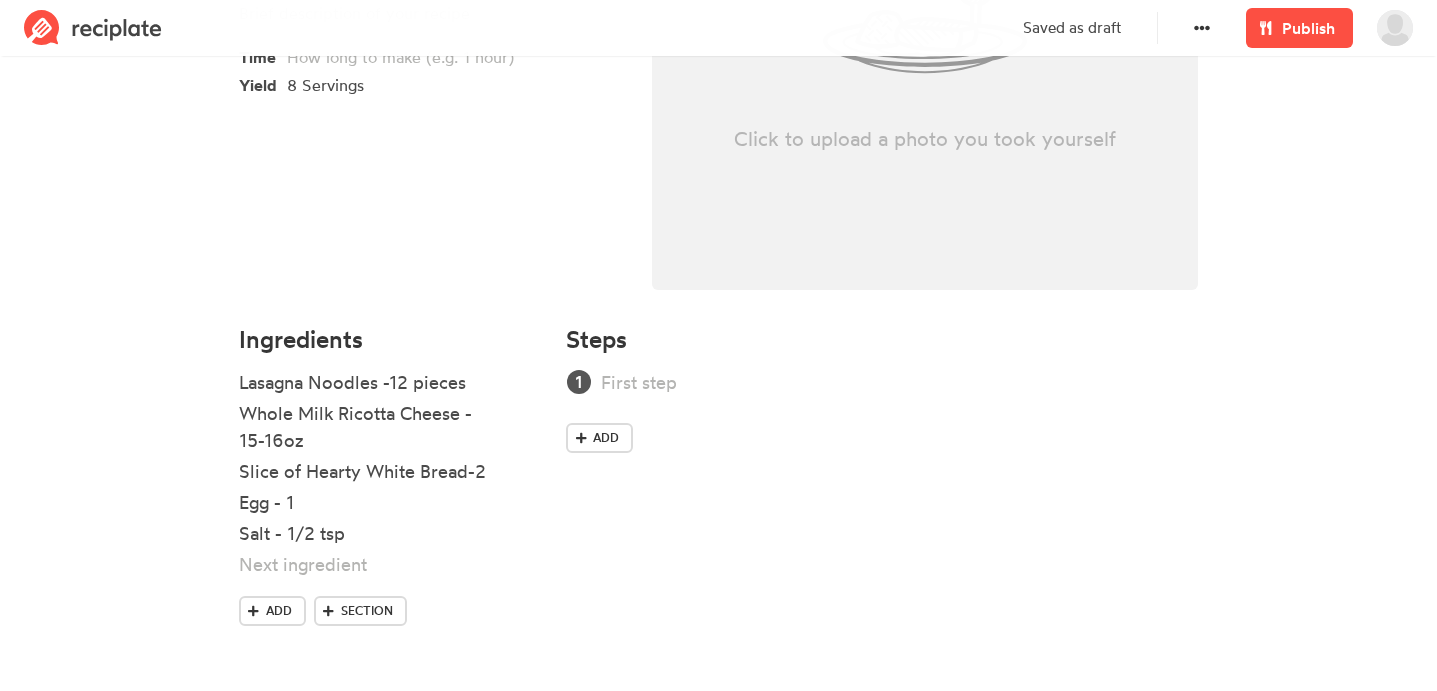 click on "Salt - 1/2 tsp" at bounding box center (391, 535) 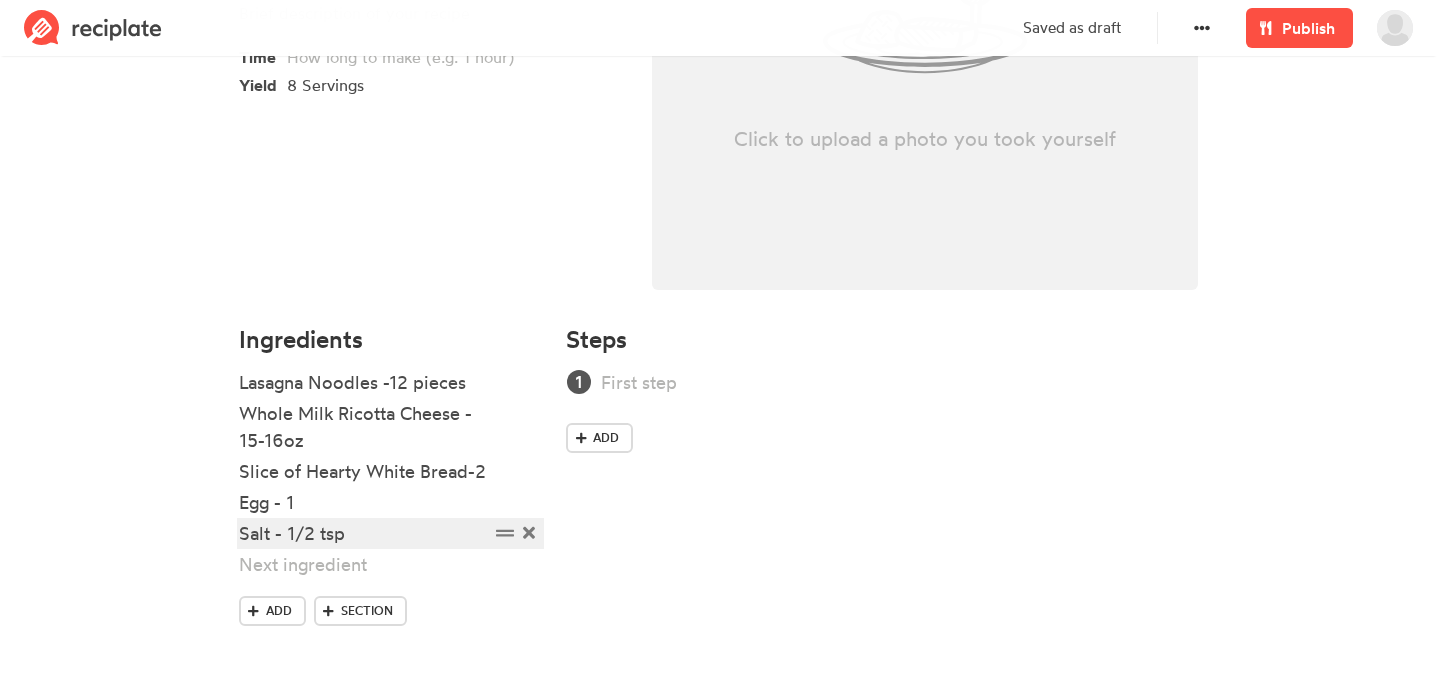 click on "Salt - 1/2 tsp" at bounding box center [364, 533] 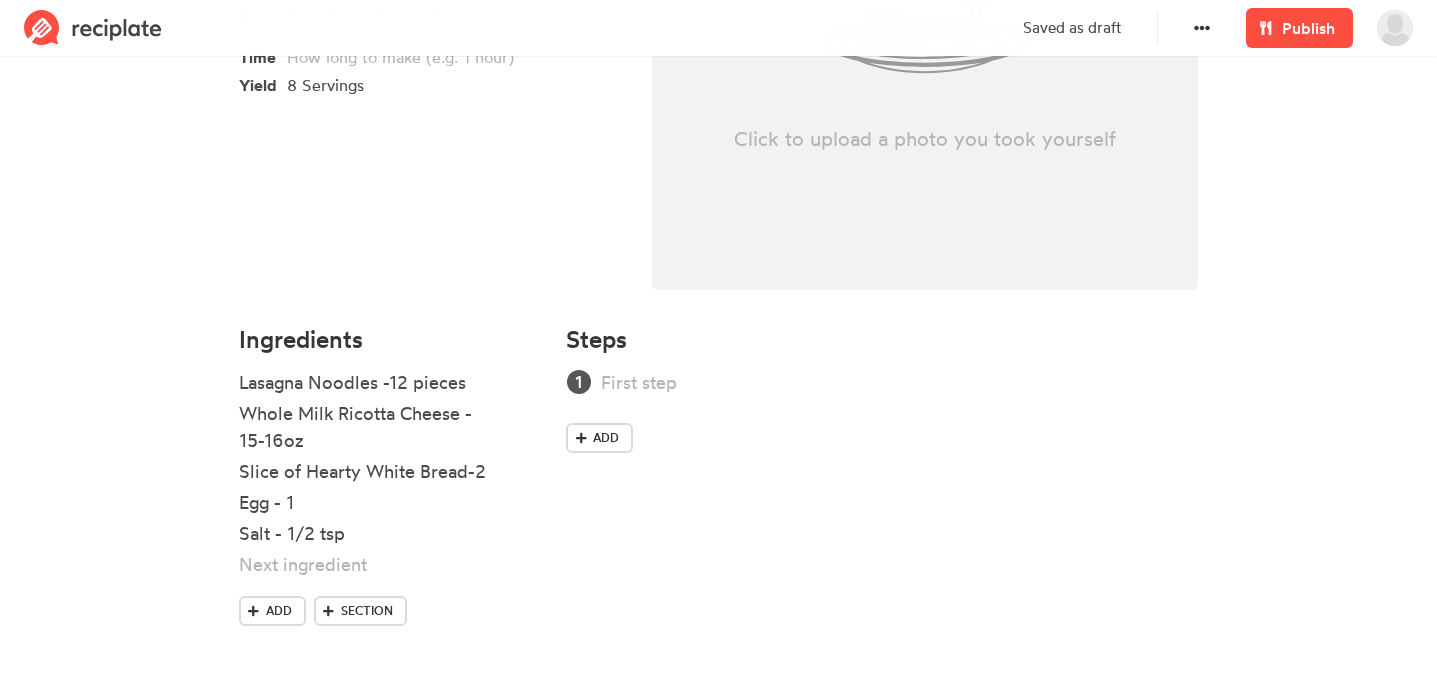 click on "Lasagna Noodles -12 pieces Whole Milk Ricotta Cheese - 15-16oz Slice of Hearty White Bread-2 Egg - 1 Salt - 1/2 tsp" at bounding box center (391, 482) 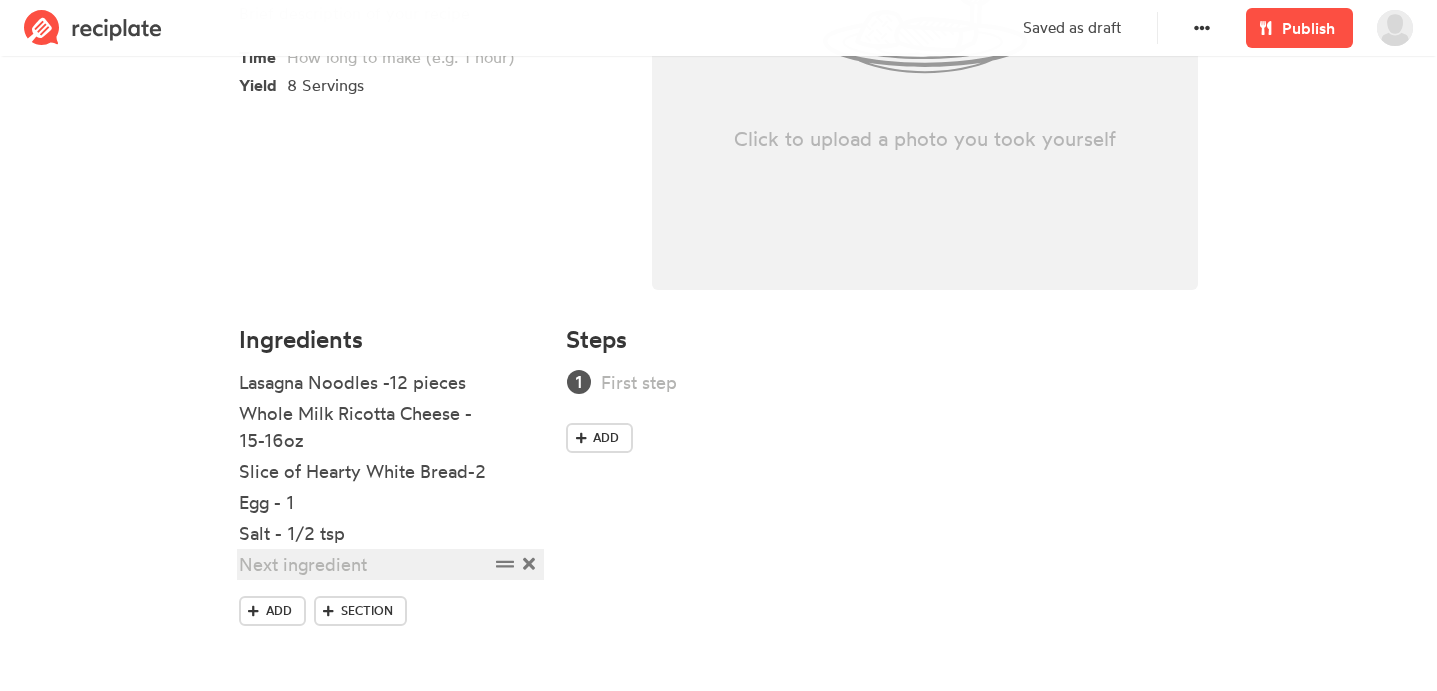 click at bounding box center [364, 564] 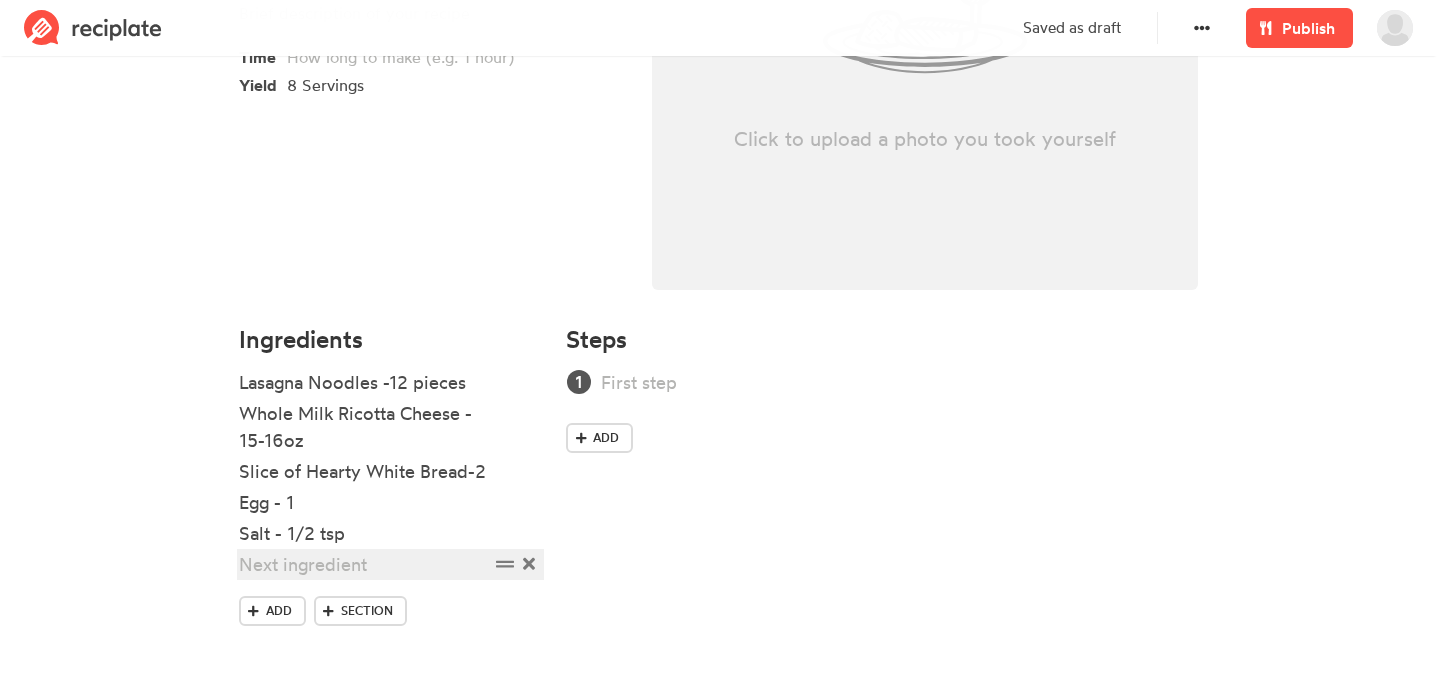 click at bounding box center (364, 564) 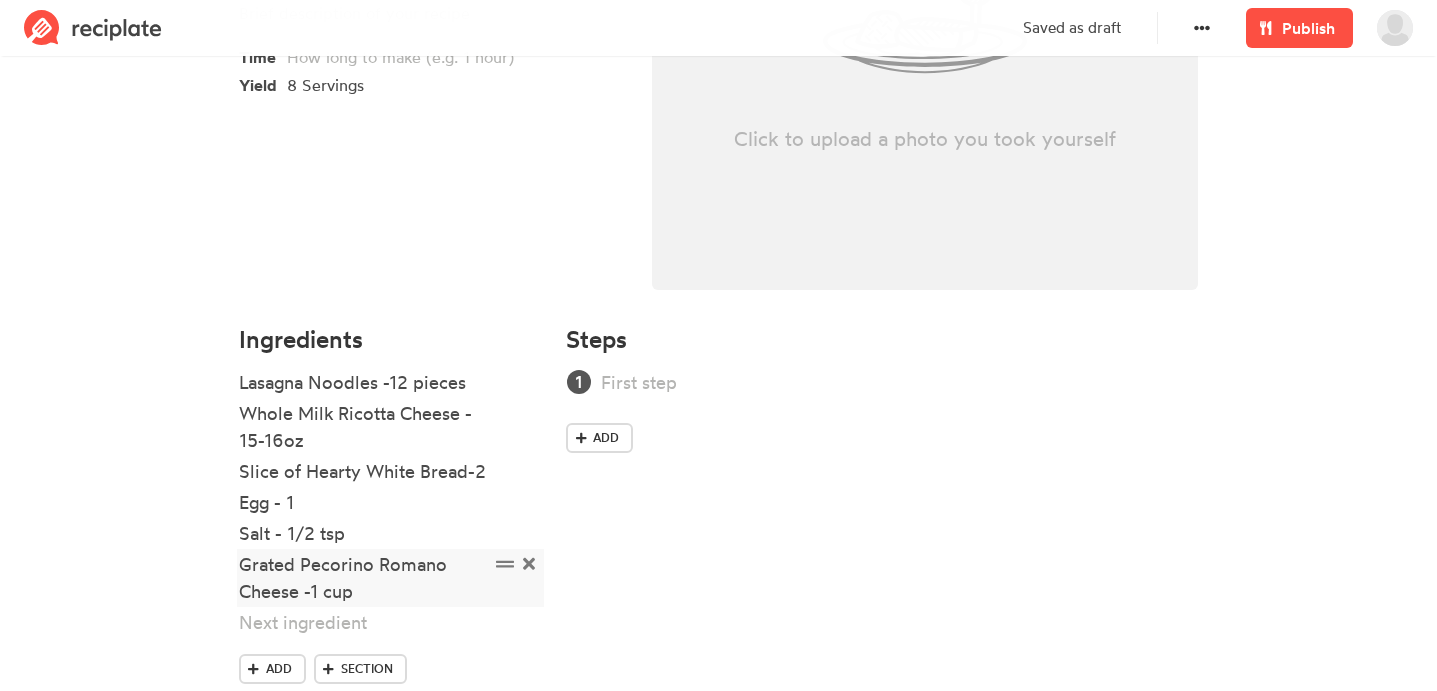 type 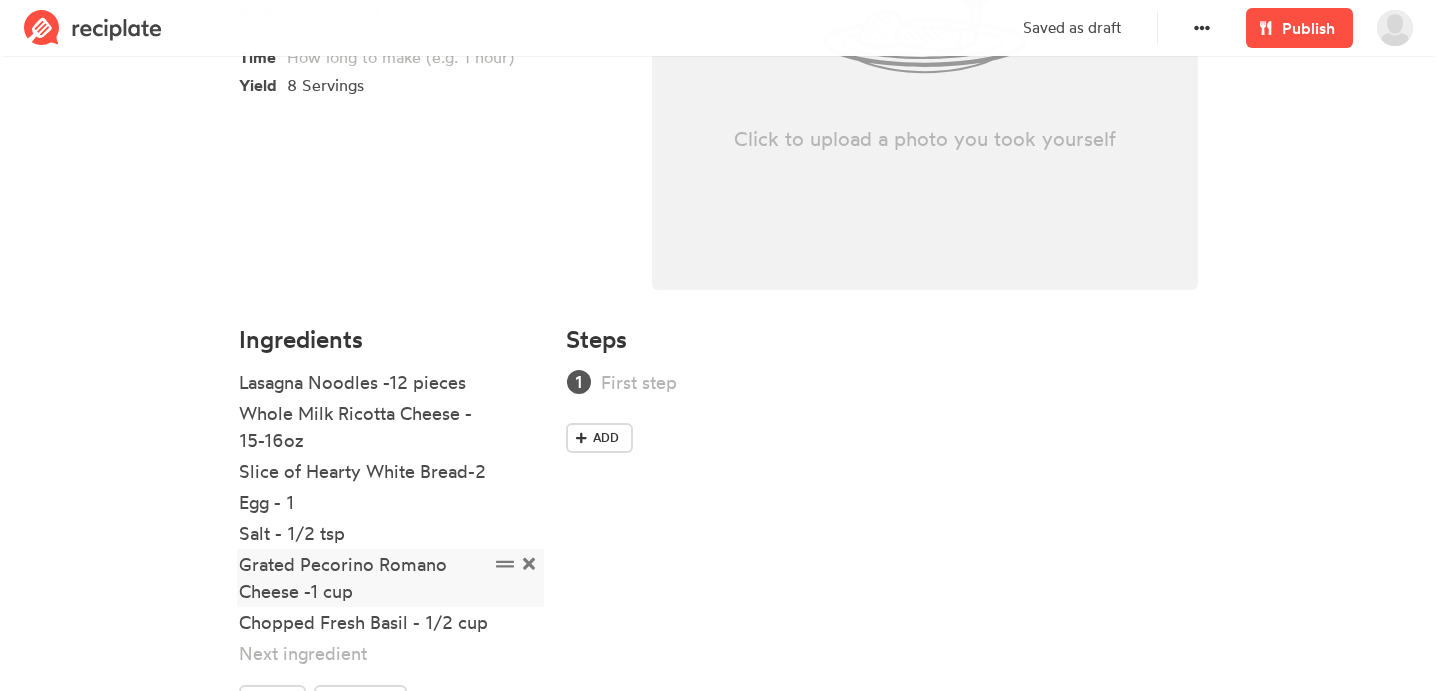scroll, scrollTop: 439, scrollLeft: 0, axis: vertical 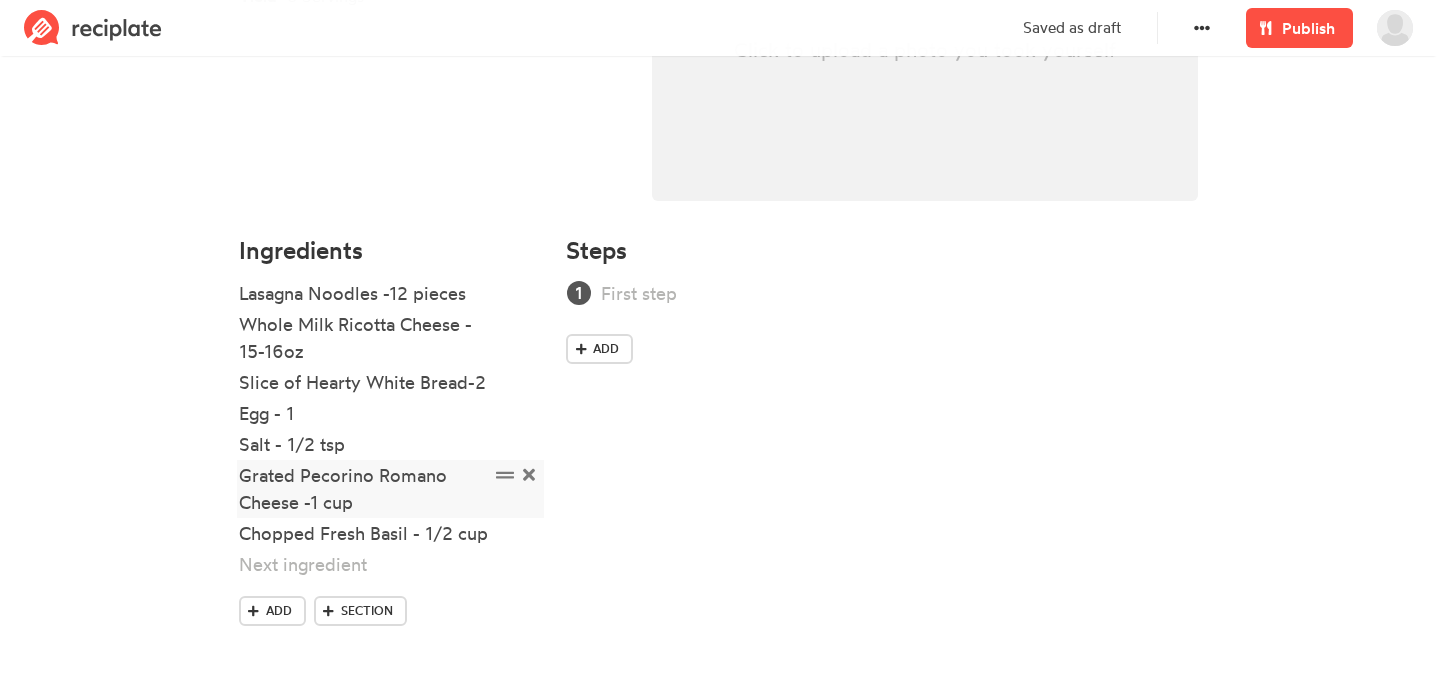 type 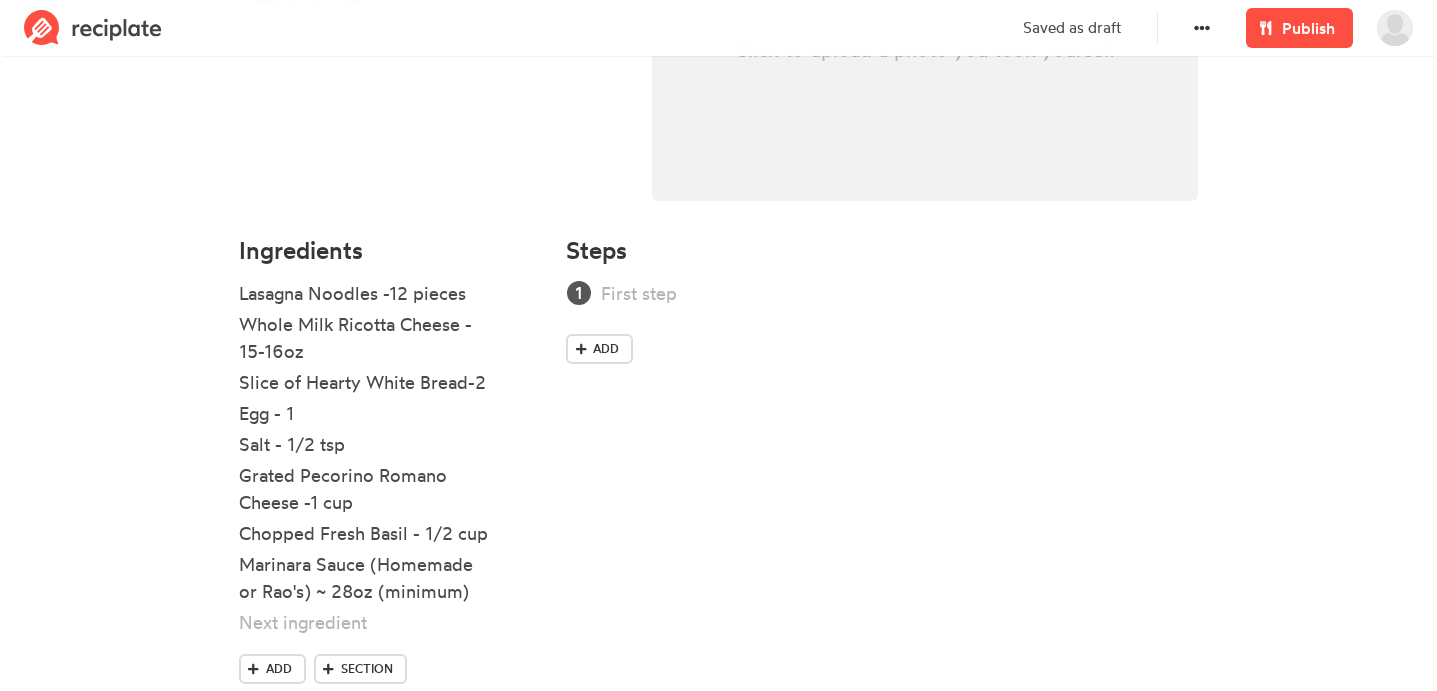 type 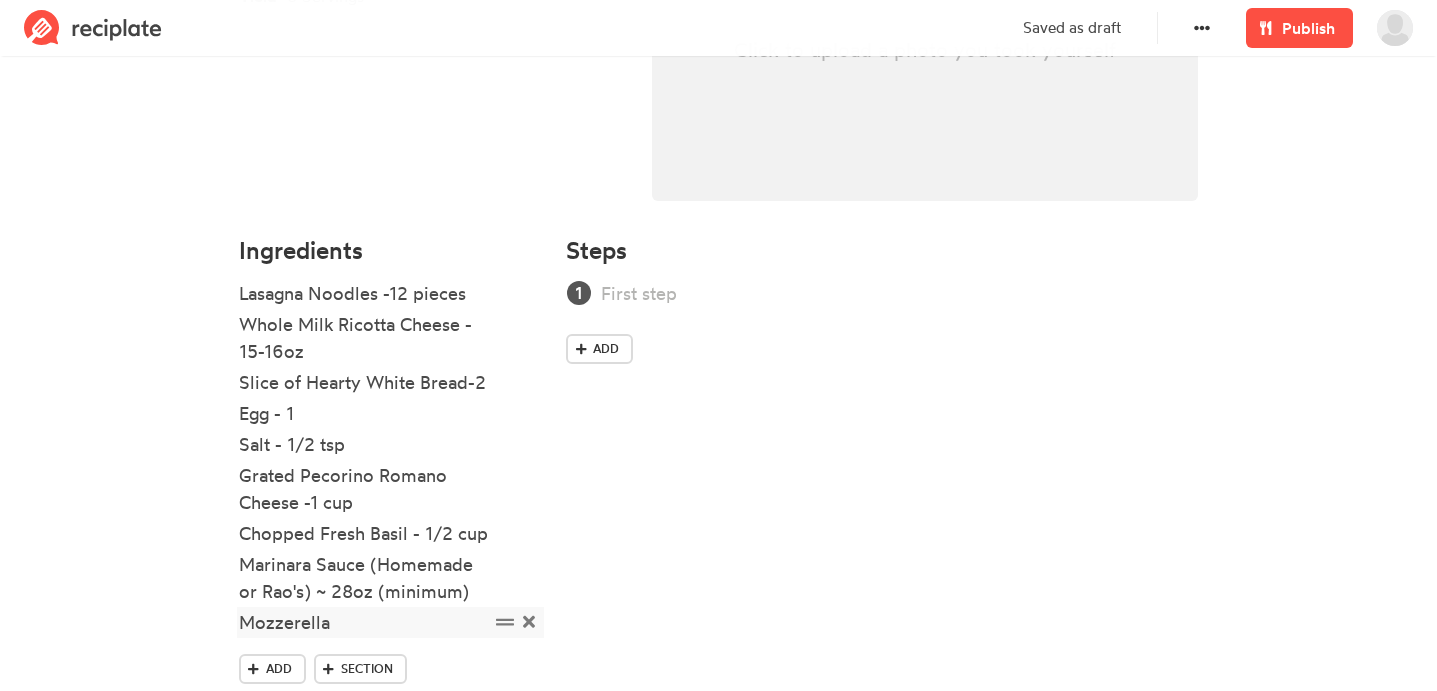 click on "Mozzerella" at bounding box center (364, 622) 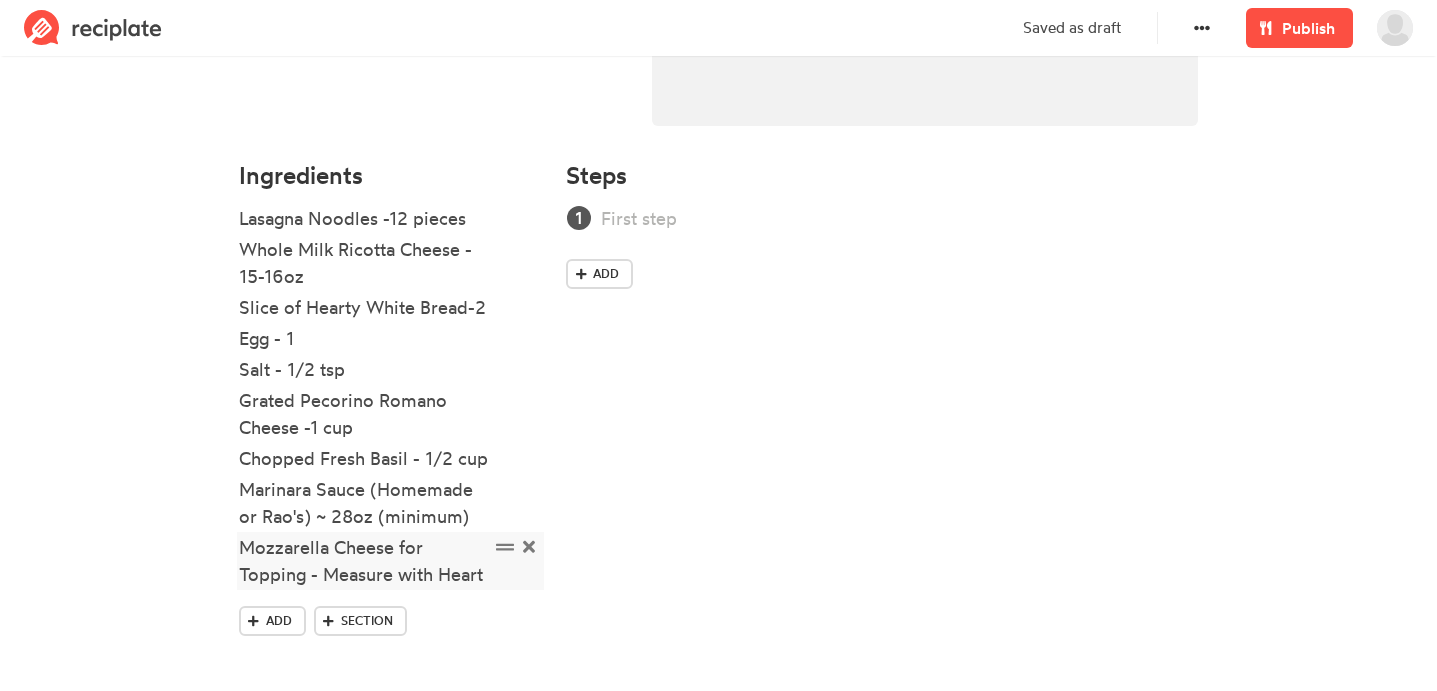 scroll, scrollTop: 524, scrollLeft: 0, axis: vertical 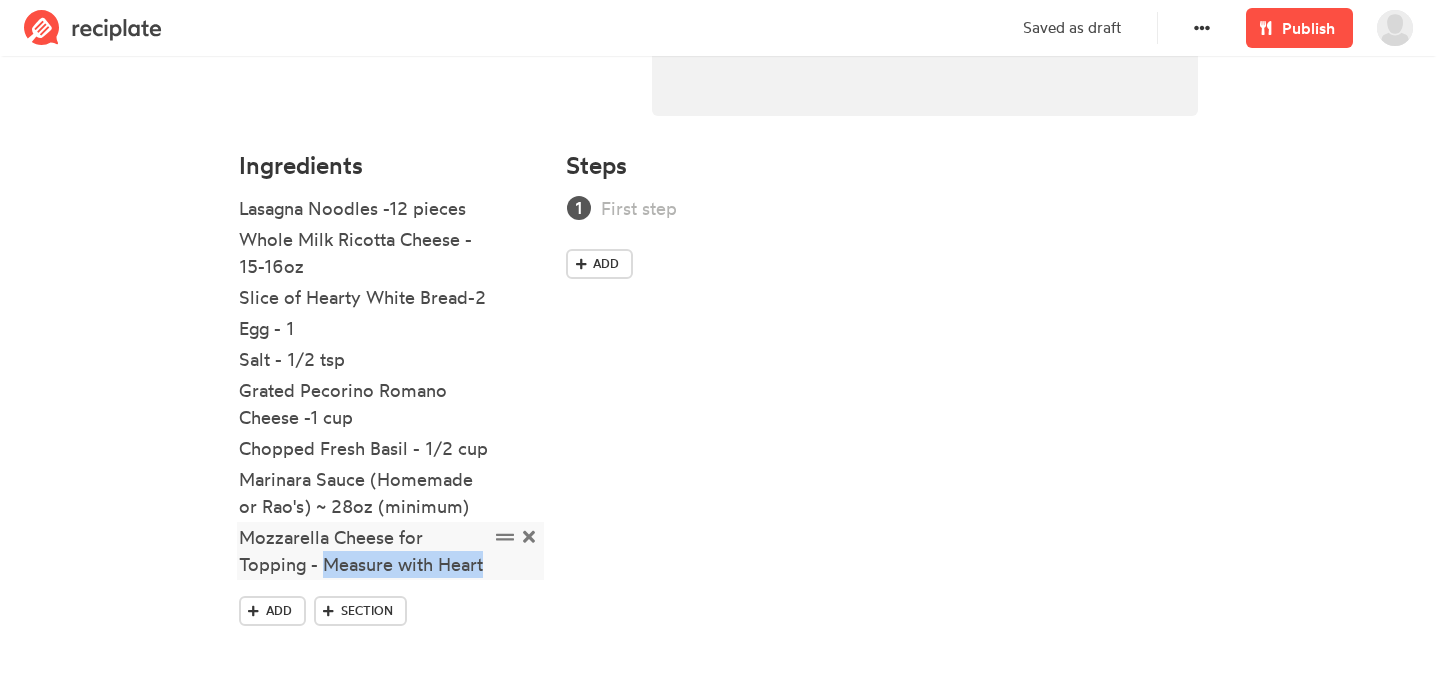 drag, startPoint x: 487, startPoint y: 565, endPoint x: 327, endPoint y: 569, distance: 160.04999 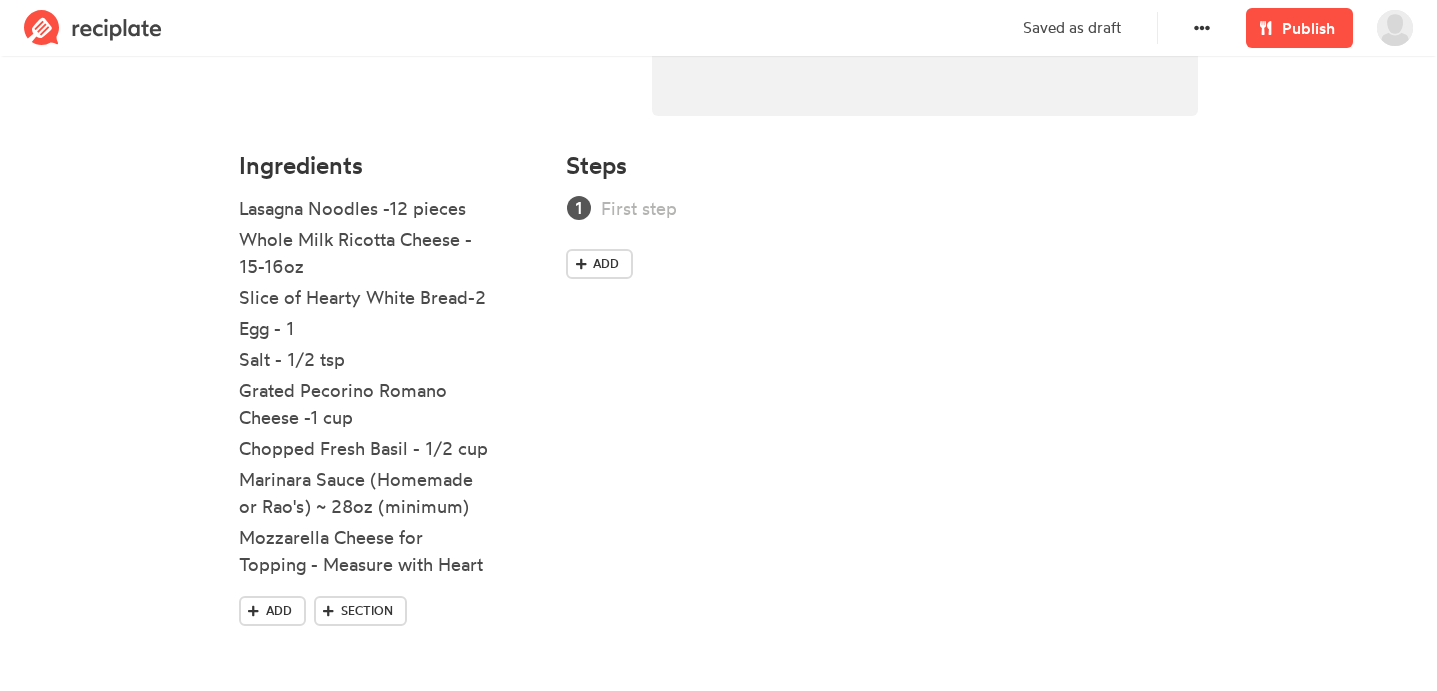 click on "Add   Section" at bounding box center [391, 615] 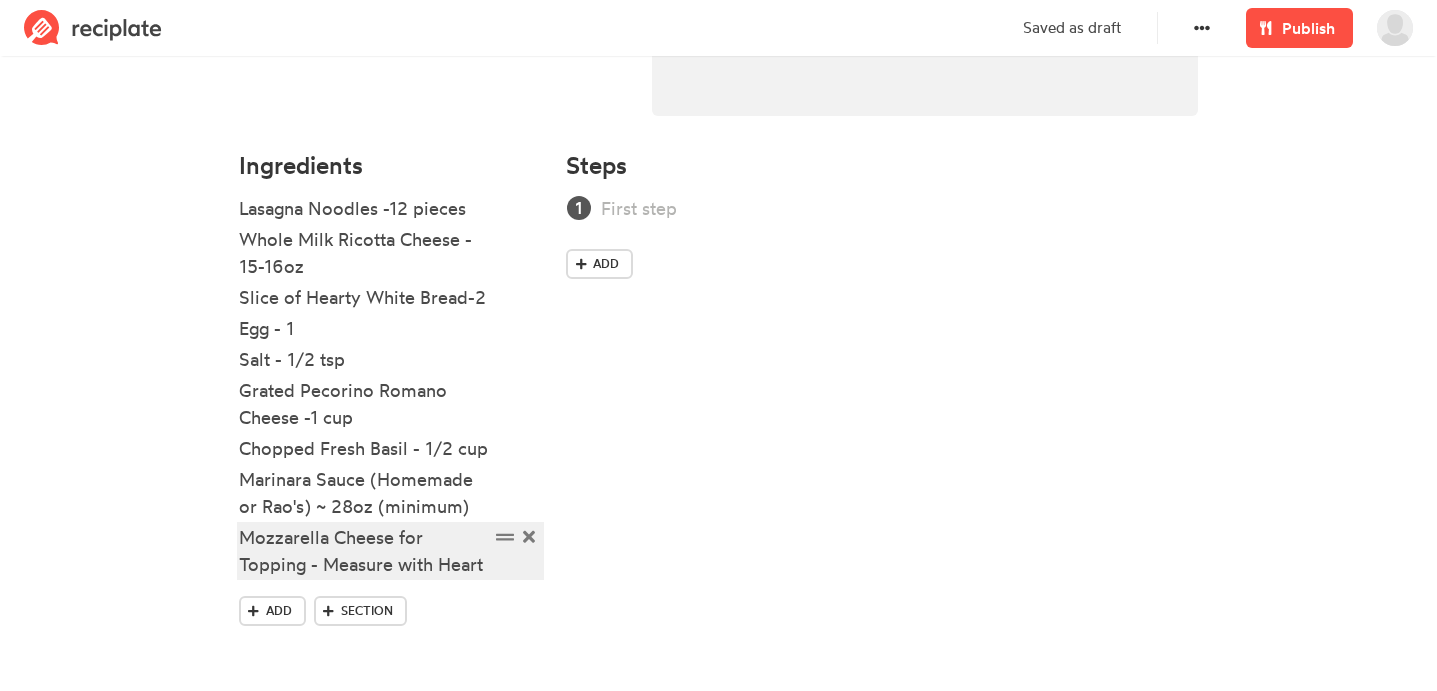 click on "Mozzarella Cheese for Topping - Measure with Heart" at bounding box center (364, 551) 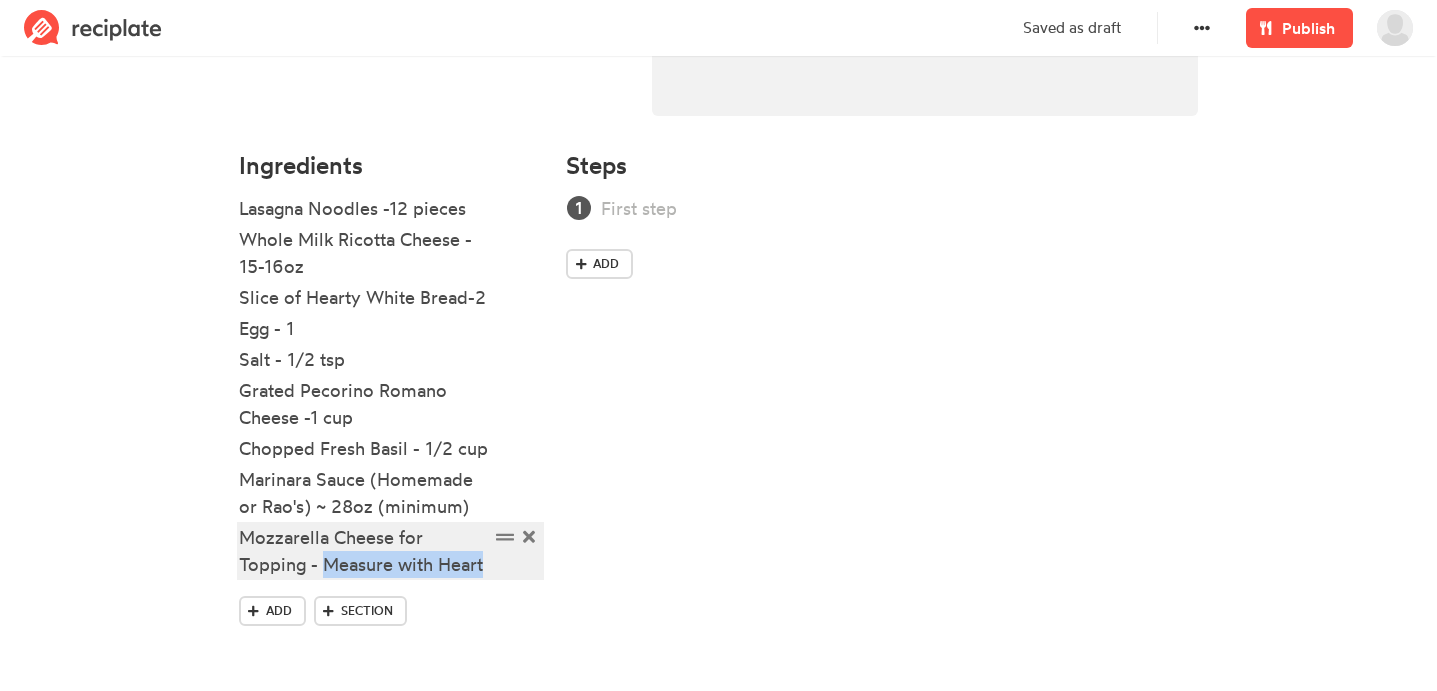 drag, startPoint x: 486, startPoint y: 571, endPoint x: 330, endPoint y: 562, distance: 156.2594 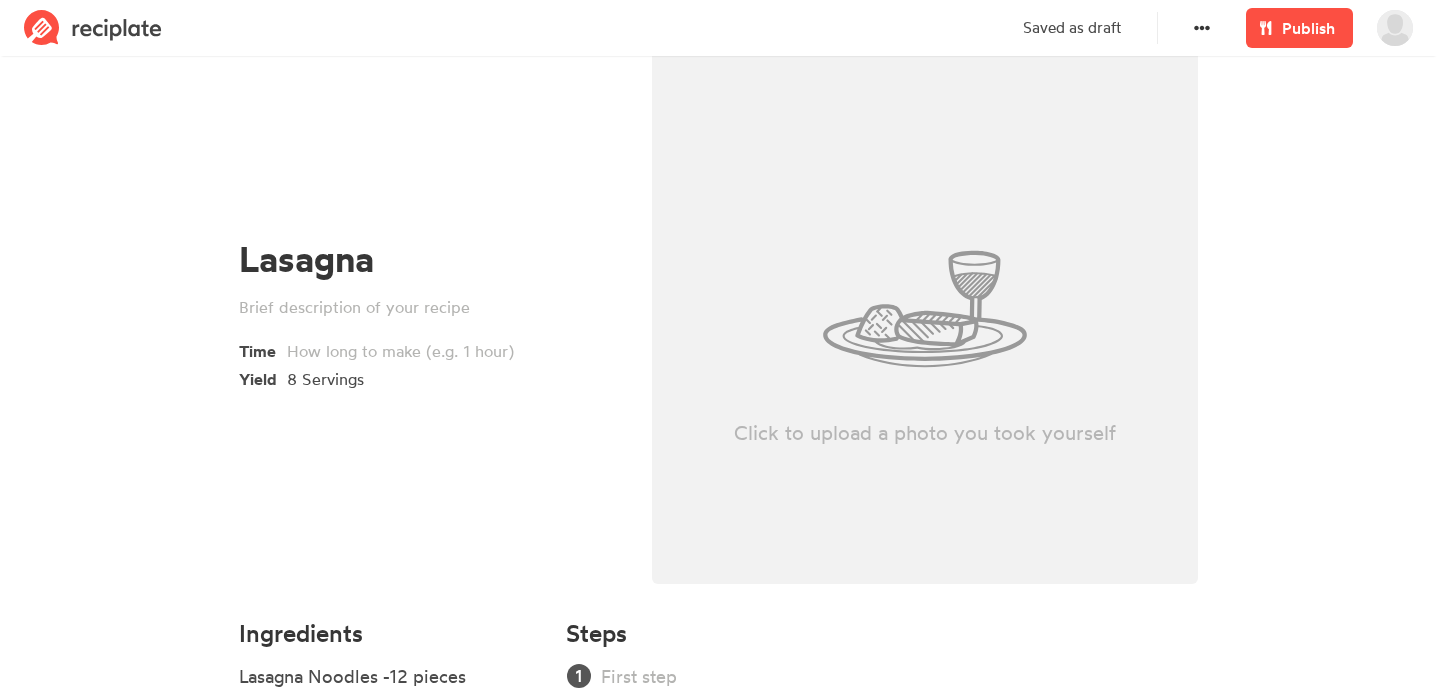 scroll, scrollTop: 68, scrollLeft: 0, axis: vertical 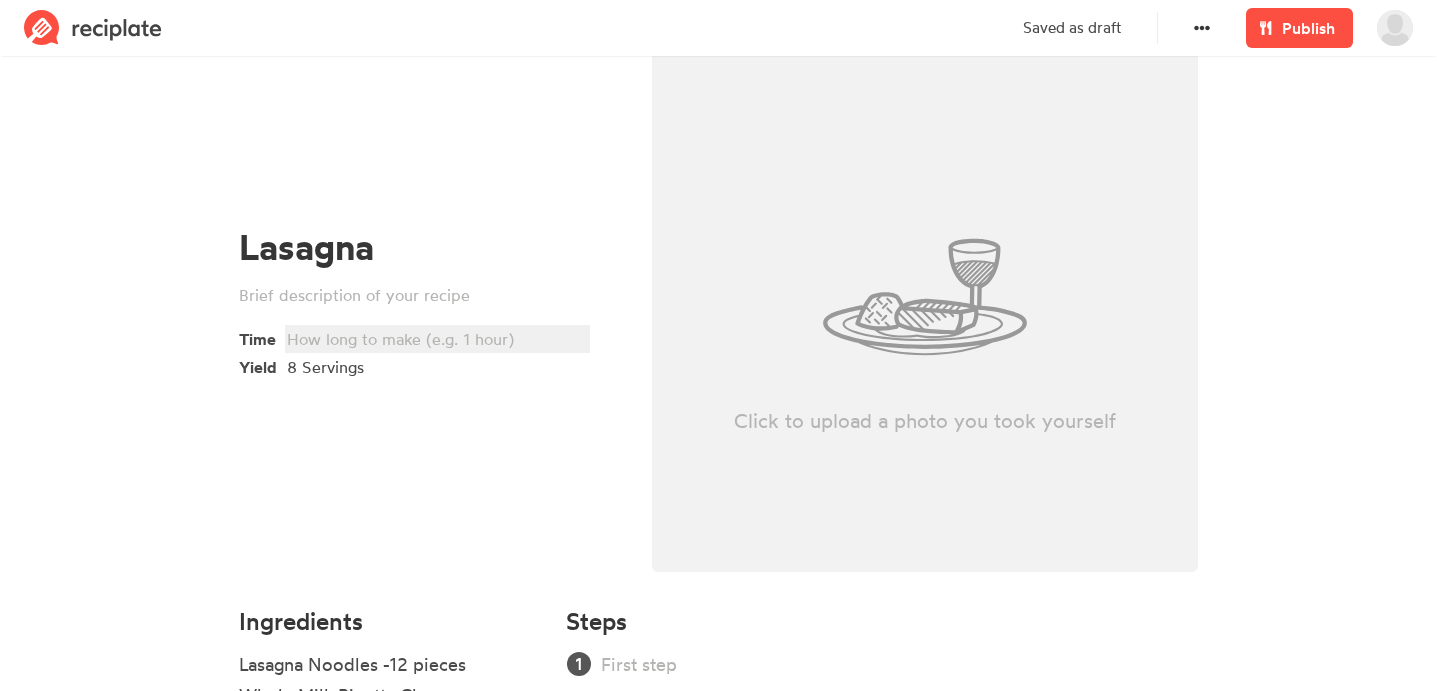 click at bounding box center [434, 339] 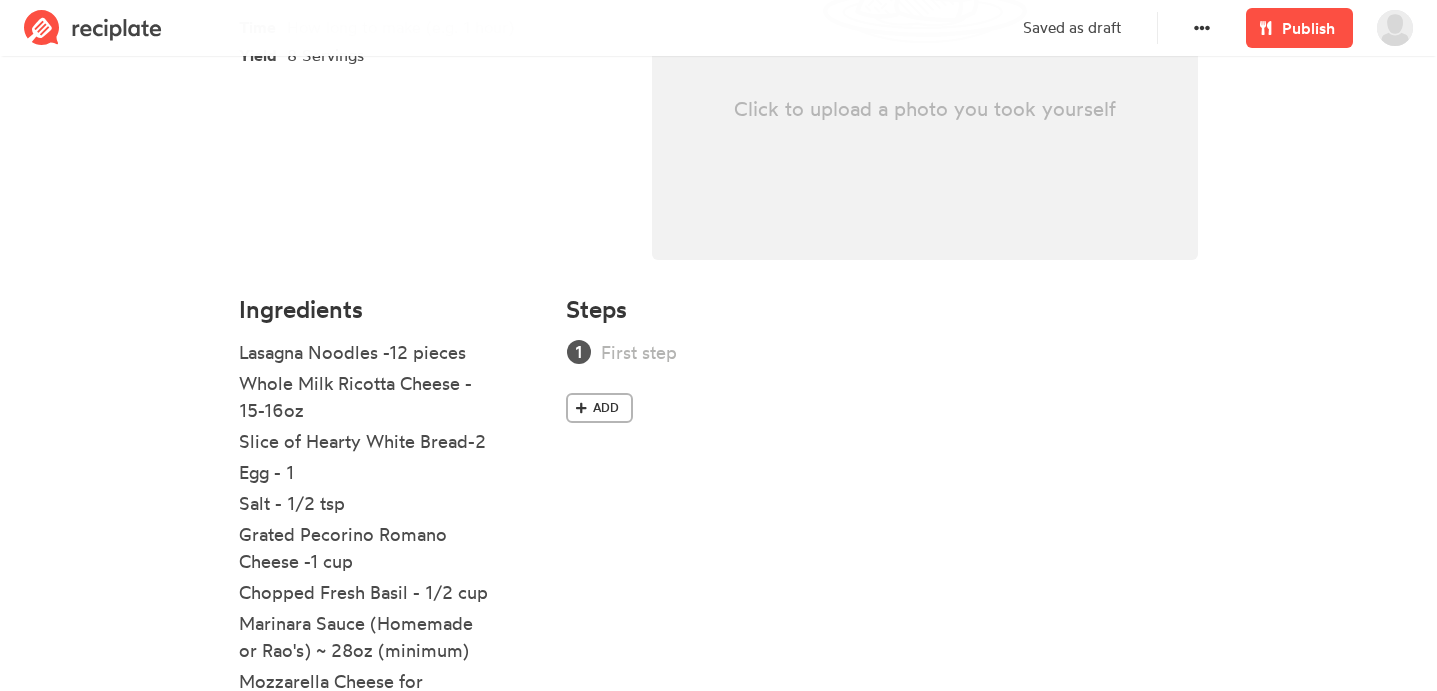 scroll, scrollTop: 409, scrollLeft: 0, axis: vertical 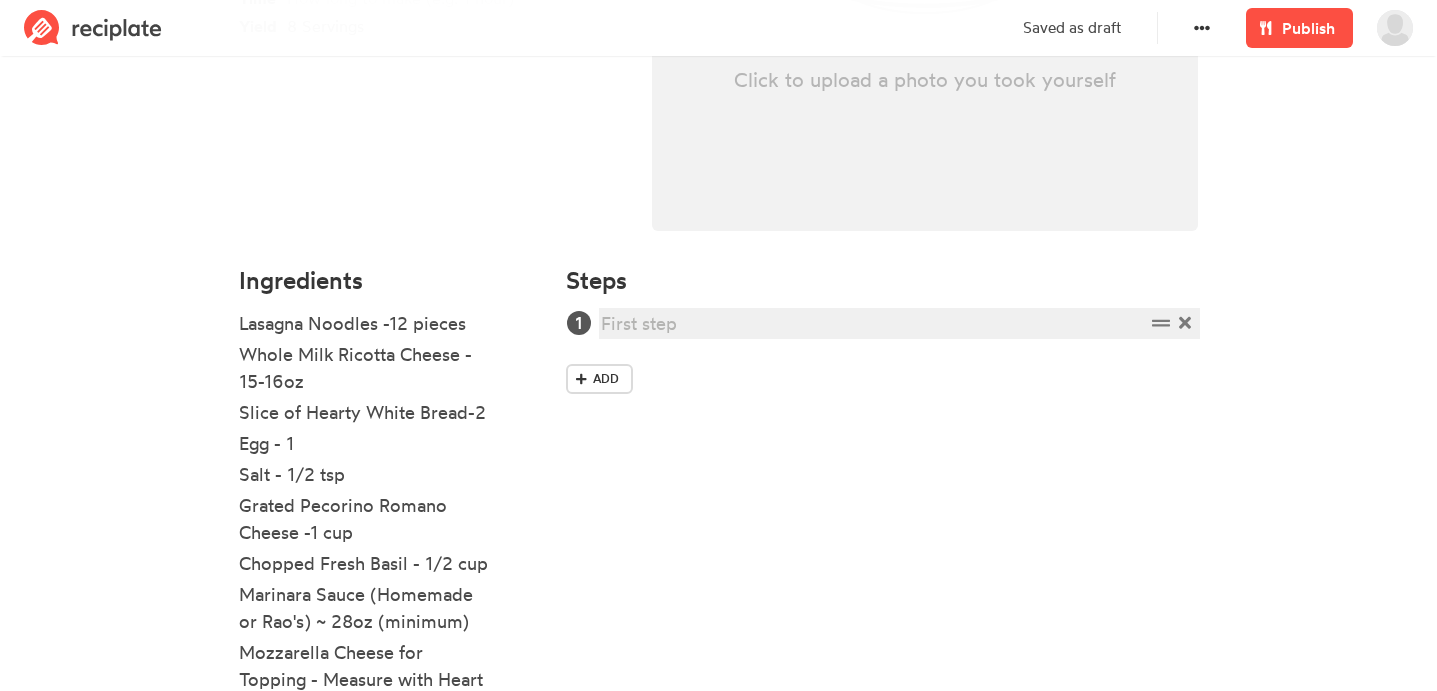 click at bounding box center (872, 323) 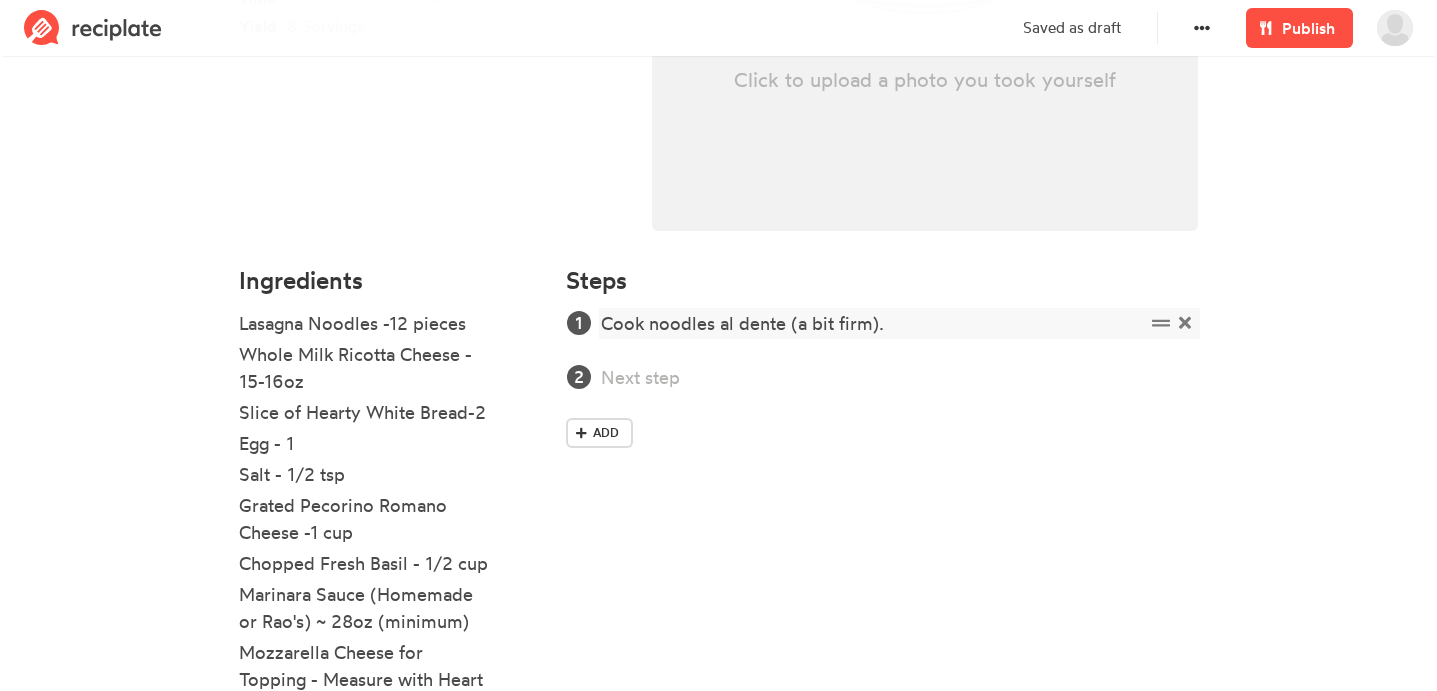 type 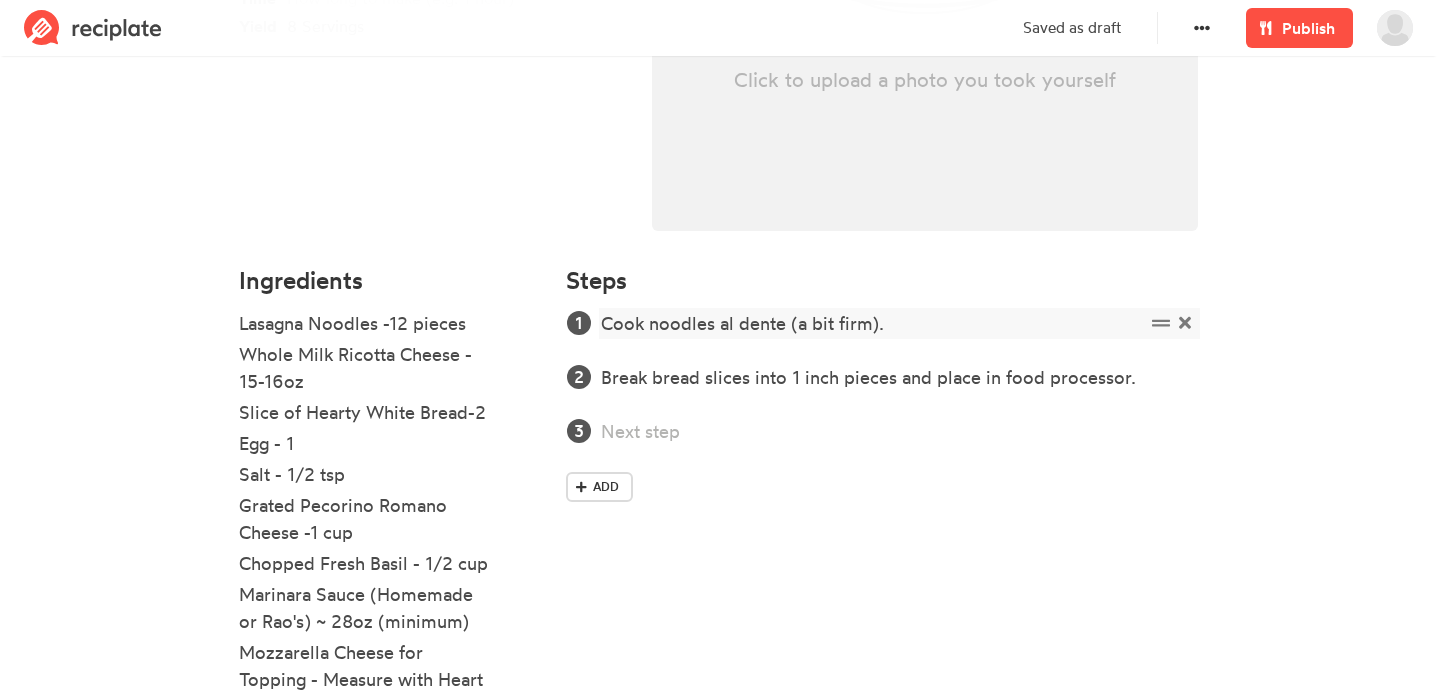 type 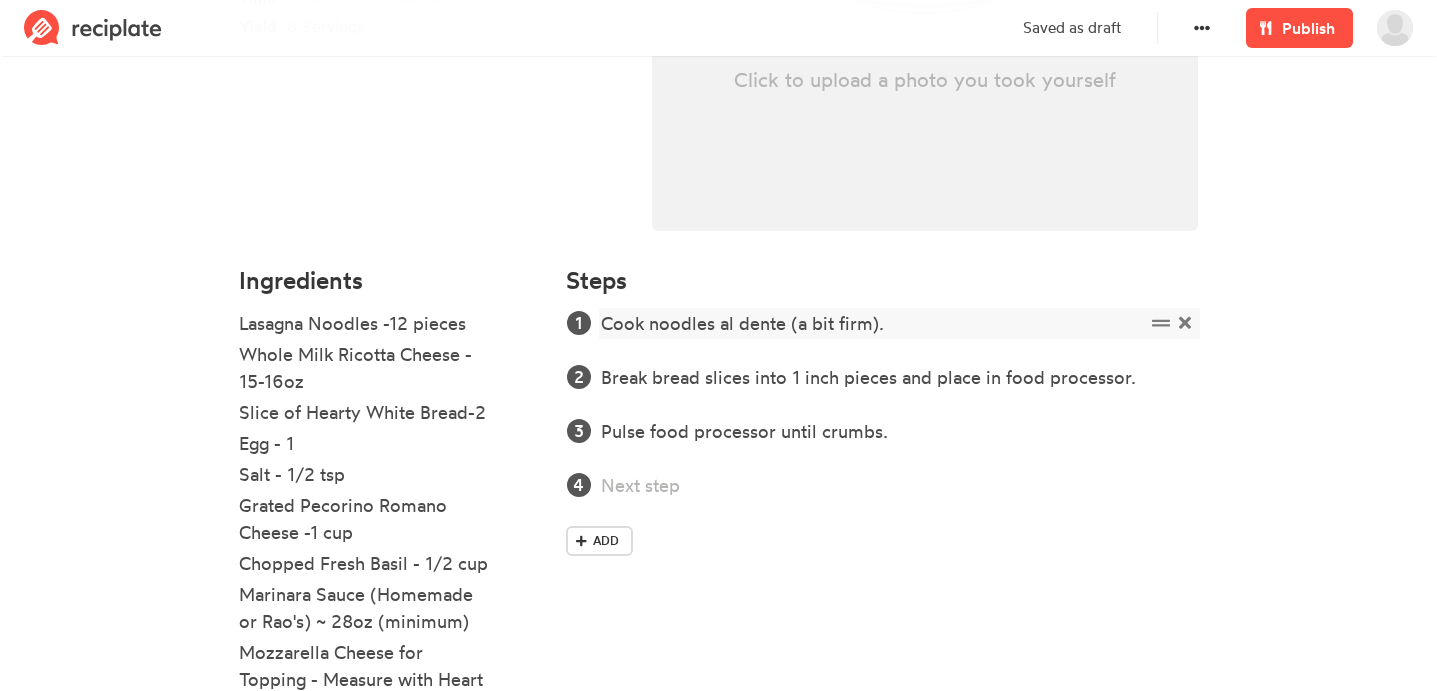 type 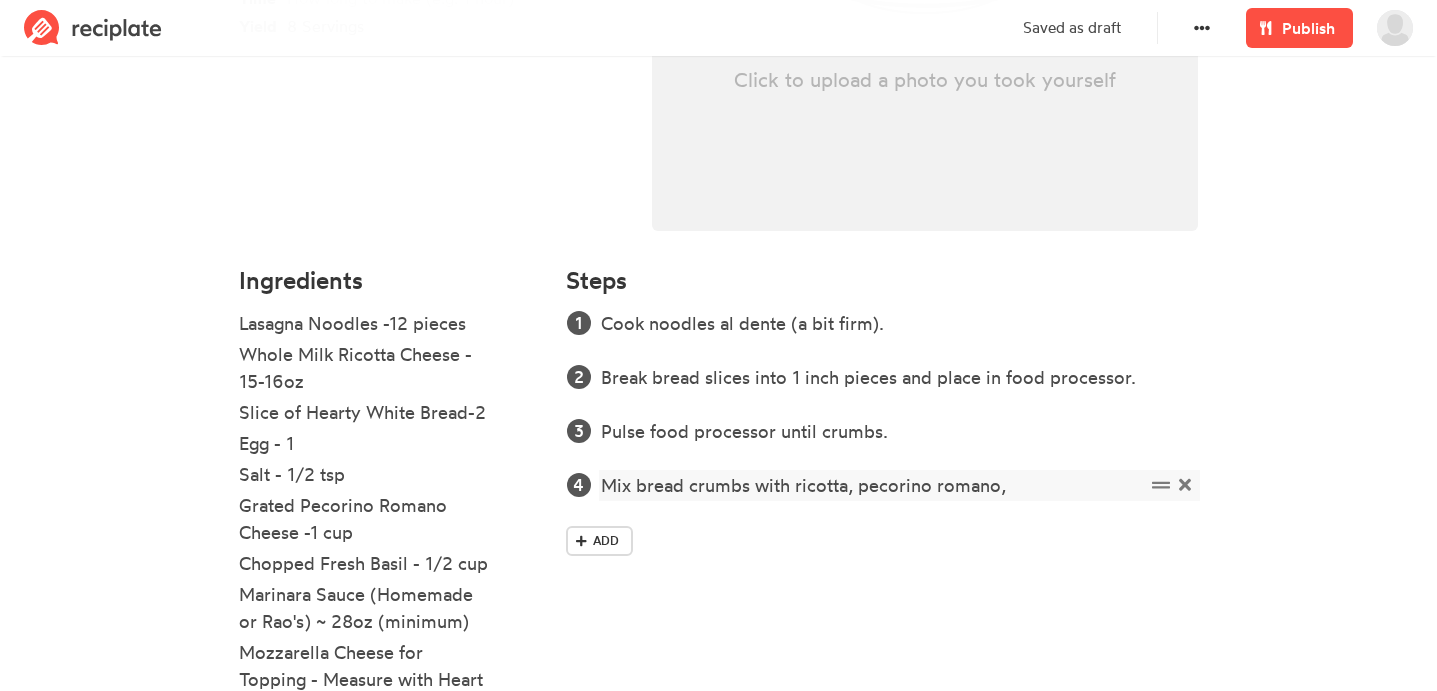 click on "Mix bread crumbs with ricotta, pecorino romano," at bounding box center [872, 485] 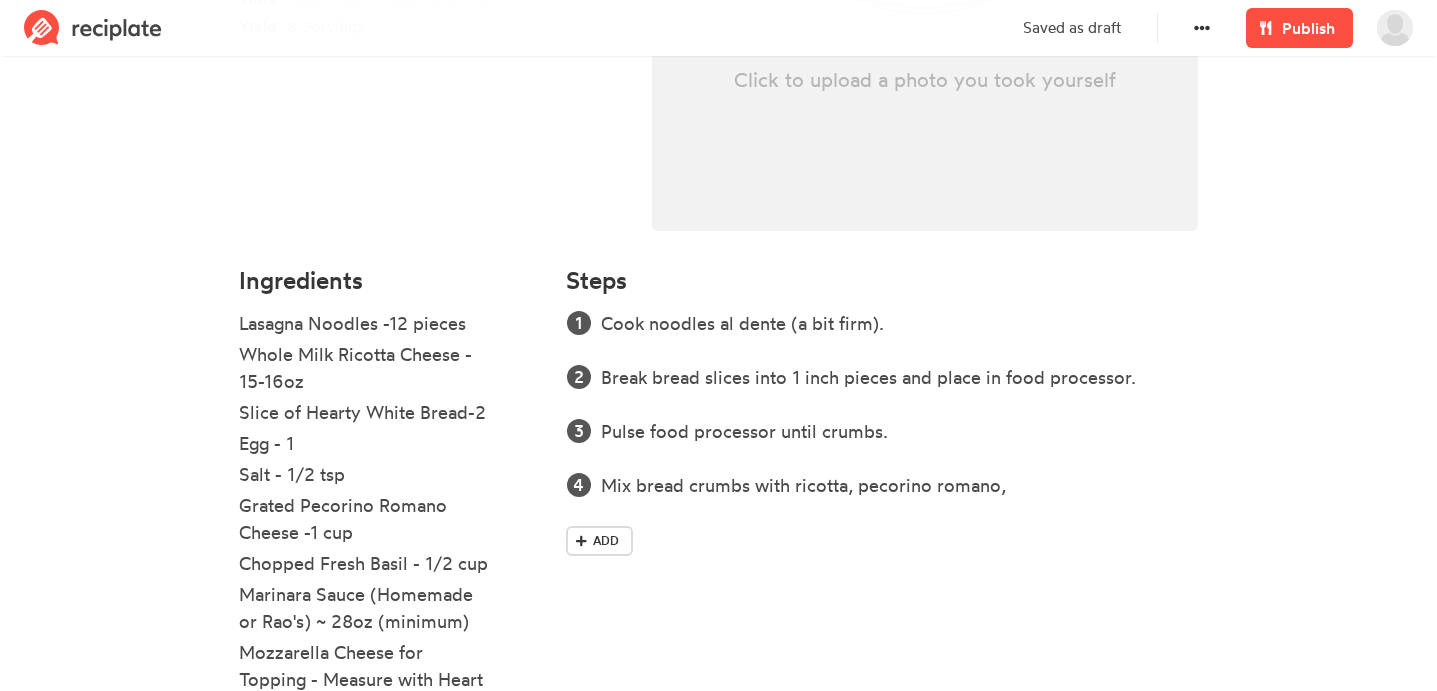 click on "Cook noodles al dente (a bit firm). Break bread slices into 1 inch pieces and place in food processor. Pulse food processor until crumbs. Mix bread crumbs with ricotta, pecorino romano,   Add" at bounding box center [882, 437] 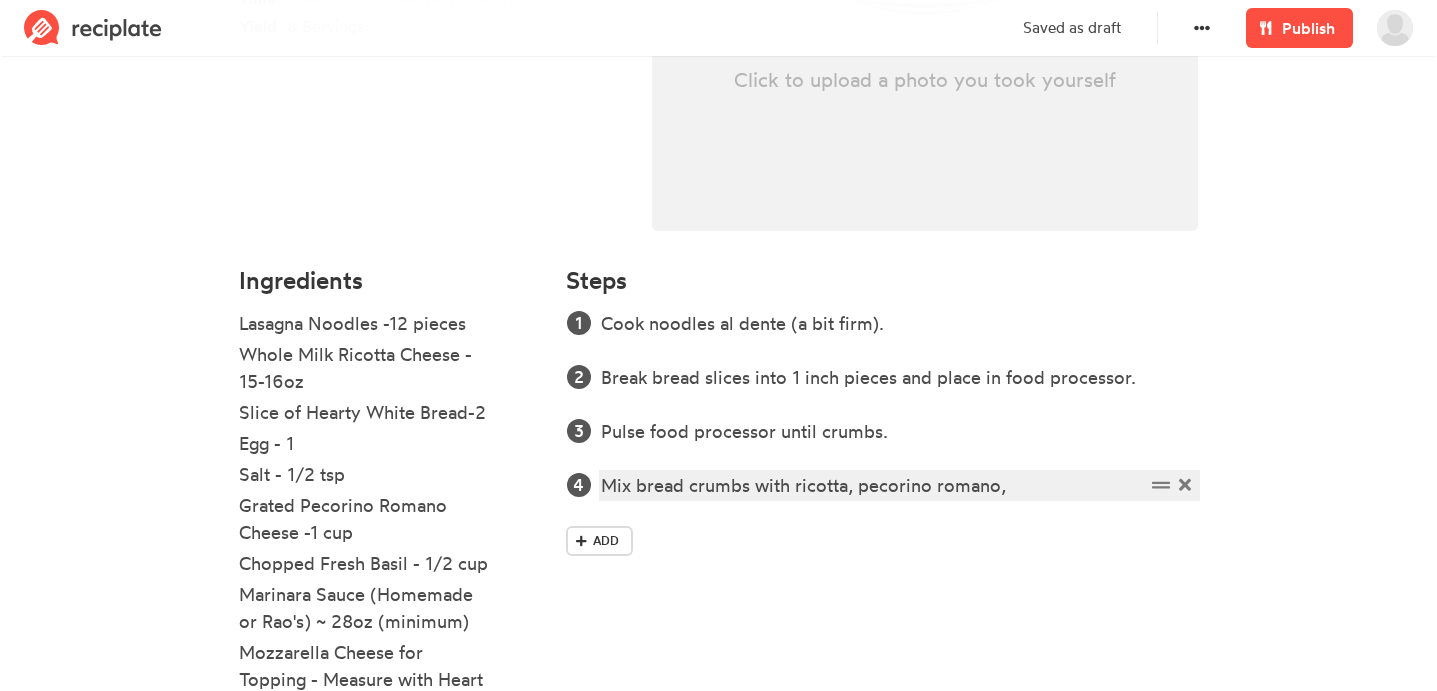 click on "Mix bread crumbs with ricotta, pecorino romano," at bounding box center [872, 485] 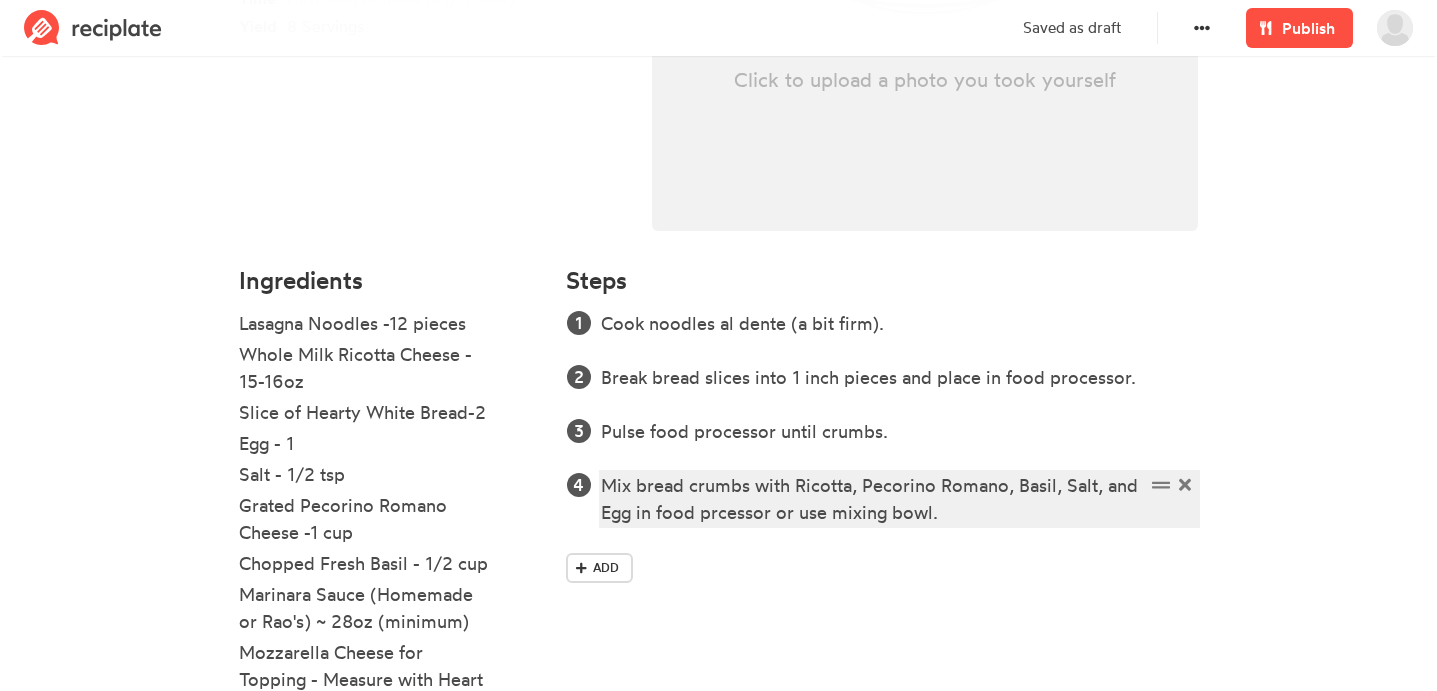 click on "Mix bread crumbs with Ricotta, Pecorino Romano, Basil, Salt, and Egg in food prcessor or use mixing bowl." at bounding box center [872, 499] 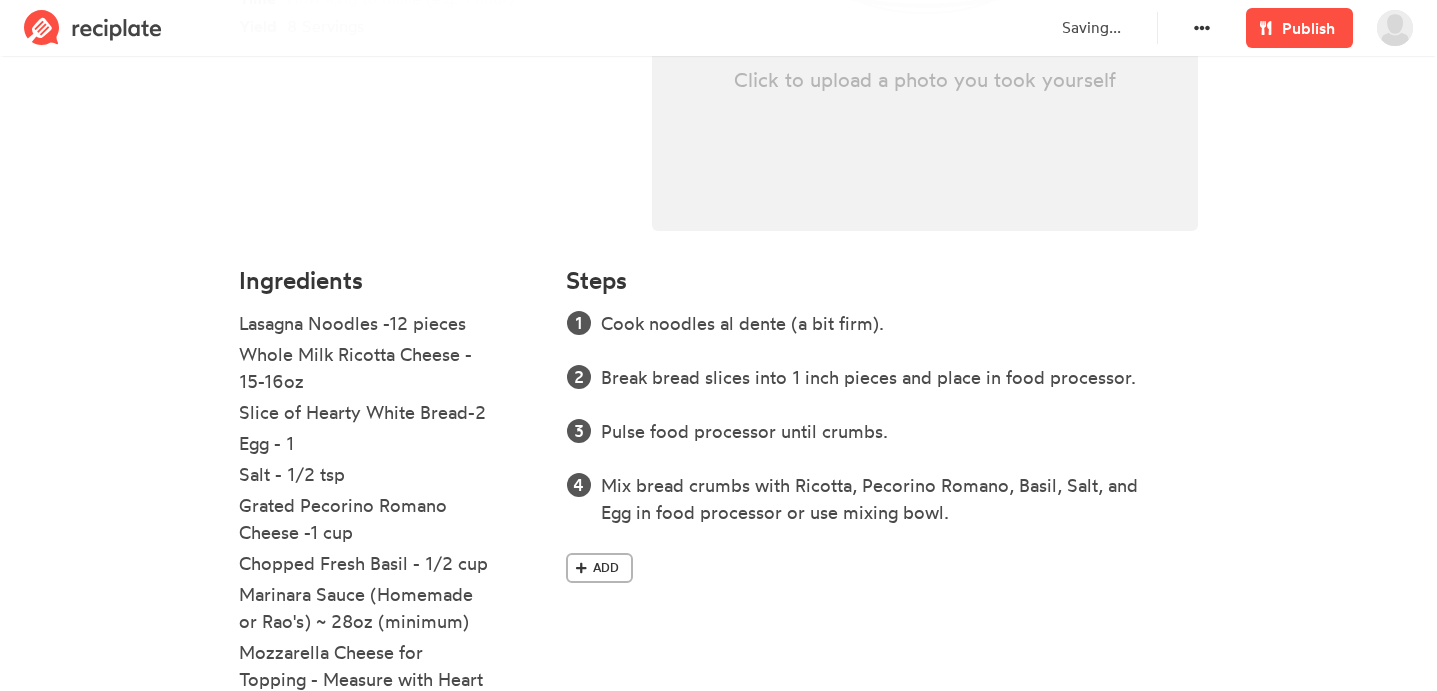 click on "Add" at bounding box center [606, 568] 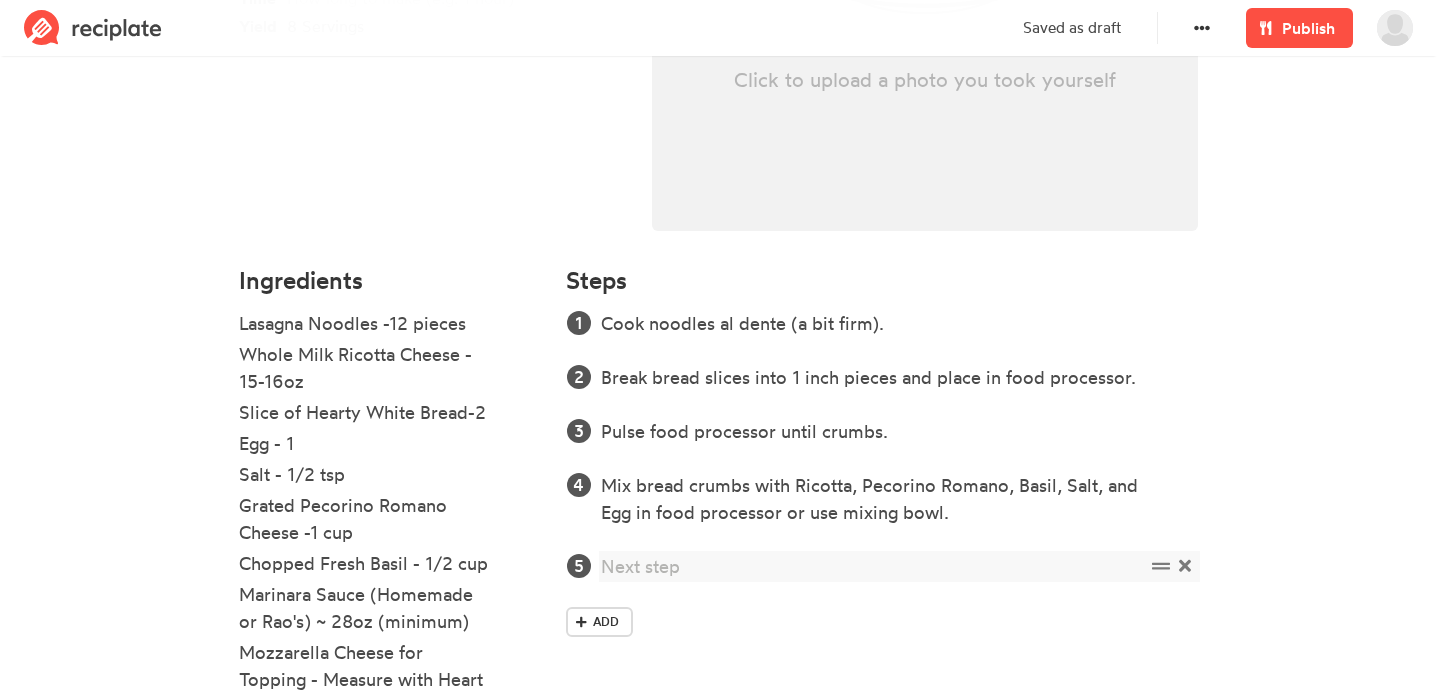 click at bounding box center [872, 566] 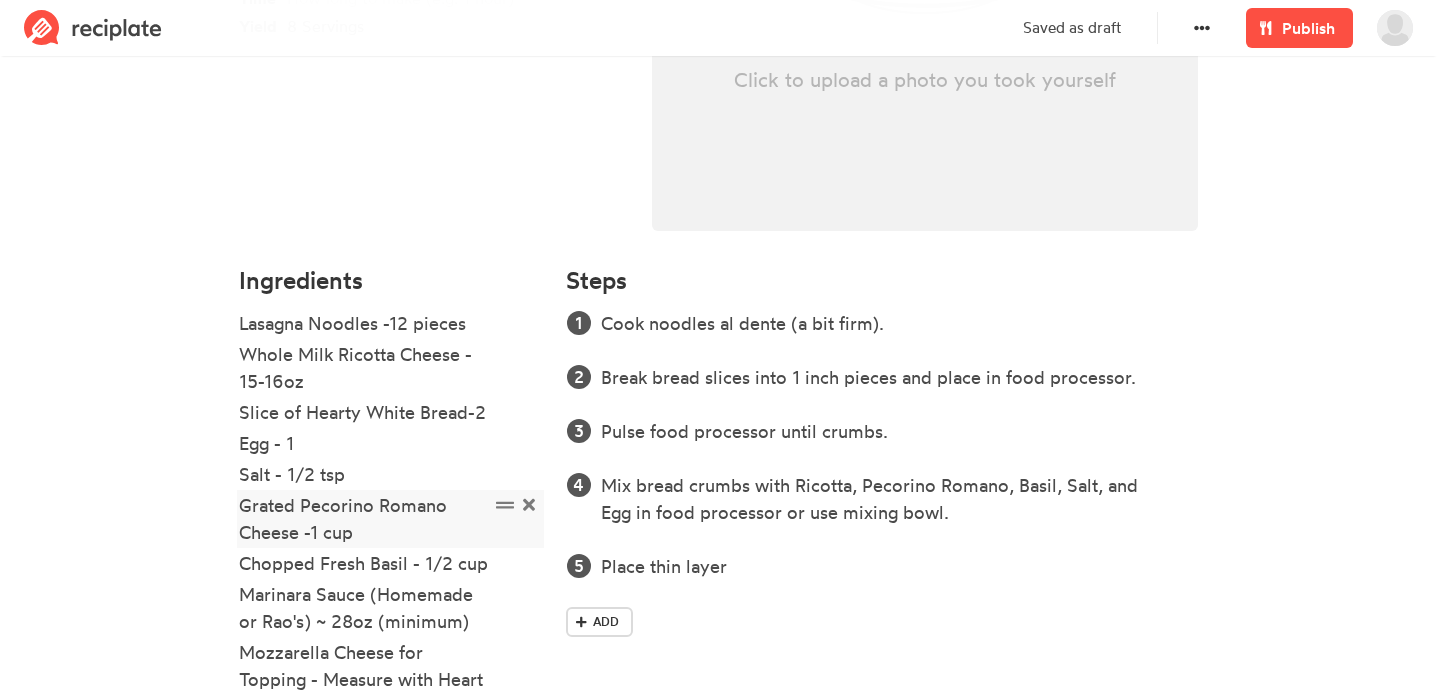 scroll, scrollTop: 524, scrollLeft: 0, axis: vertical 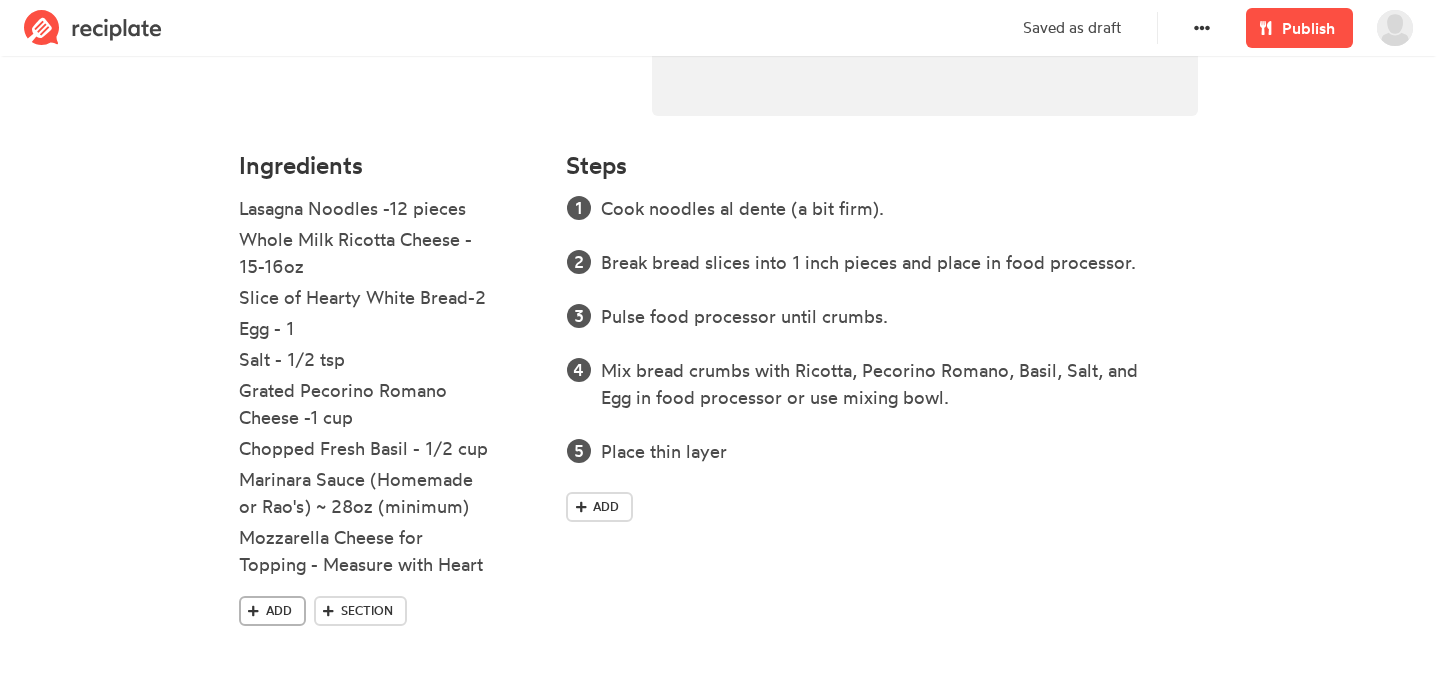 click on "Add" at bounding box center (279, 611) 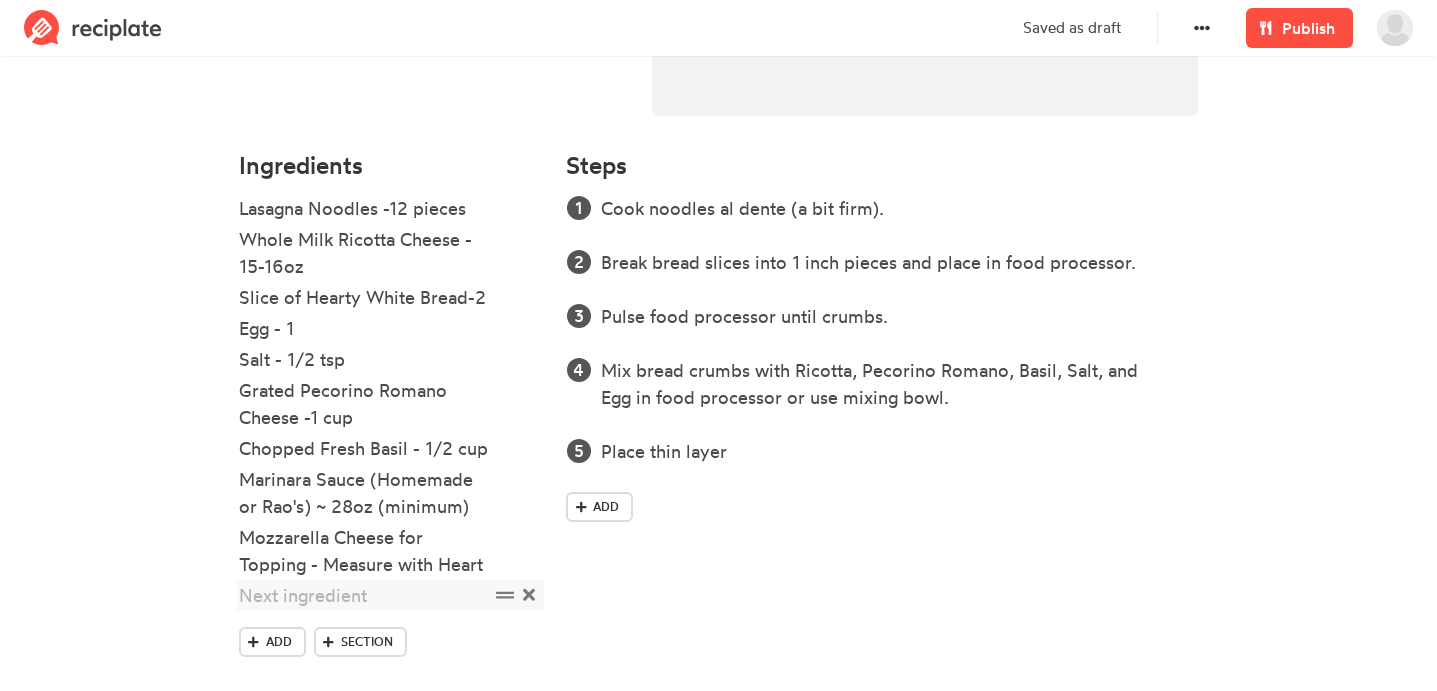 click 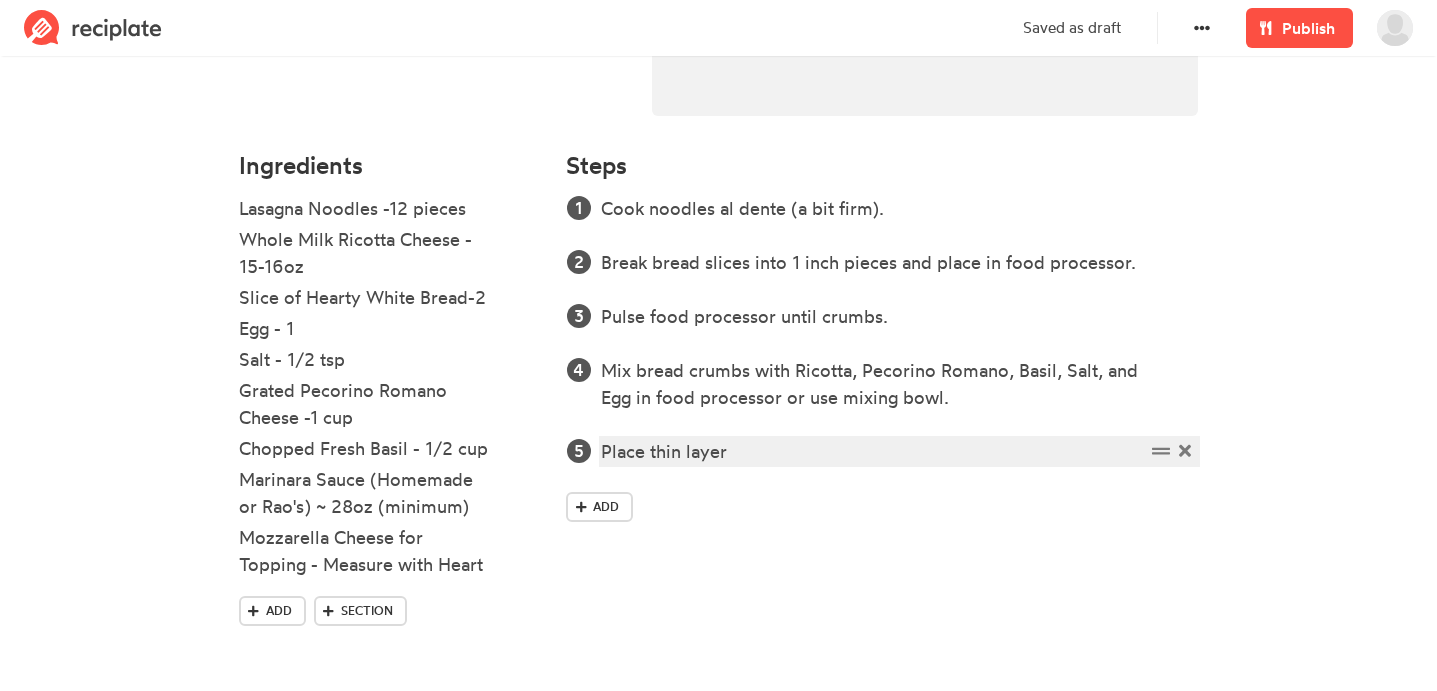 click on "Place thin layer" at bounding box center (872, 451) 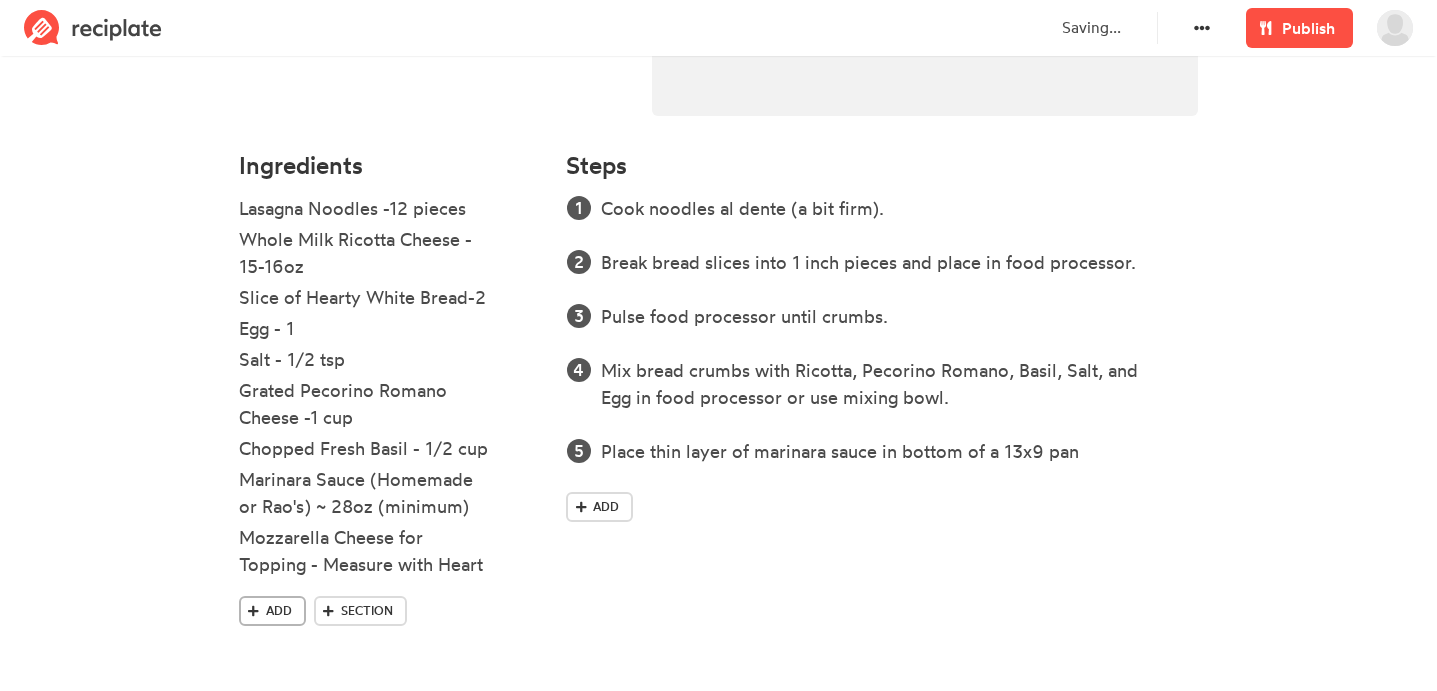 click on "Add" at bounding box center (279, 611) 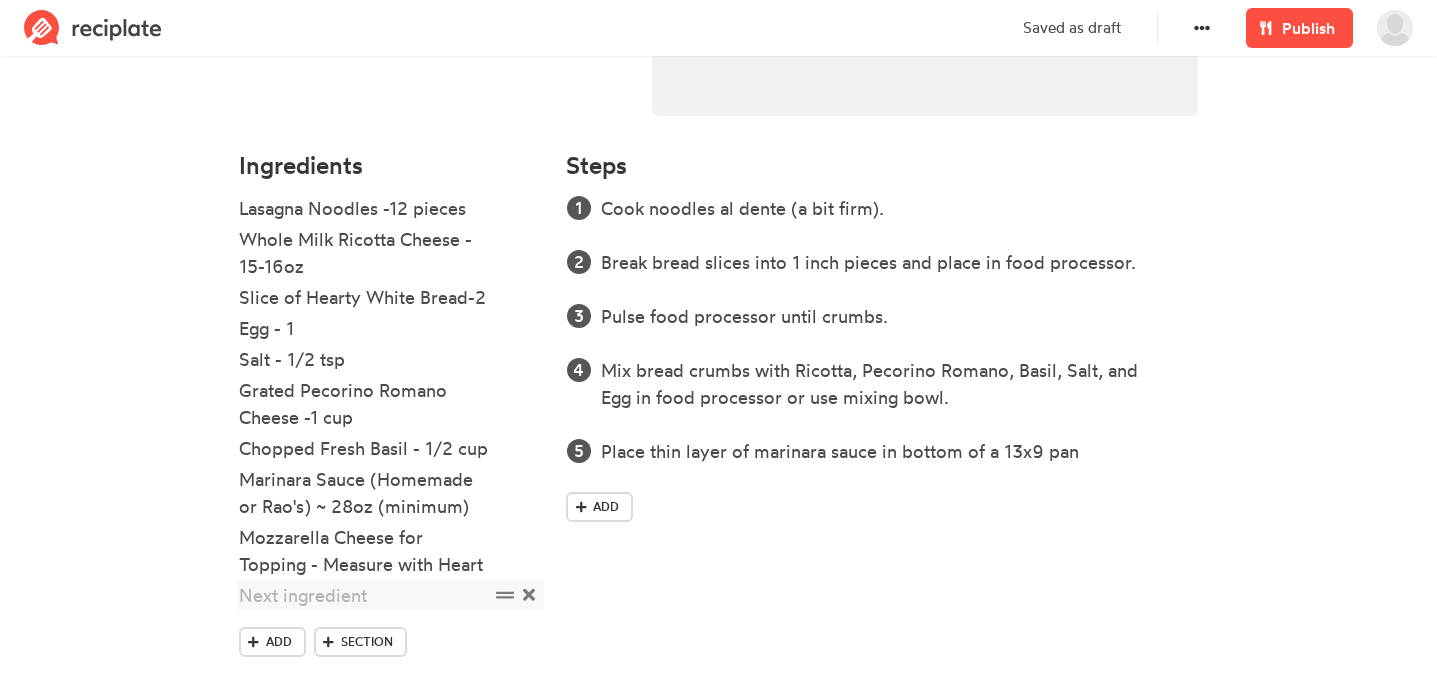 type 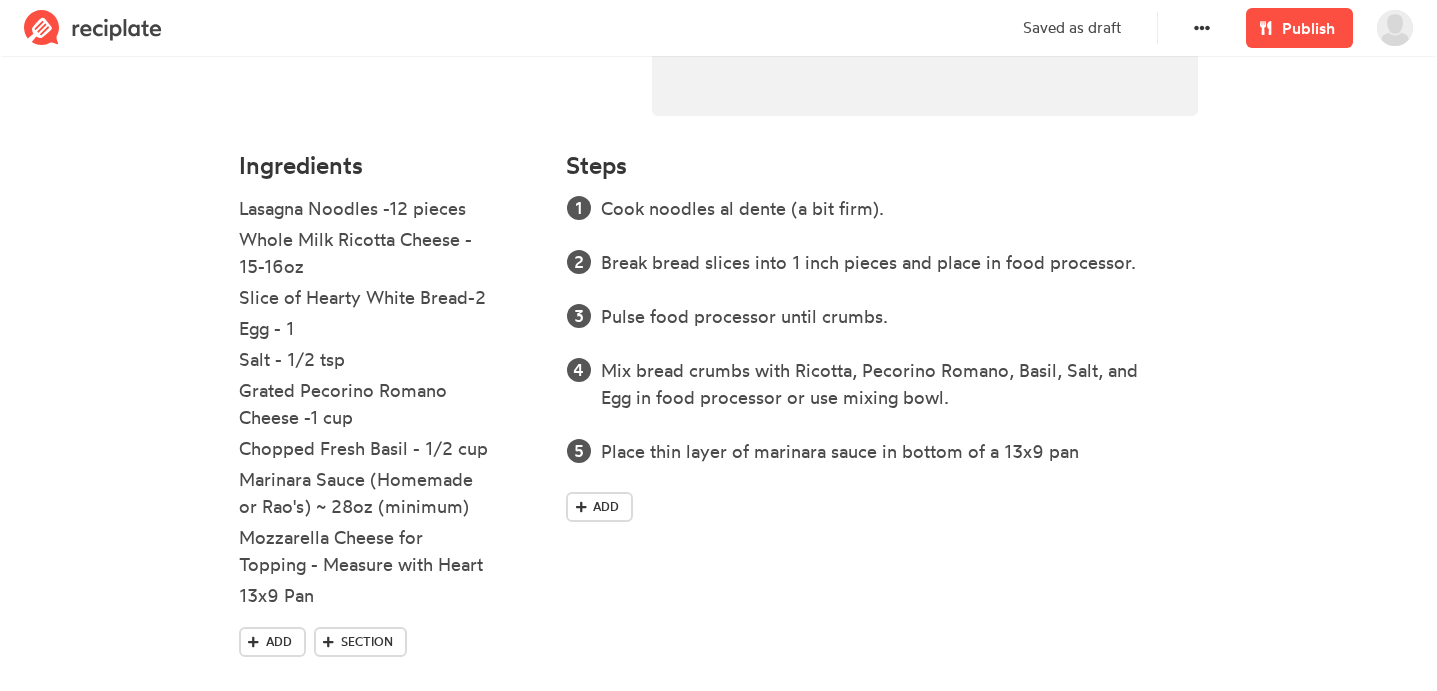 click on "Lasagna Time 90 minutes Yield 8 Servings Click to upload a photo you took yourself Ingredients Lasagna Noodles -12 pieces Whole Milk Ricotta Cheese - 15-16oz Slice of Hearty White Bread-2 Egg - 1 Salt - 1/2 tsp Grated Pecorino Romano Cheese -1 cup Chopped Fresh Basil - 1/2 cup Marinara Sauce (Homemade or Rao's) ~ 28oz (minimum) Mozzarella Cheese for Topping - Measure with Heart 13x9 Pan Add Section Steps Cook noodles al dente (a bit firm). Break bread slices into 1 inch pieces and place in food processor. Pulse food processor until crumbs. Mix bread crumbs with Ricotta, Pecorino Romano, Basil, Salt, and Egg in food processor or use mixing bowl. Place thin layer of marinara sauce in bottom of a 13x9 pan Add" at bounding box center (718, 130) 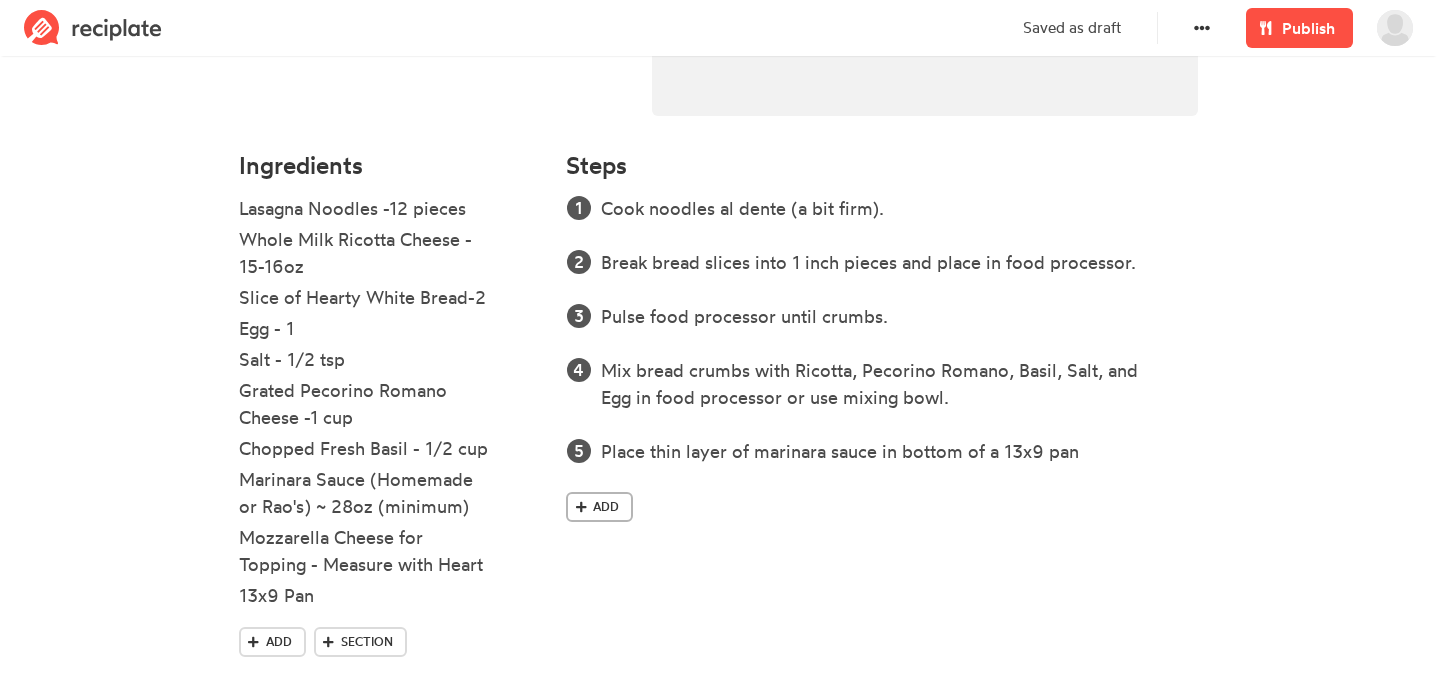 click on "Add" at bounding box center (606, 507) 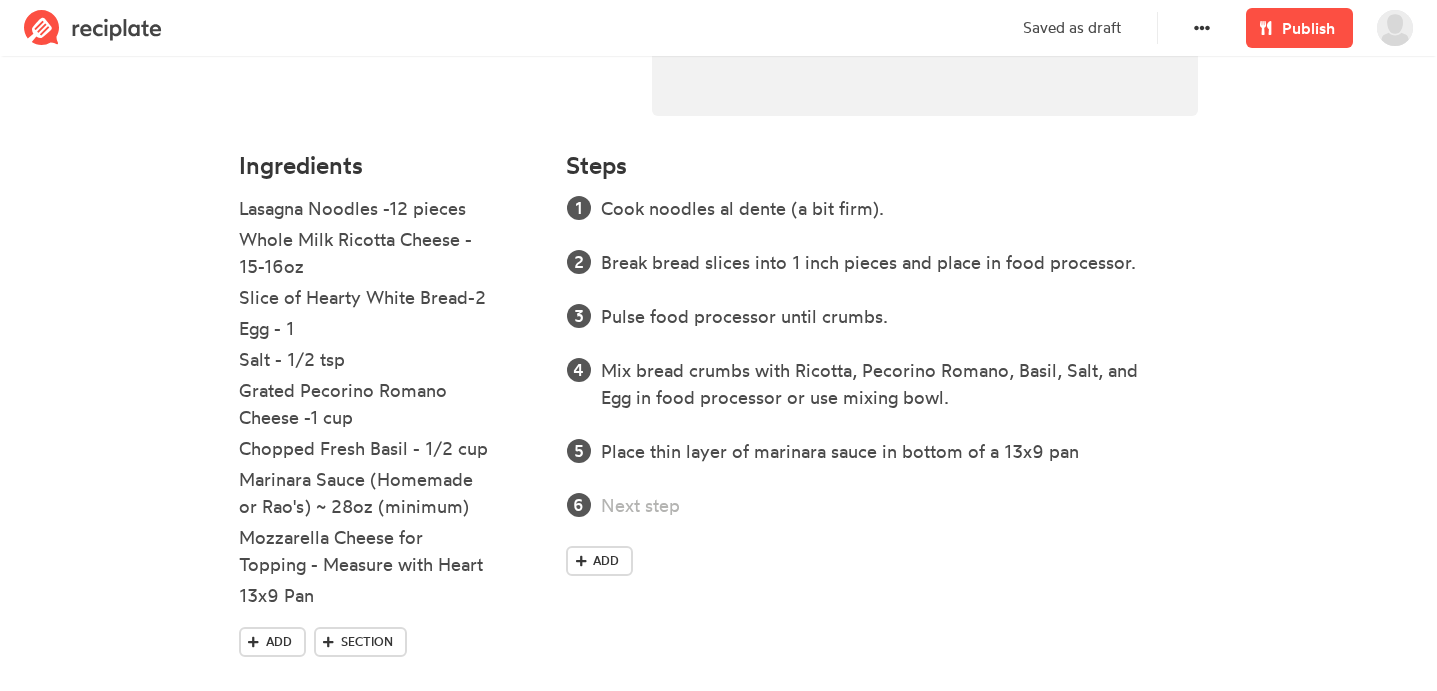 scroll, scrollTop: 555, scrollLeft: 0, axis: vertical 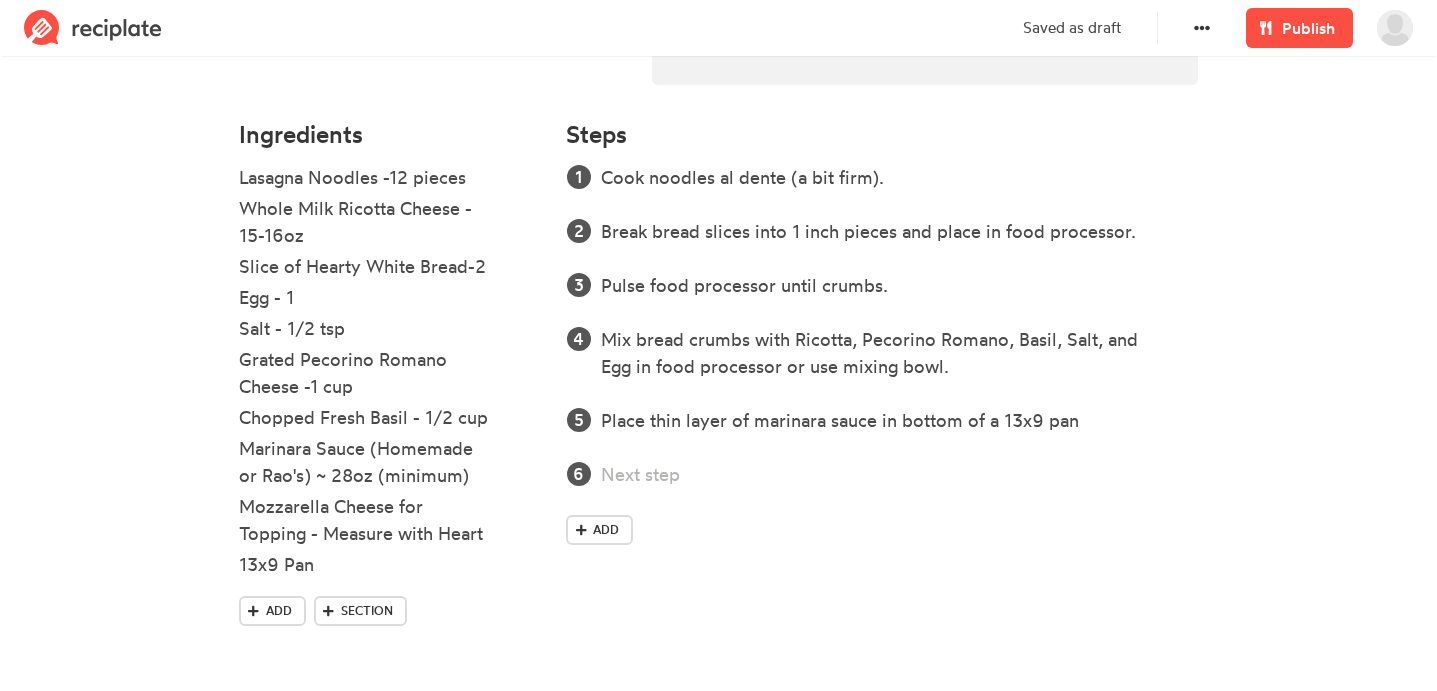 type 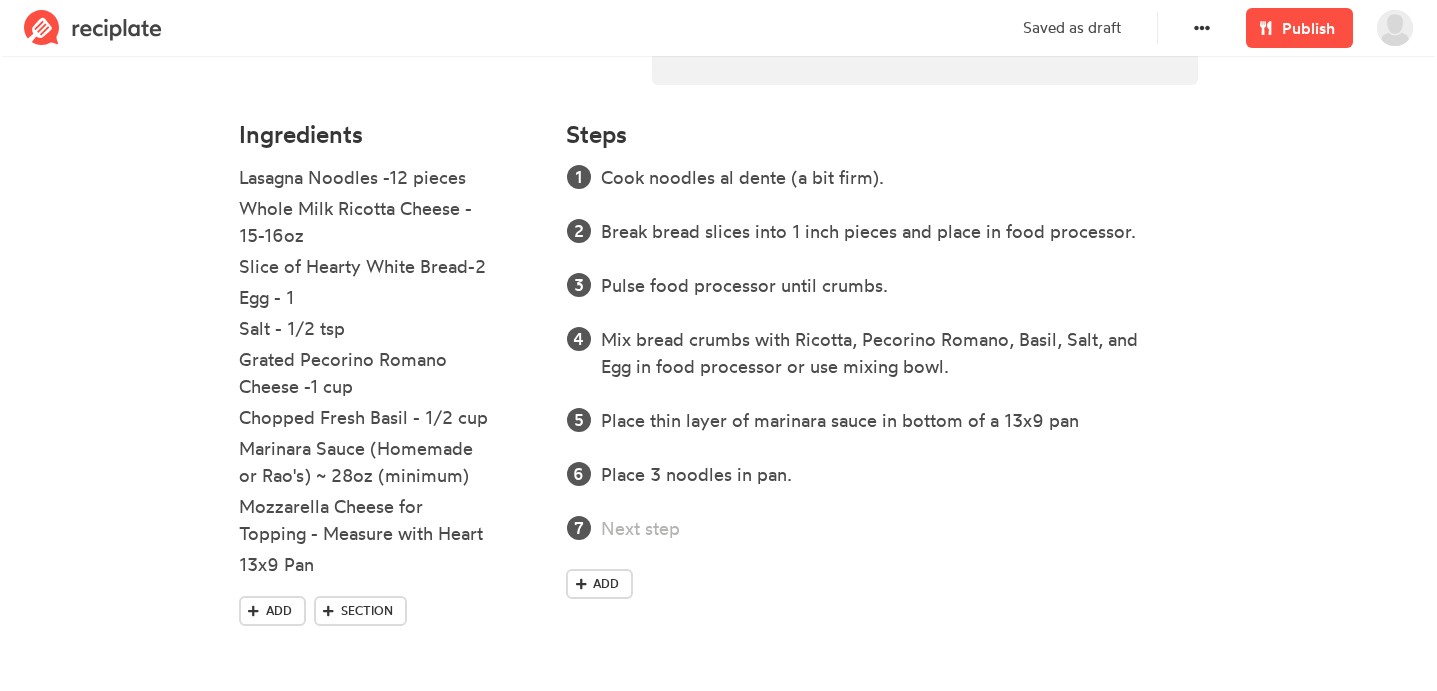 type 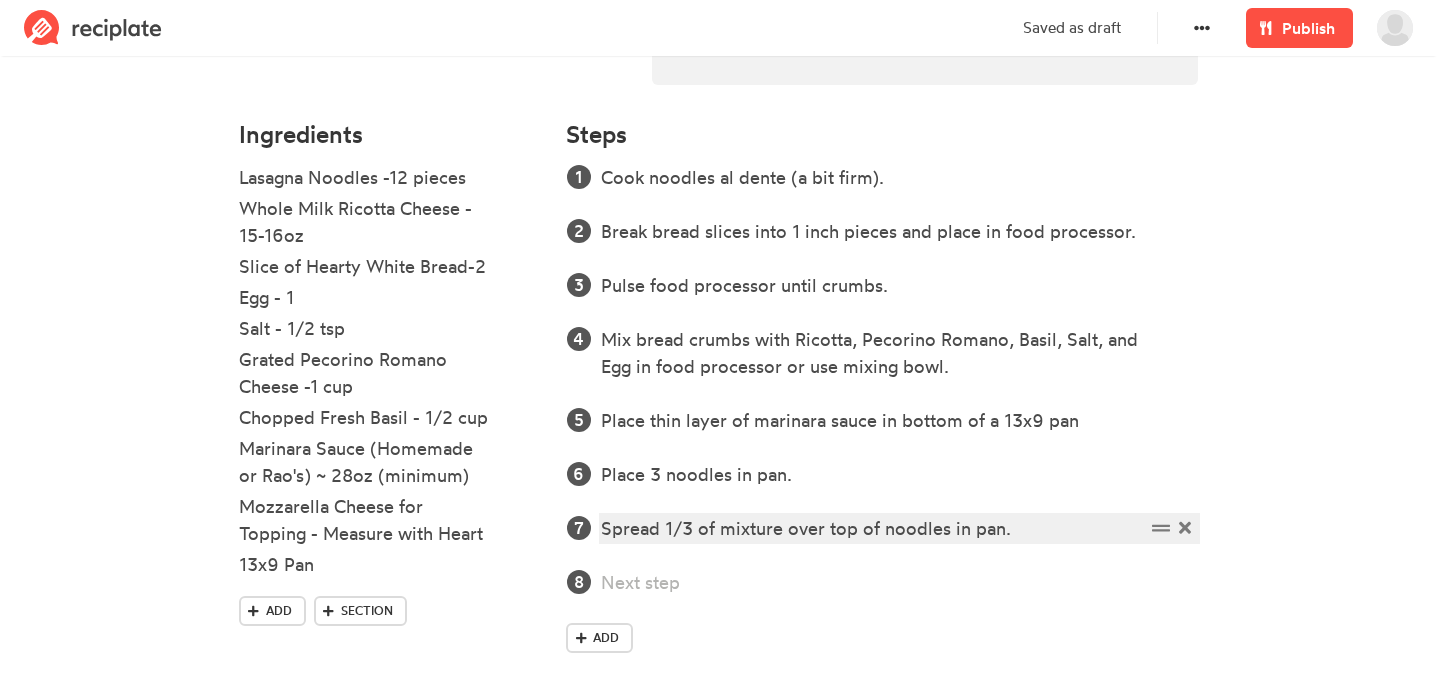 click on "Spread 1/3 of mixture over top of noodles in pan." at bounding box center (872, 528) 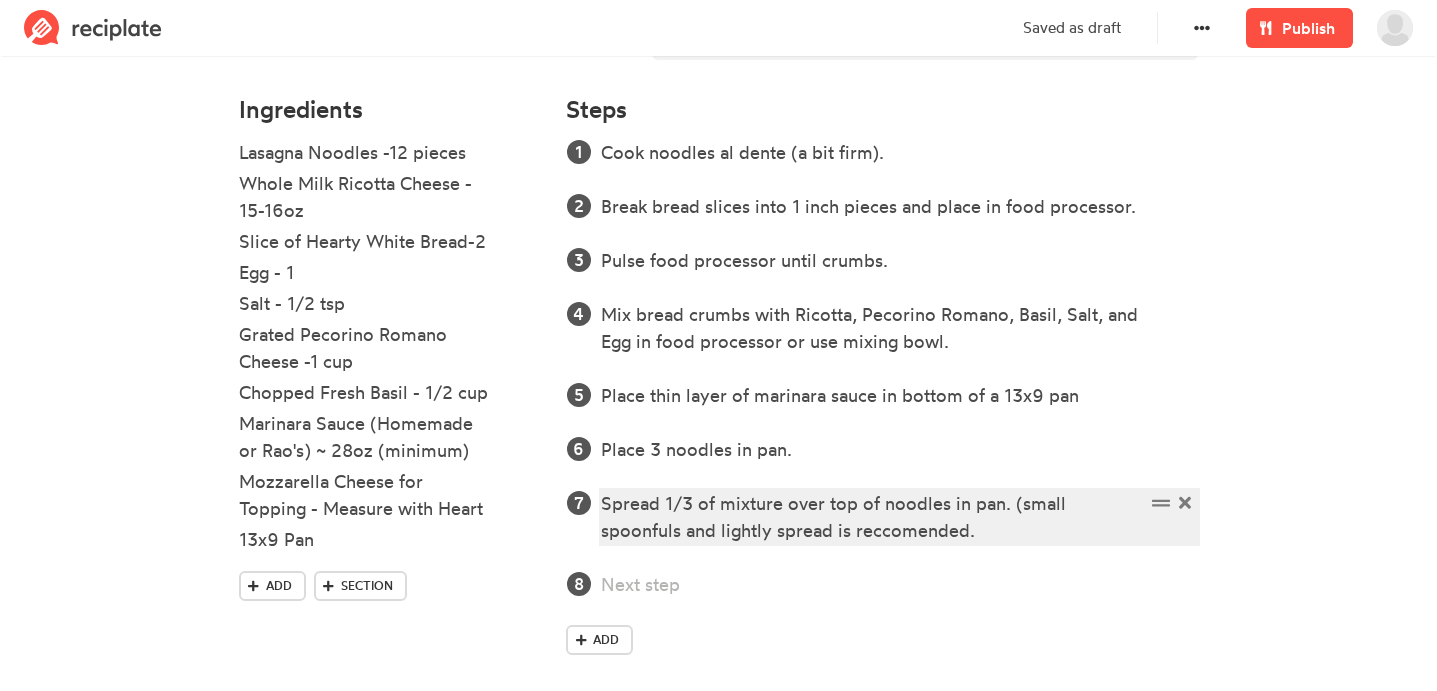 scroll, scrollTop: 596, scrollLeft: 0, axis: vertical 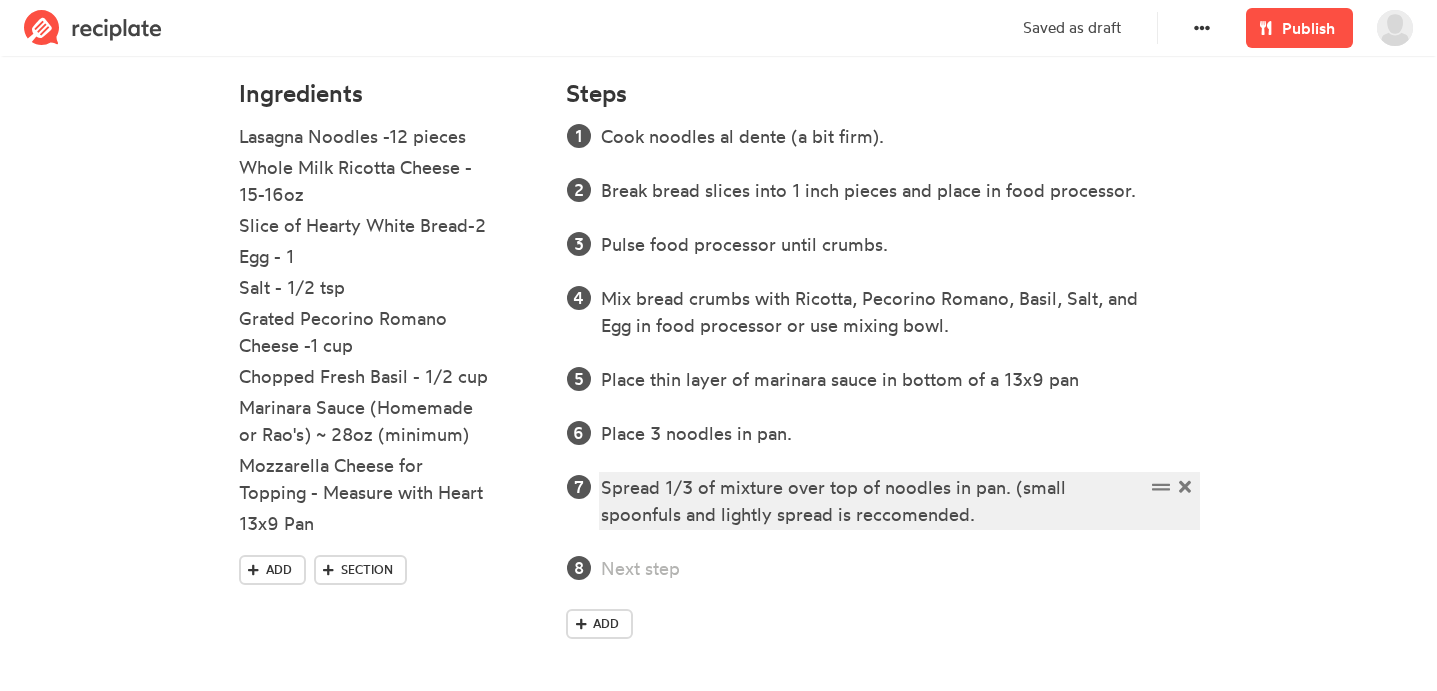 click on "Spread 1/3 of mixture over top of noodles in pan. (small spoonfuls and lightly spread is reccomended." at bounding box center [872, 501] 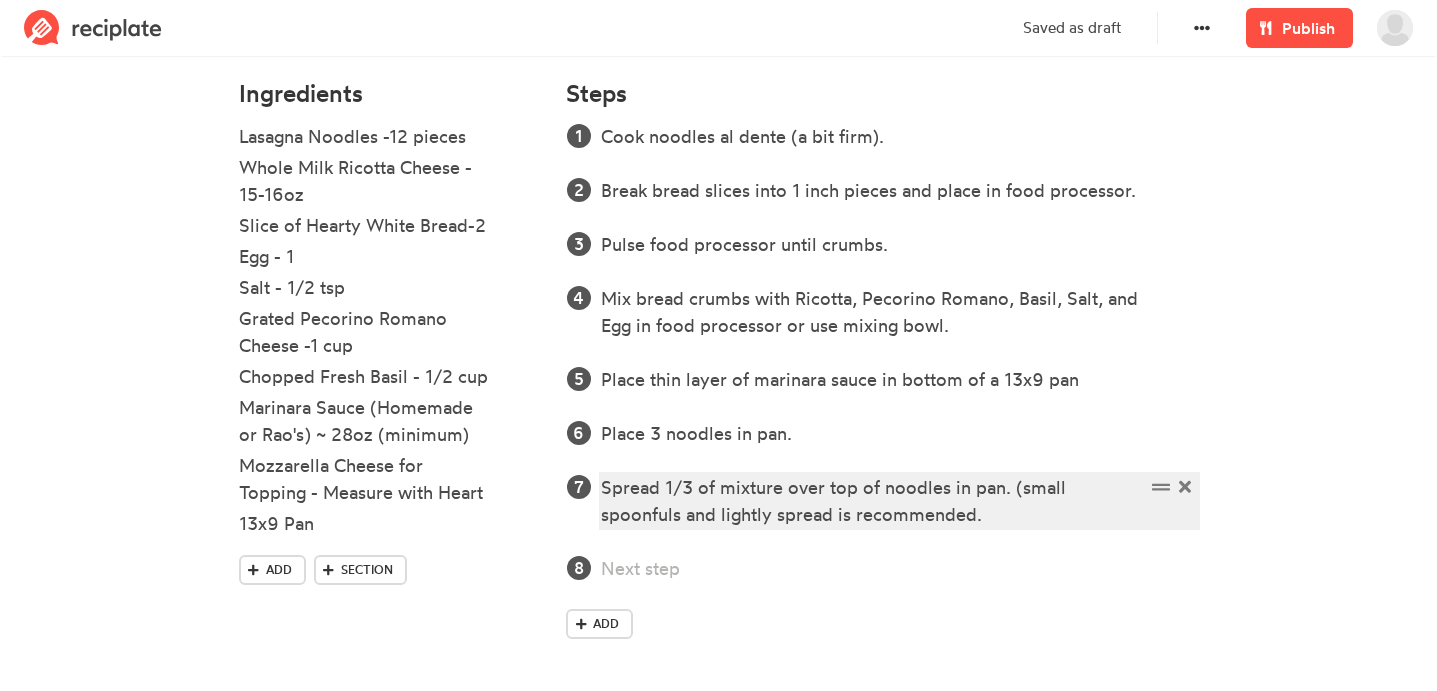 click on "Spread 1/3 of mixture over top of noodles in pan. (small spoonfuls and lightly spread is recommended." at bounding box center [872, 501] 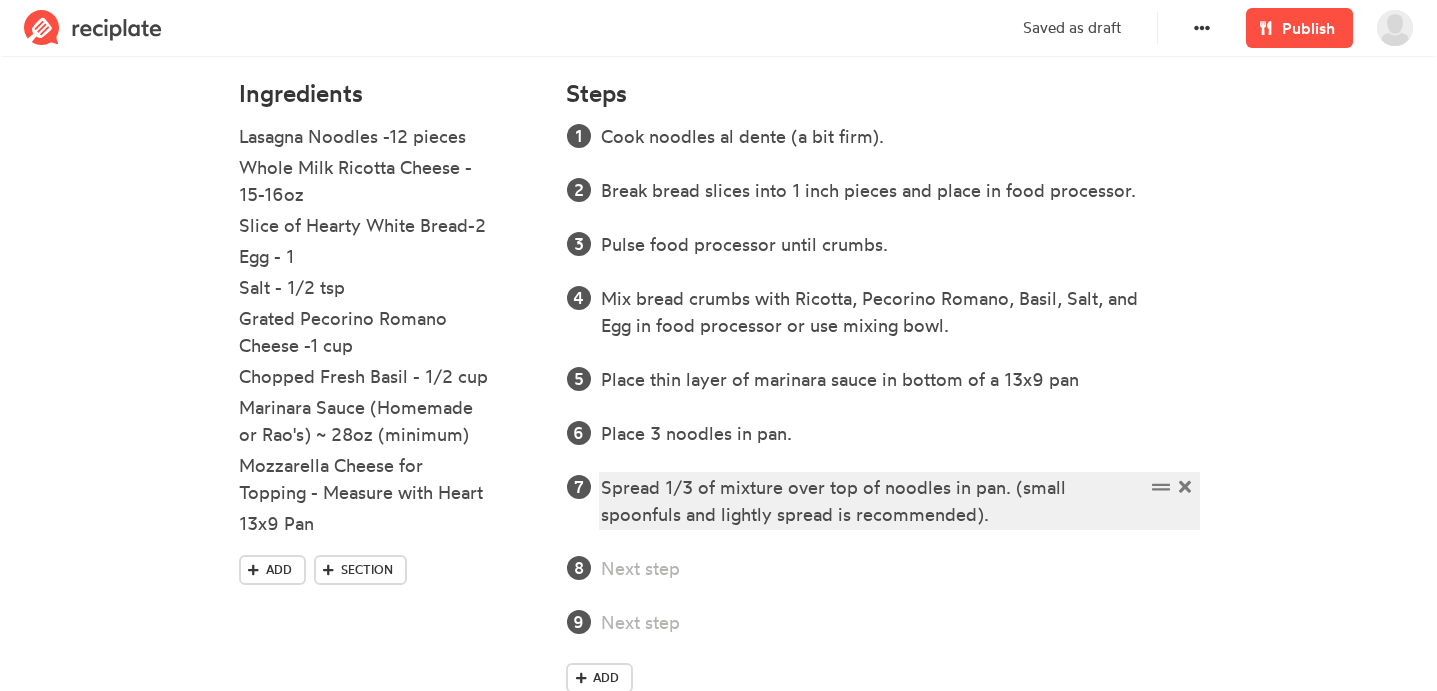 click on "Spread 1/3 of mixture over top of noodles in pan. (small spoonfuls and lightly spread is recommended)." at bounding box center (872, 501) 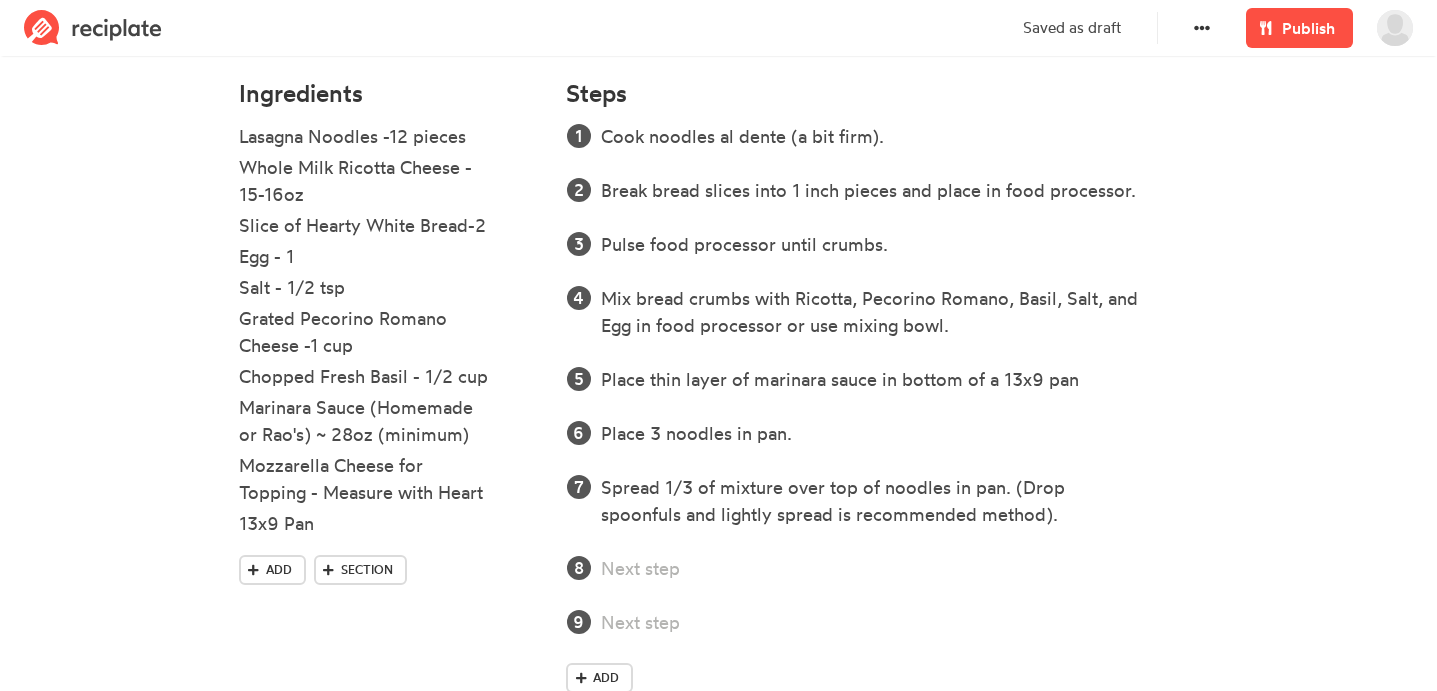click on "Cook noodles al dente (a bit firm). Break bread slices into 1 inch pieces and place in food processor. Pulse food processor until crumbs. Mix bread crumbs with Ricotta, Pecorino Romano, Basil, Salt, and Egg in food processor or use mixing bowl. Place thin layer of marinara sauce in bottom of a 13x9 pan Place 3 noodles in pan. Spread 1/3 of mixture over top of noodles in pan. (Drop spoonfuls and lightly spread is recommended method)." at bounding box center [882, 379] 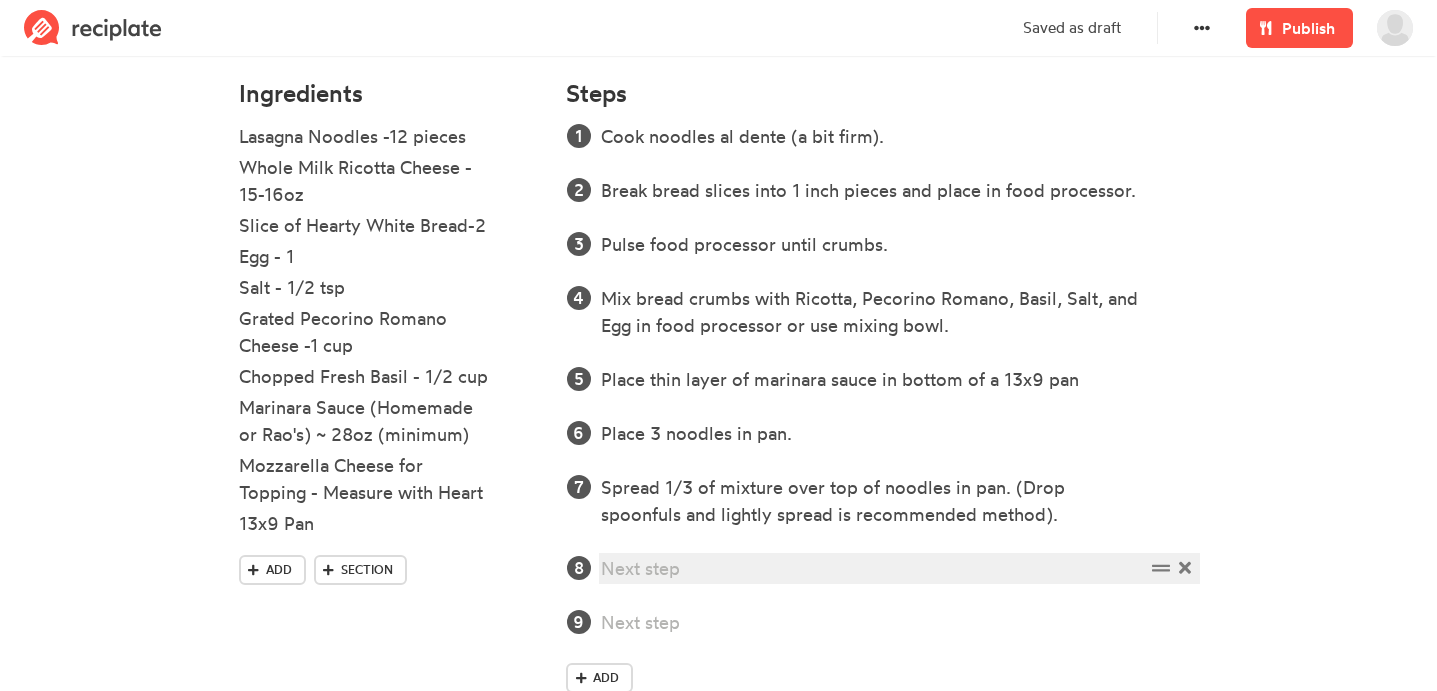 click at bounding box center (872, 568) 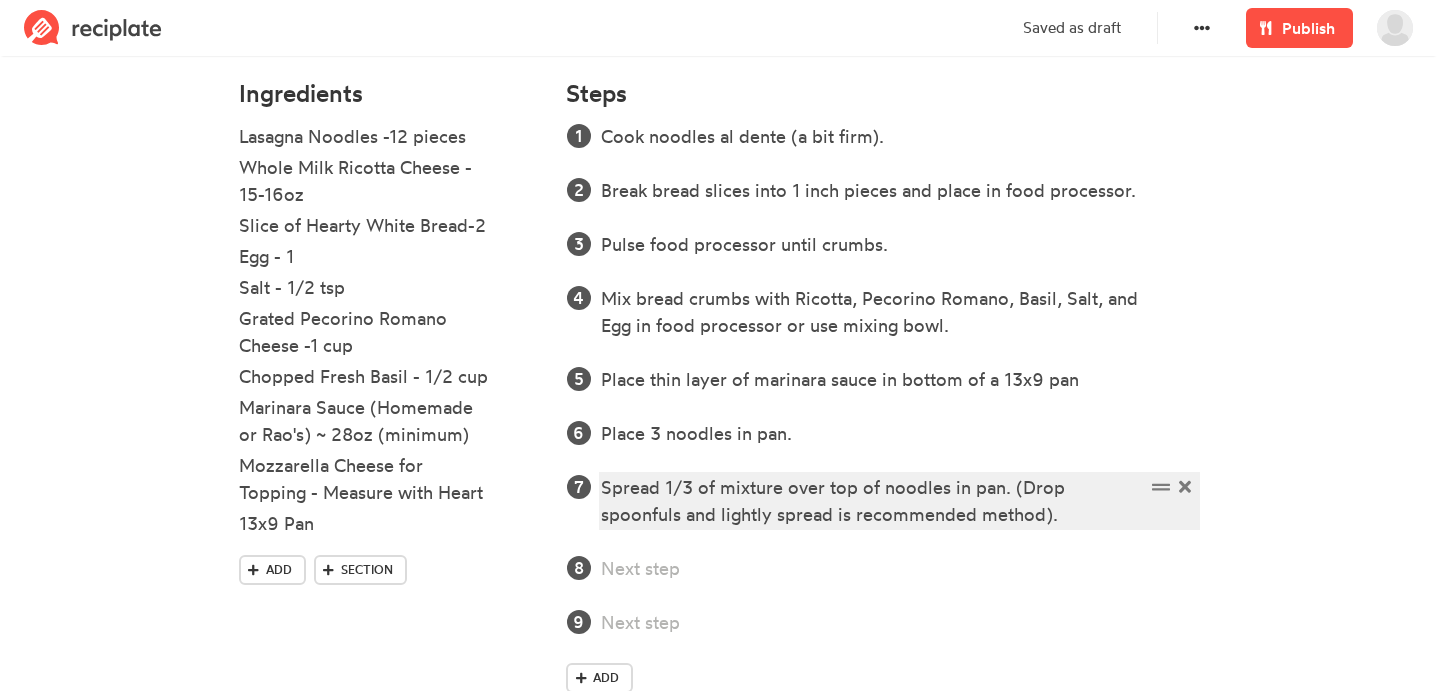 click on "Spread 1/3 of mixture over top of noodles in pan. (Drop spoonfuls and lightly spread is recommended method)." at bounding box center (872, 501) 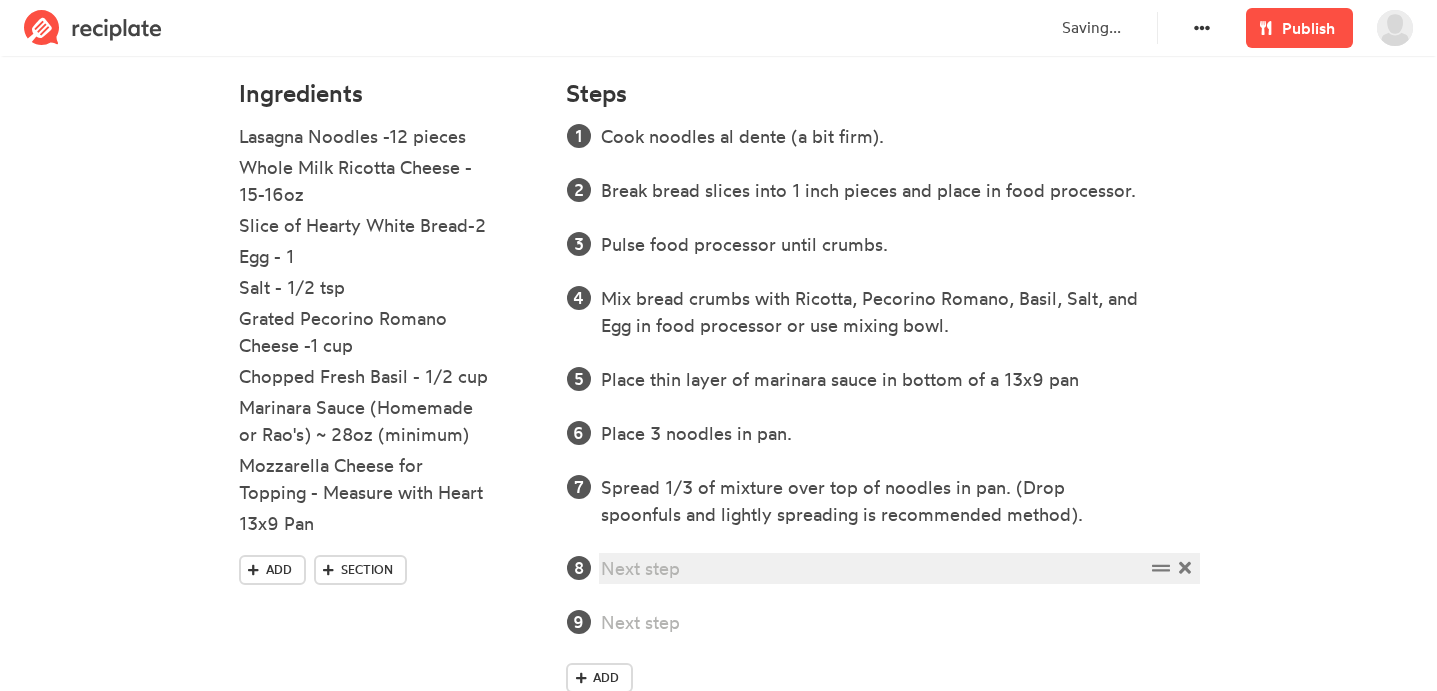 click at bounding box center [872, 568] 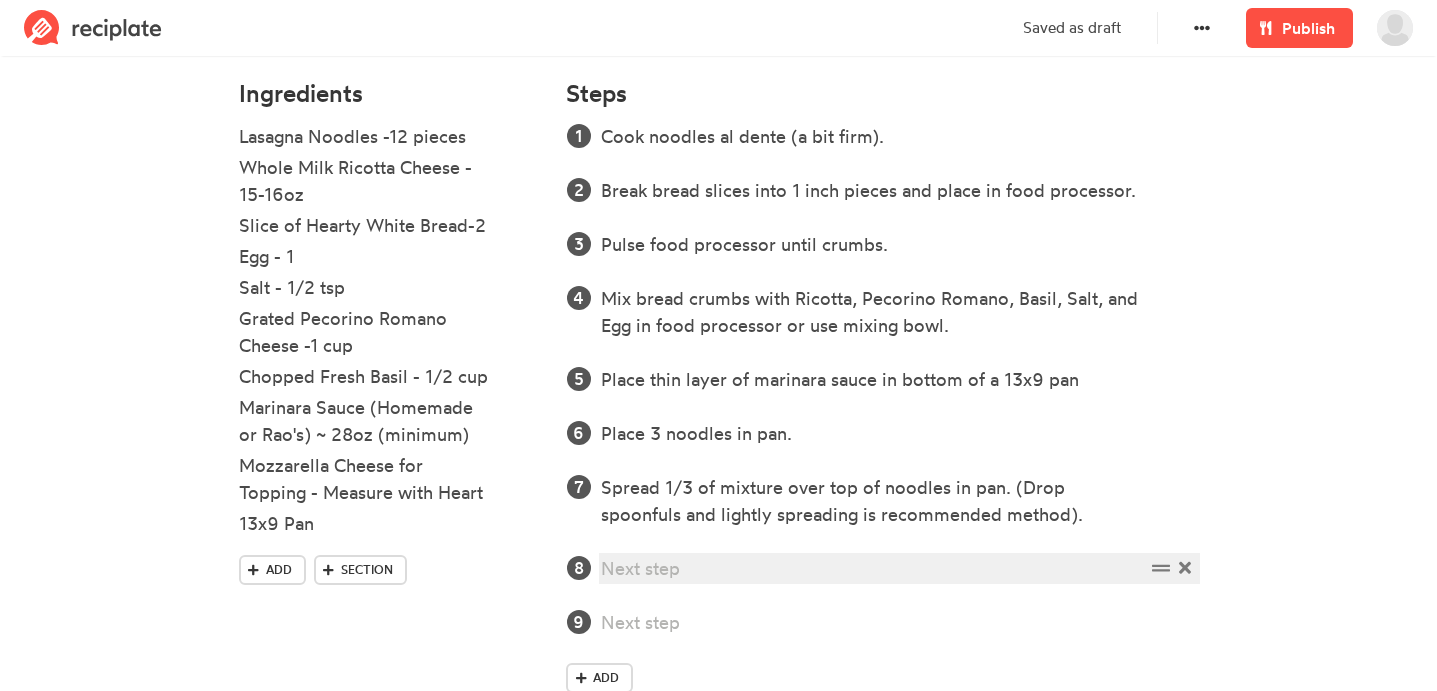 type 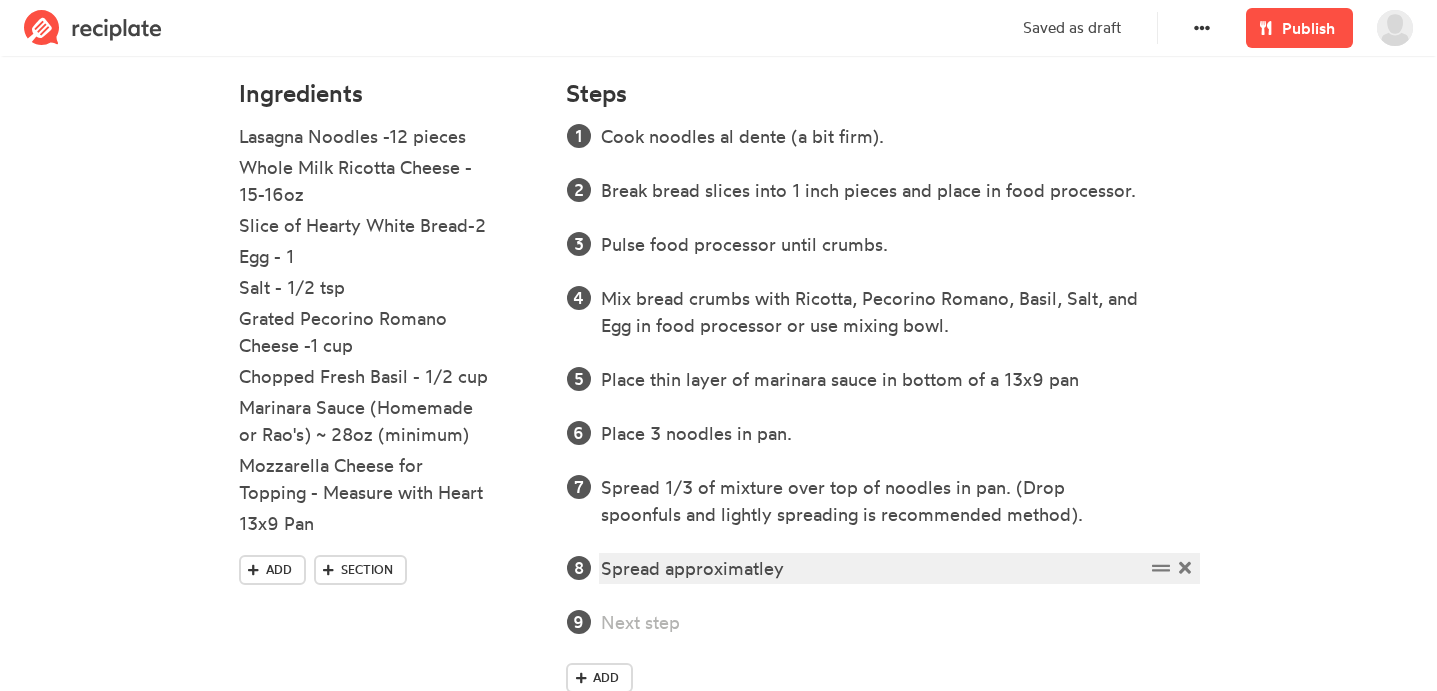 click on "Spread approximatley" at bounding box center [872, 568] 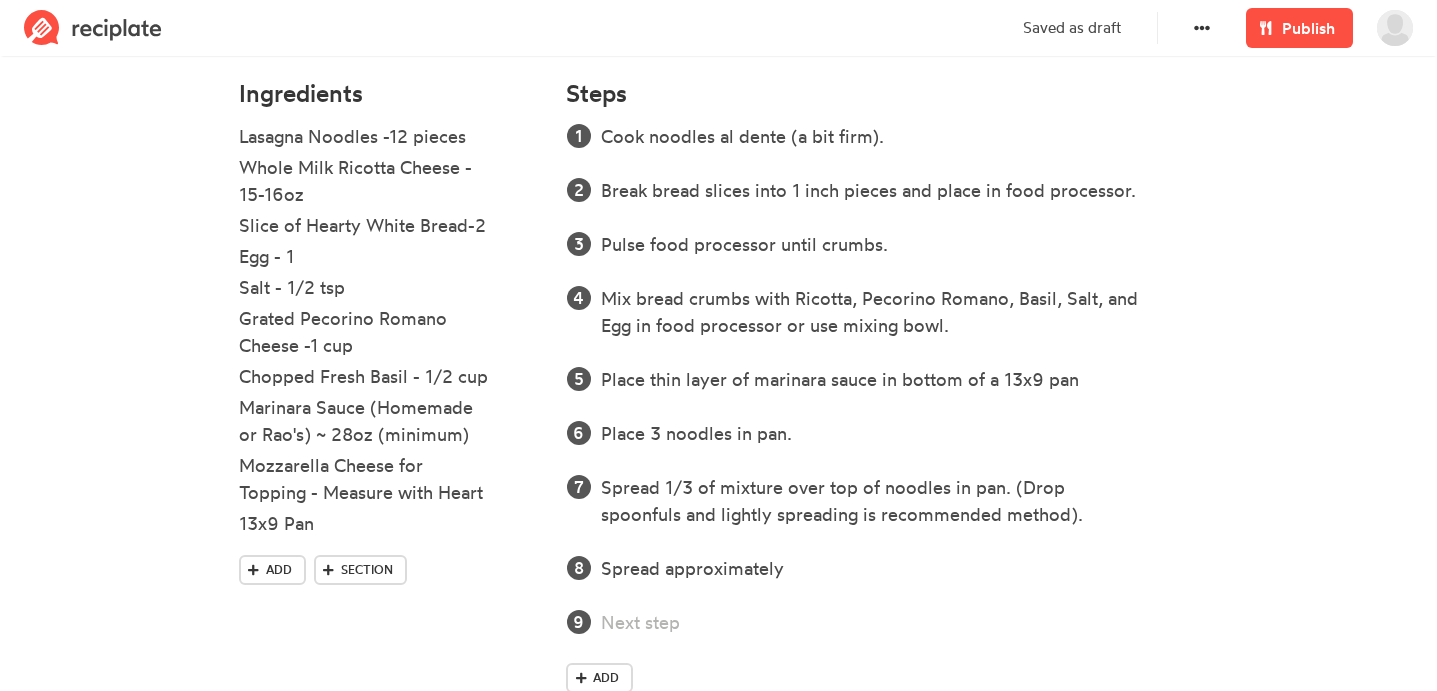 click on "Cook noodles al dente (a bit firm). Break bread slices into 1 inch pieces and place in food processor. Pulse food processor until crumbs. Mix bread crumbs with Ricotta, Pecorino Romano, Basil, Salt, and Egg in food processor or use mixing bowl. Place thin layer of marinara sauce in bottom of a 13x9 pan Place 3 noodles in pan. Spread 1/3 of mixture over top of noodles in pan. (Drop spoonfuls and lightly spreading is recommended method). Spread approximately" at bounding box center (882, 379) 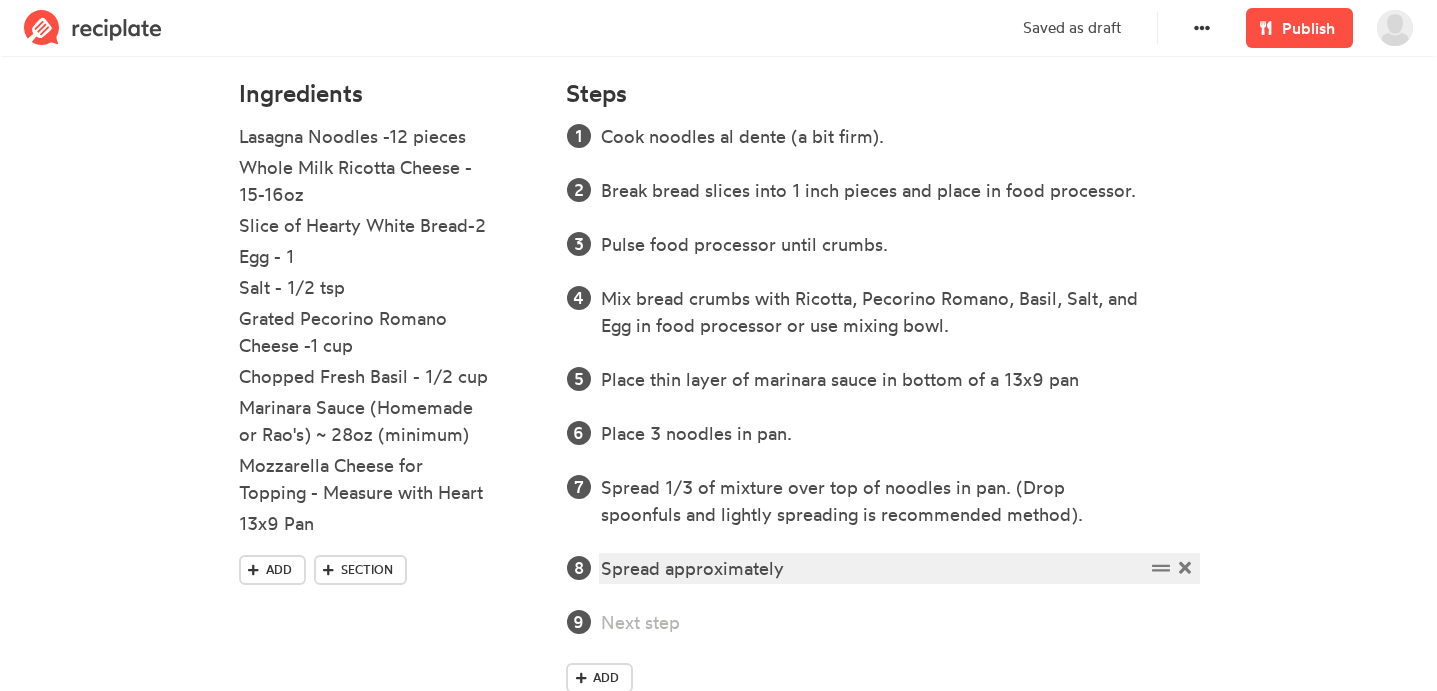 click on "Spread approximately" at bounding box center (872, 568) 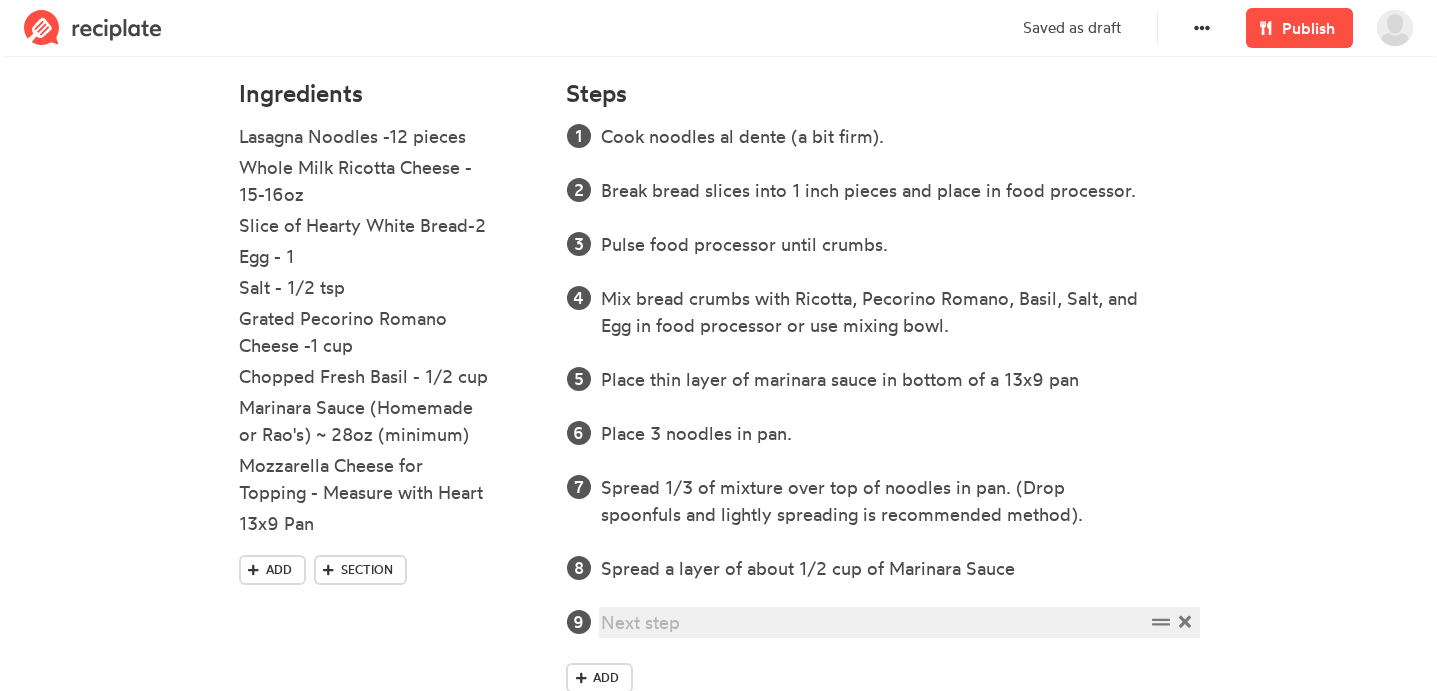 click at bounding box center (872, 622) 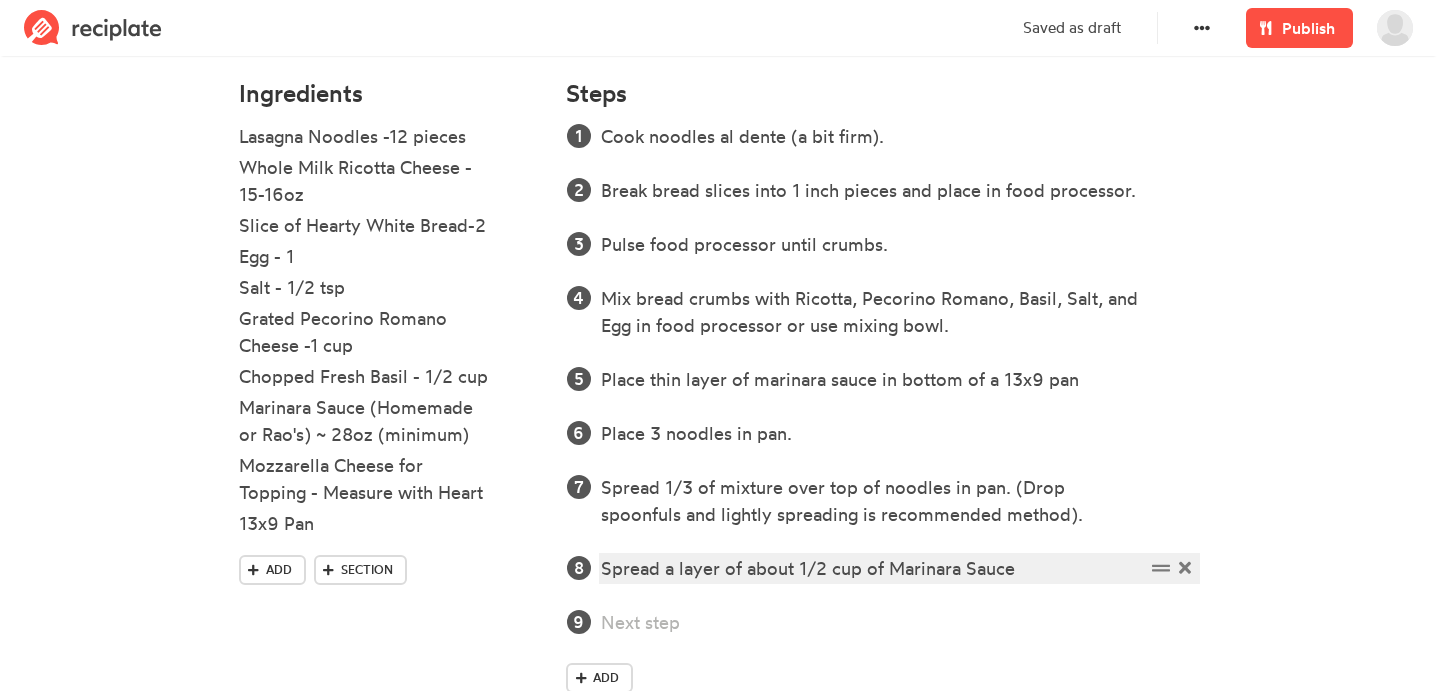 click on "Spread a layer of about 1/2 cup of Marinara Sauce" at bounding box center (872, 568) 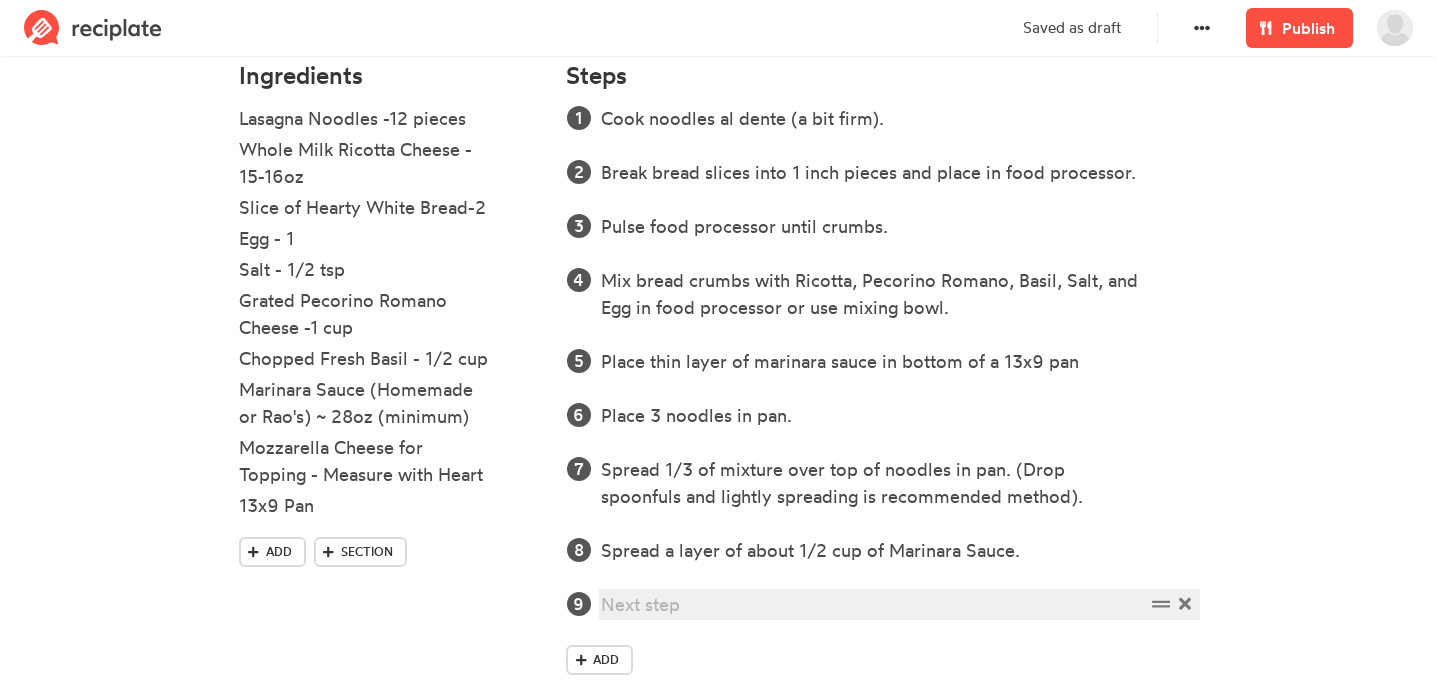scroll, scrollTop: 622, scrollLeft: 0, axis: vertical 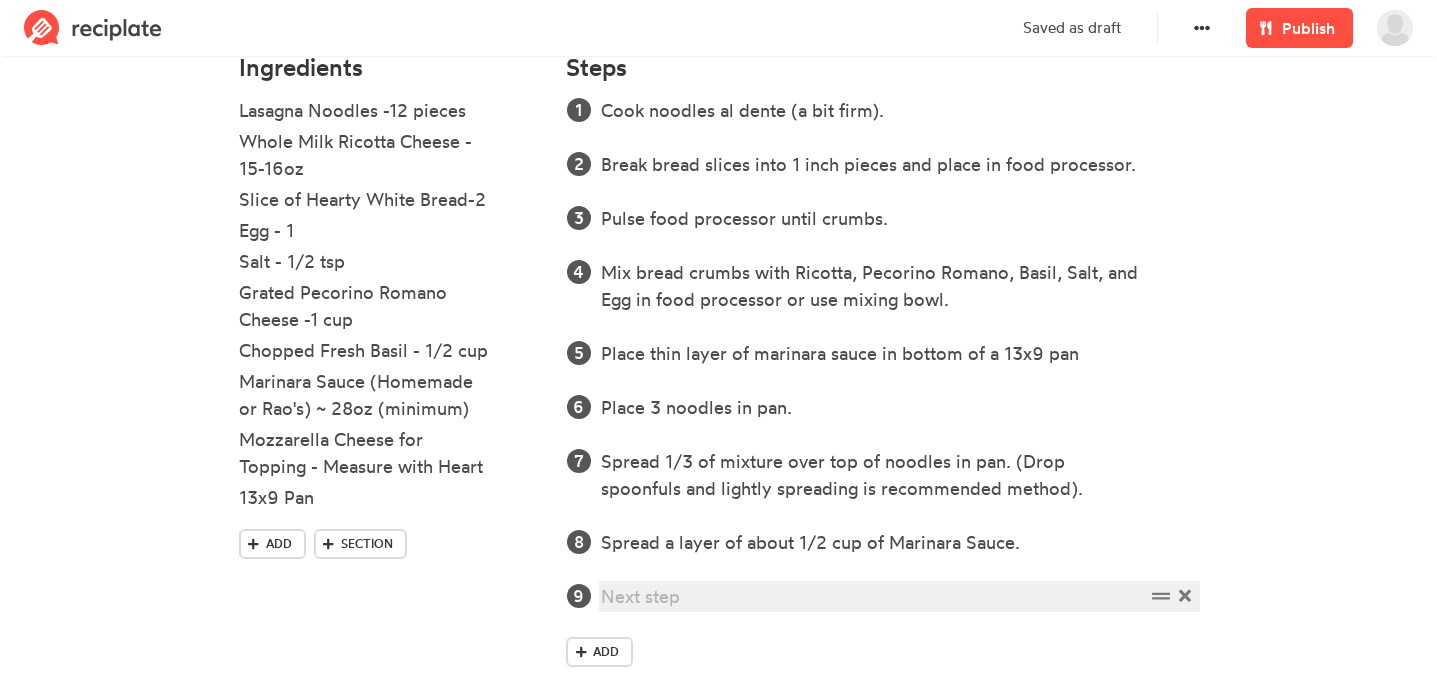 type 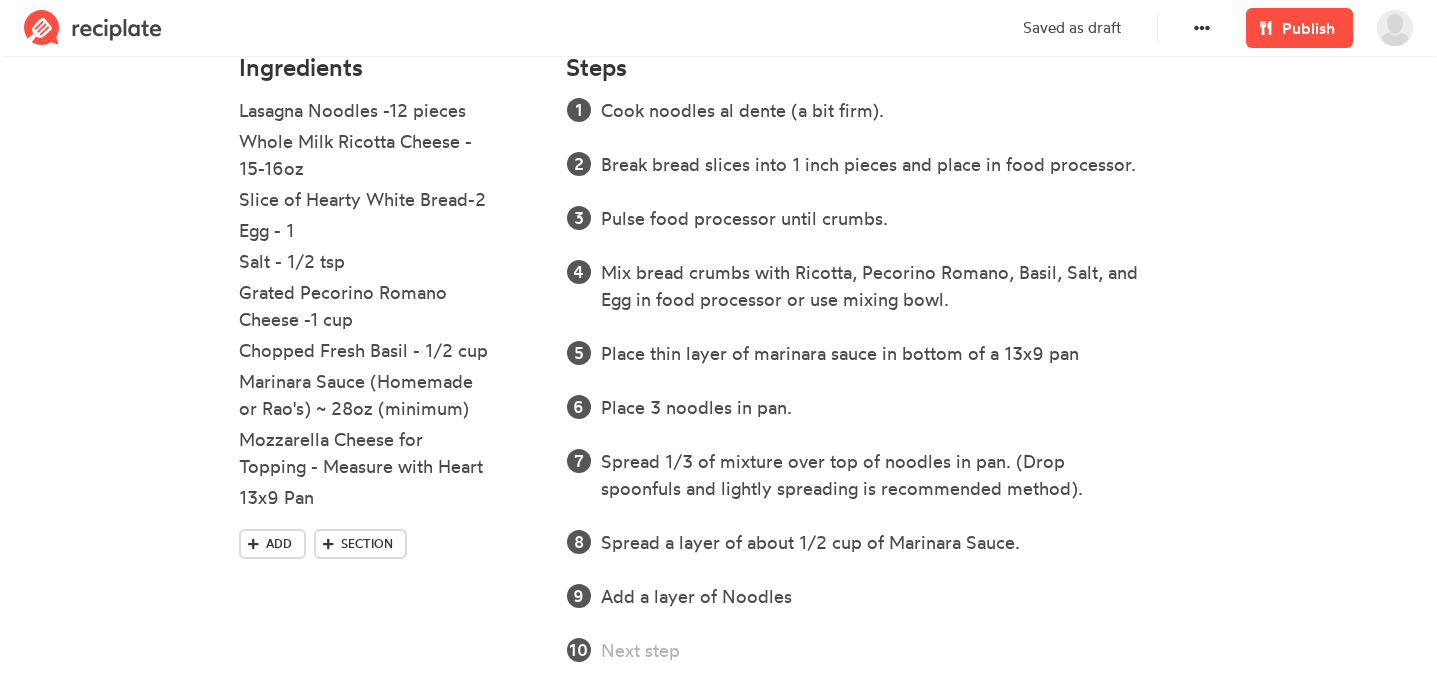 type 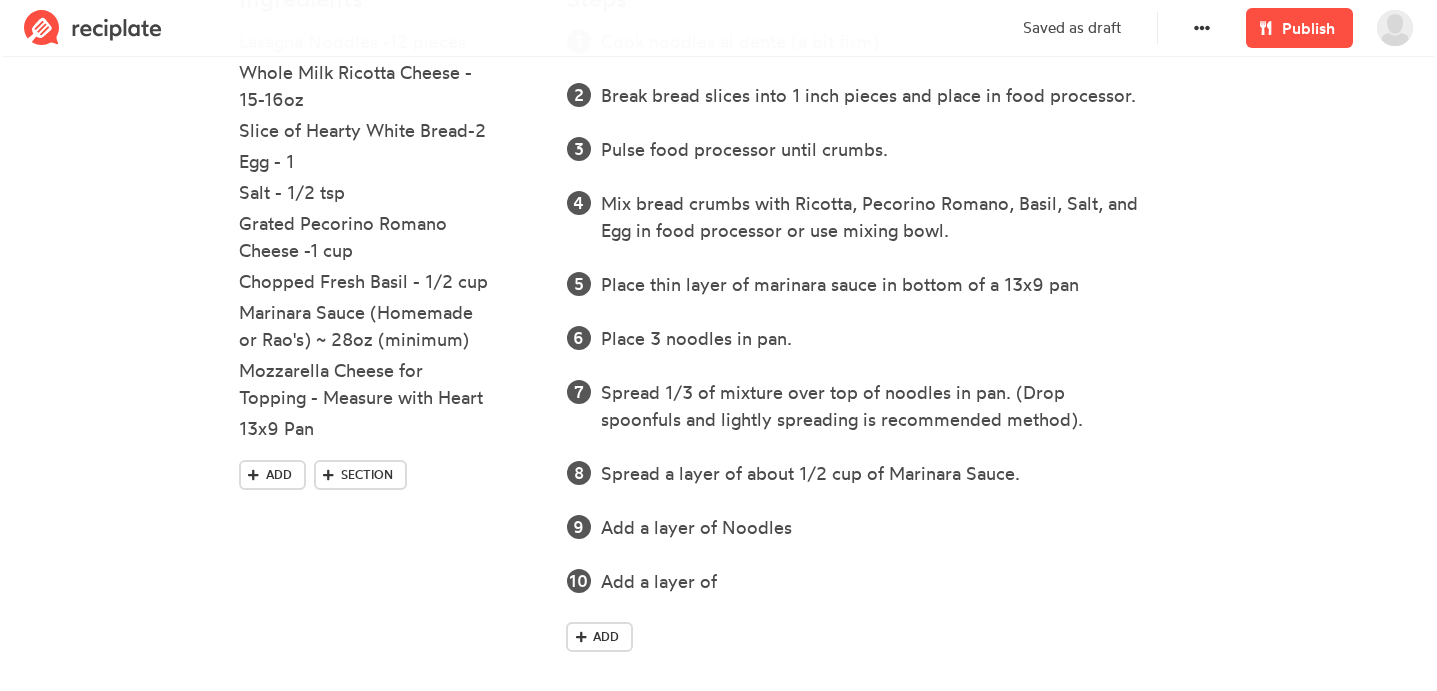 scroll, scrollTop: 694, scrollLeft: 0, axis: vertical 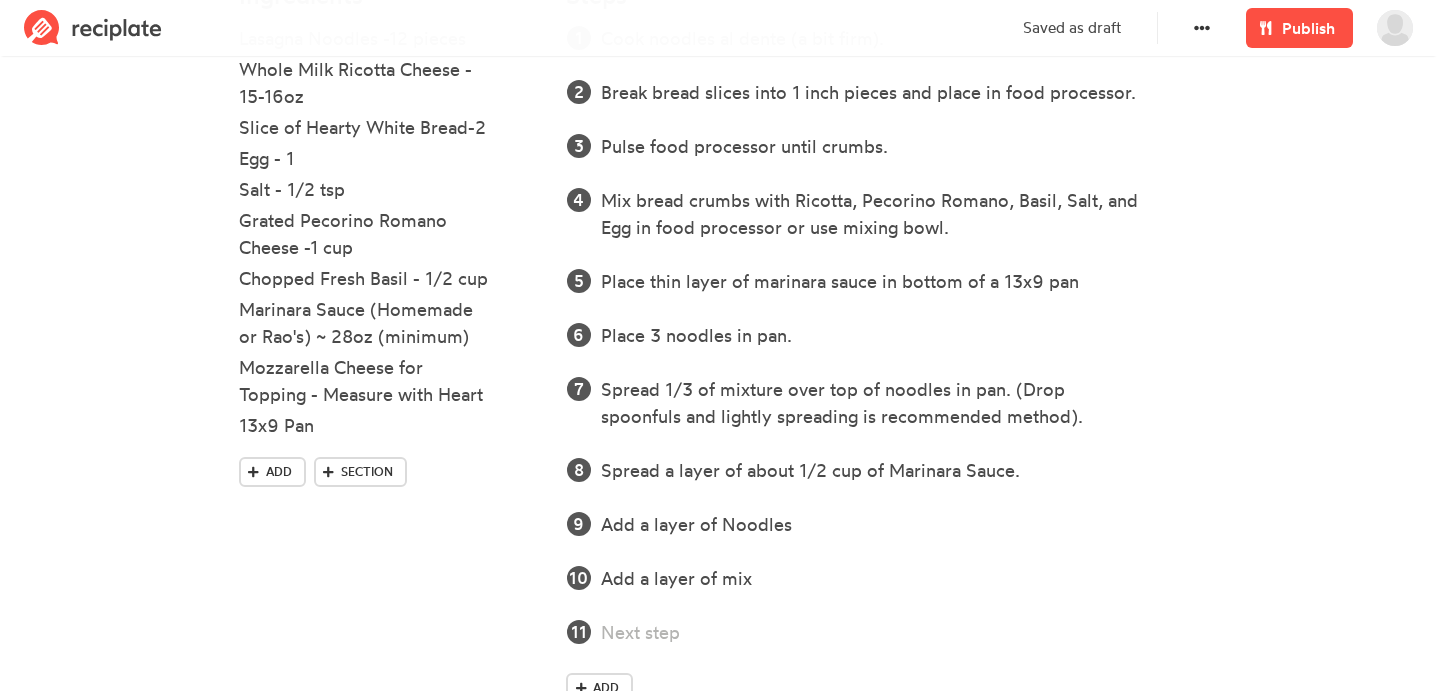 type 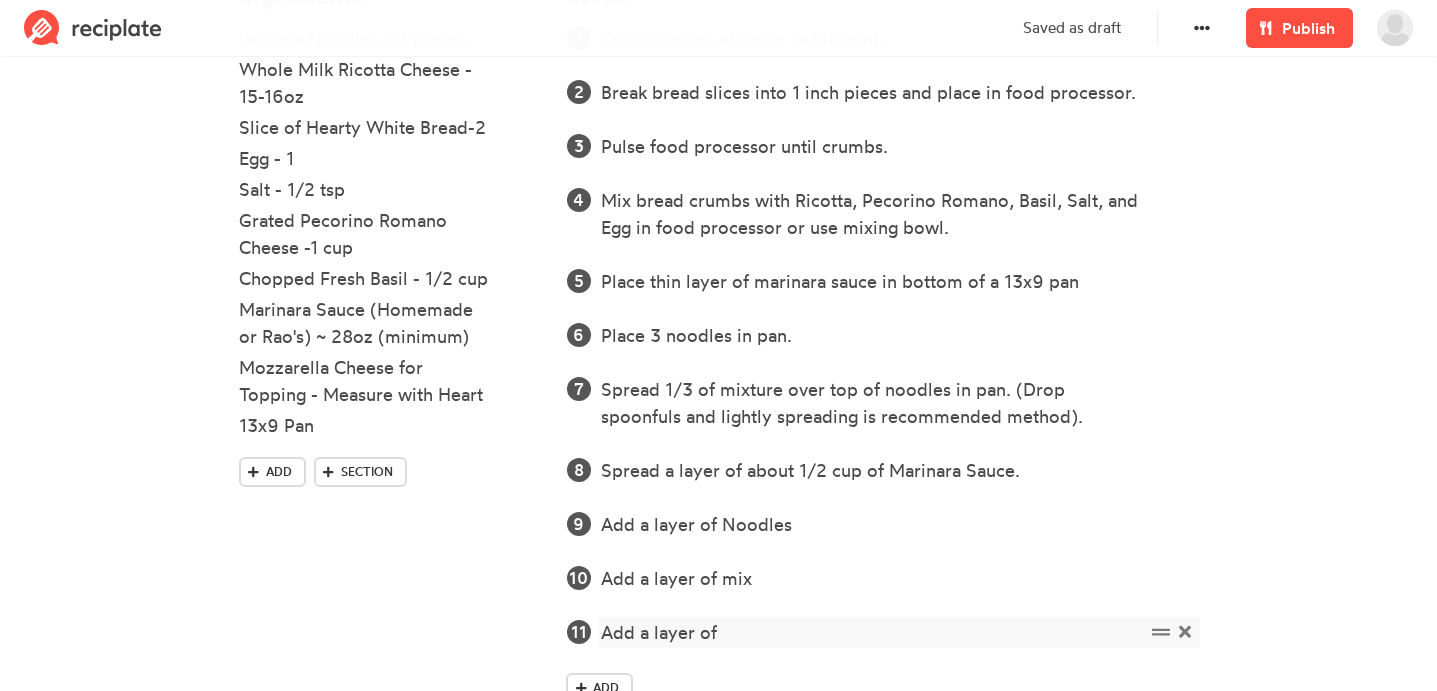 click on "Add a layer of" at bounding box center (872, 632) 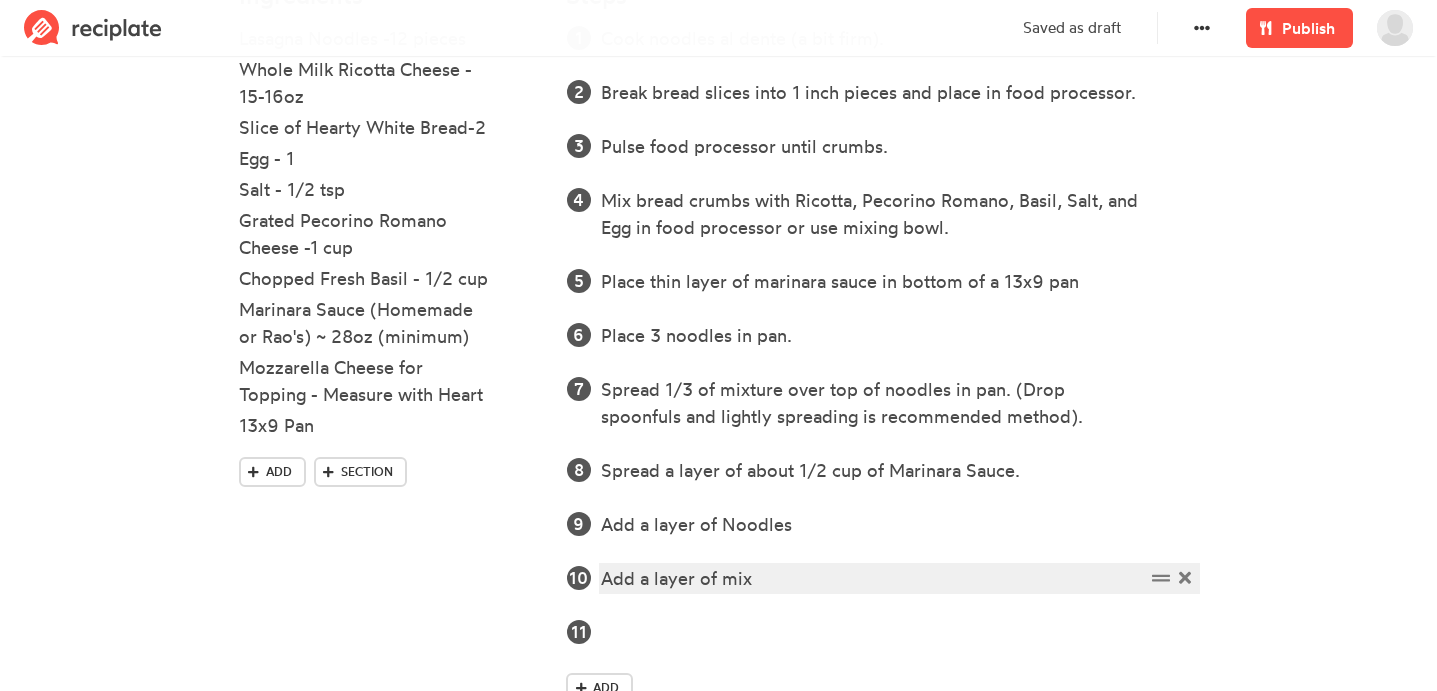 click on "Add a layer of mix" at bounding box center (872, 578) 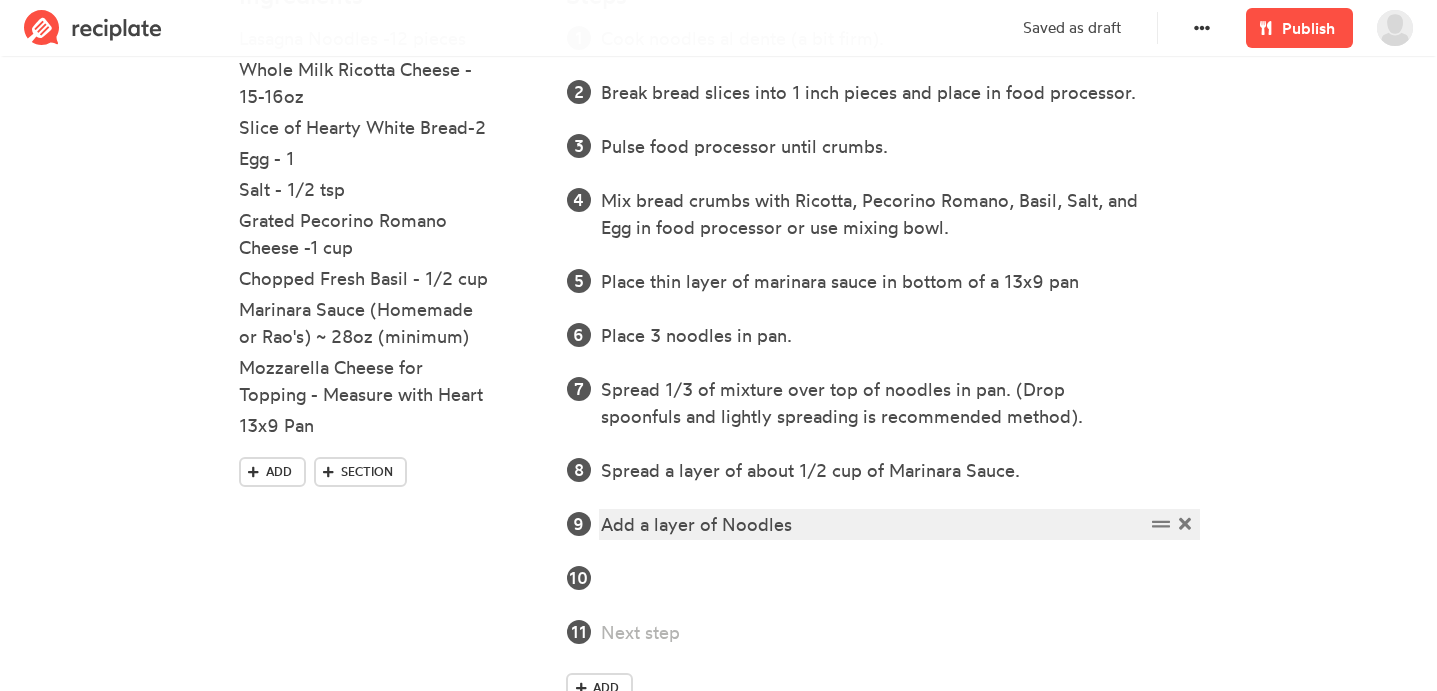 click on "Add a layer of Noodles" at bounding box center (872, 524) 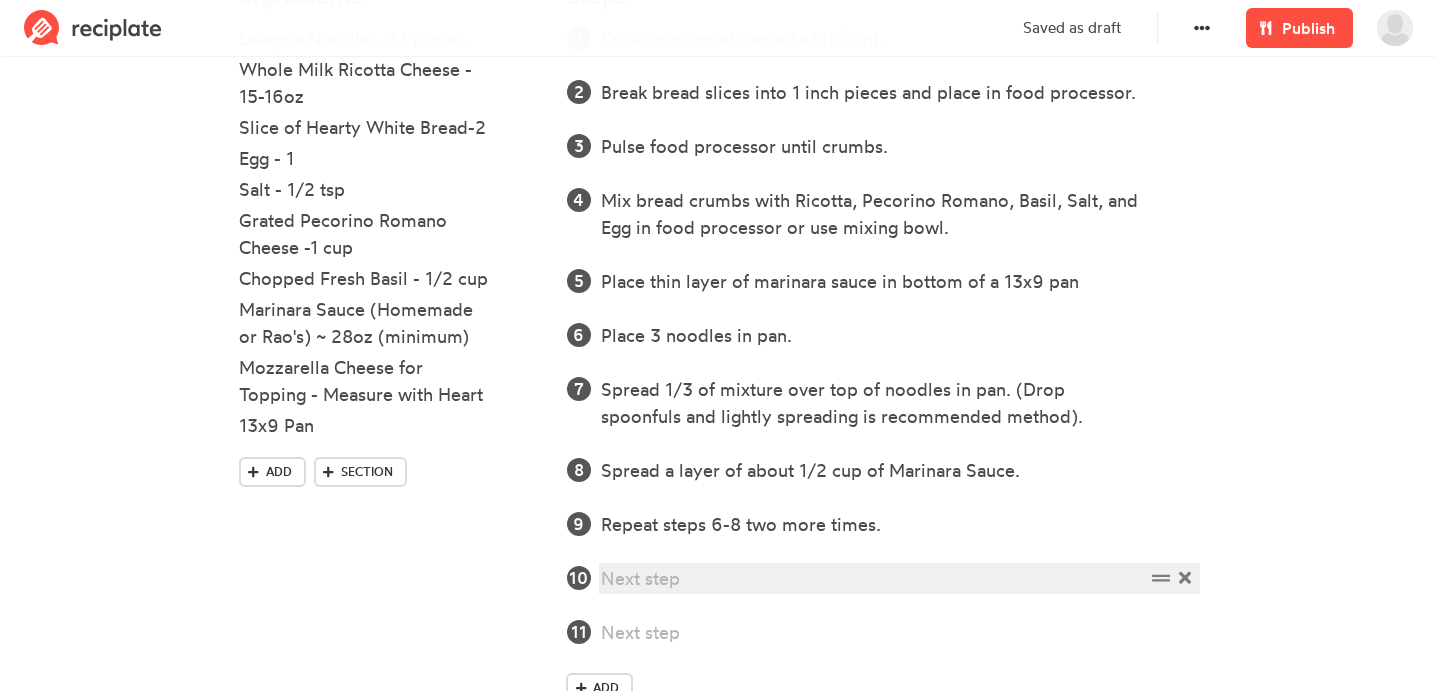 click at bounding box center [872, 578] 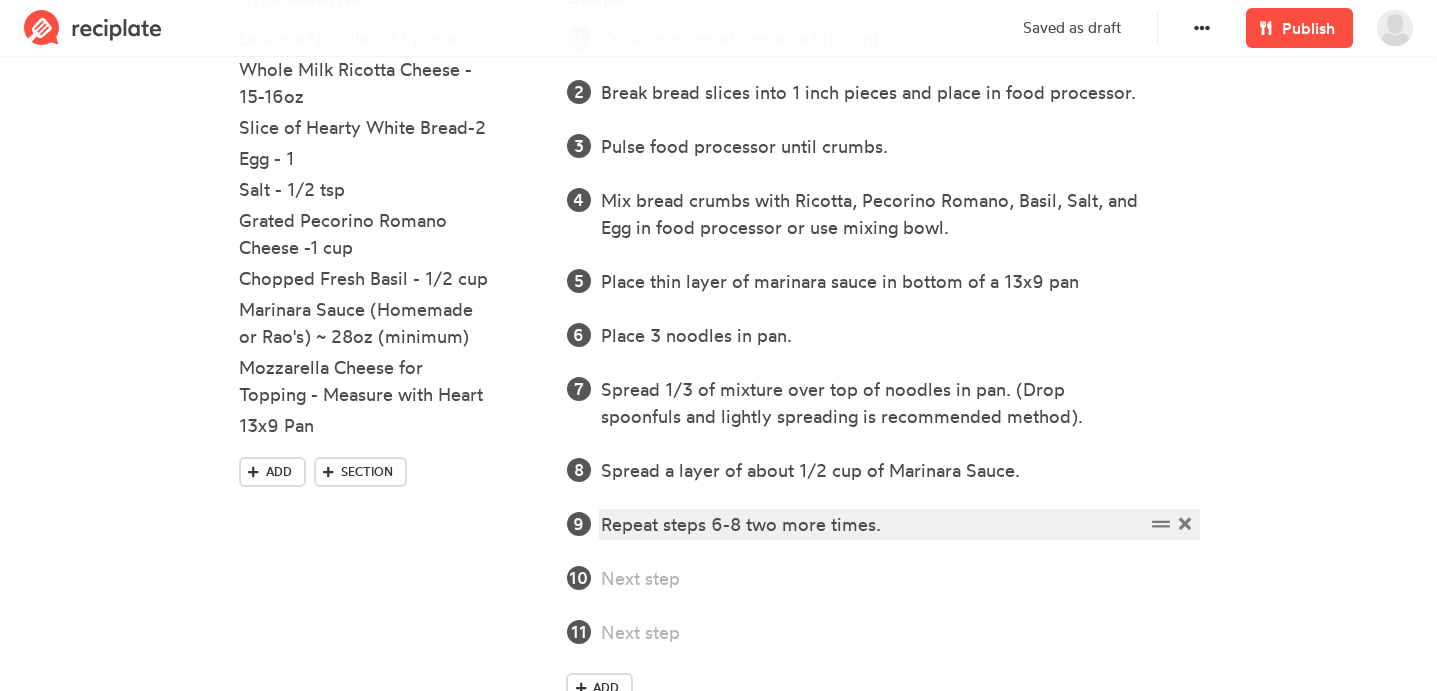 click on "Repeat steps 6-8 two more times." at bounding box center (872, 524) 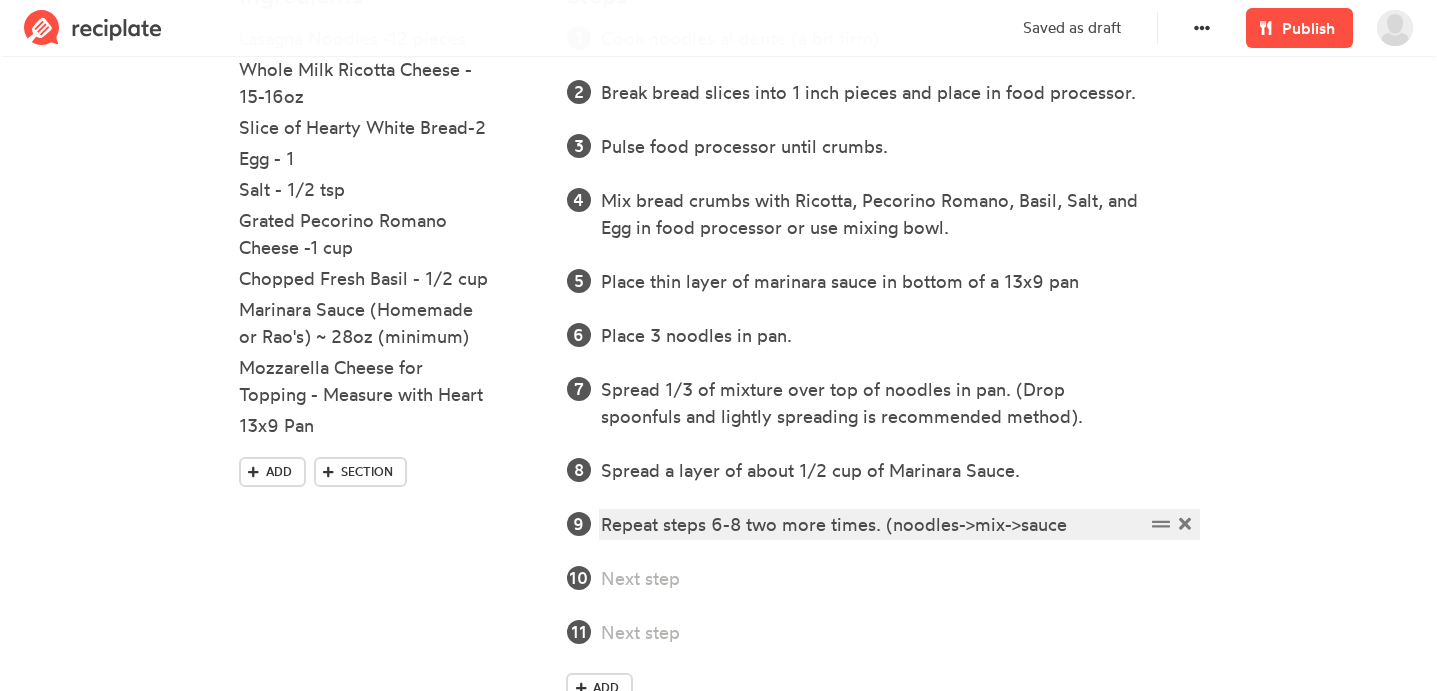 click on "Repeat steps 6-8 two more times. (noodles->mix->sauce" at bounding box center [872, 524] 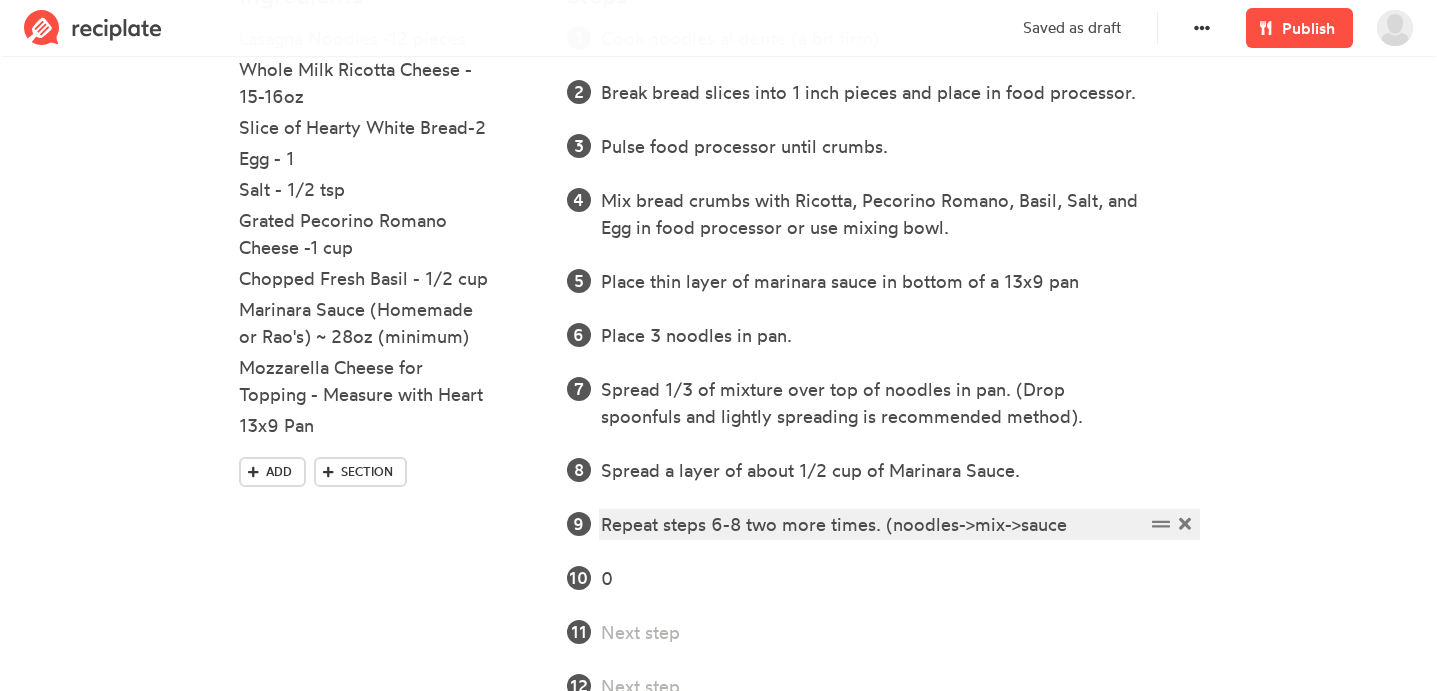 click on "Repeat steps 6-8 two more times. (noodles->mix->sauce" at bounding box center (872, 524) 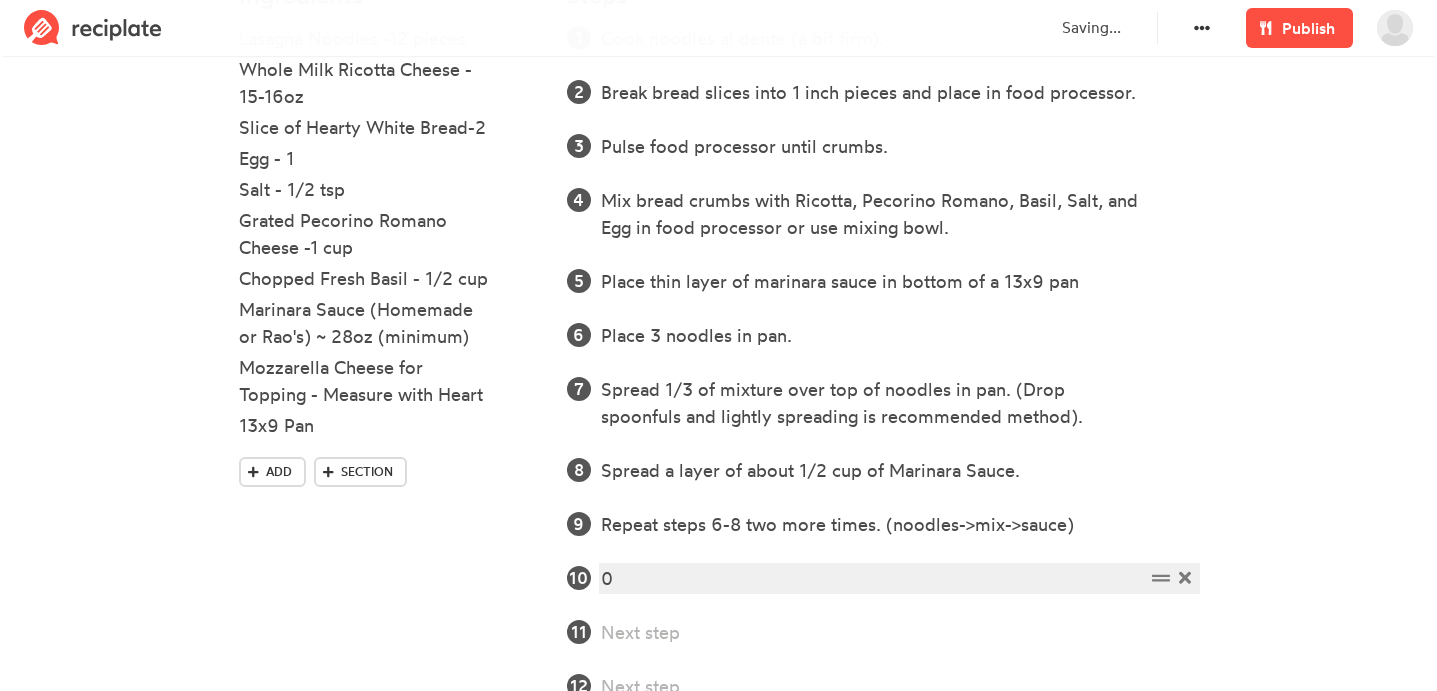 click on "0" at bounding box center (872, 578) 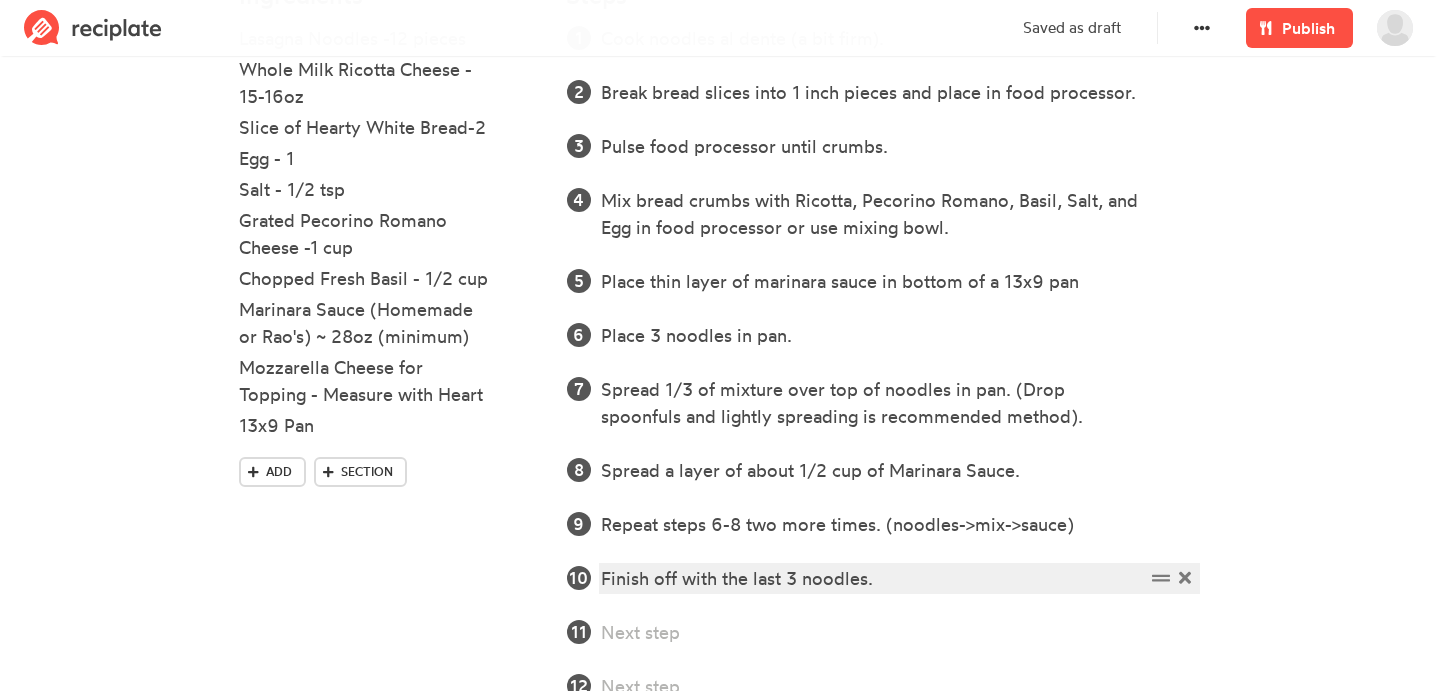 click on "Finish off with the last 3 noodles." at bounding box center (872, 578) 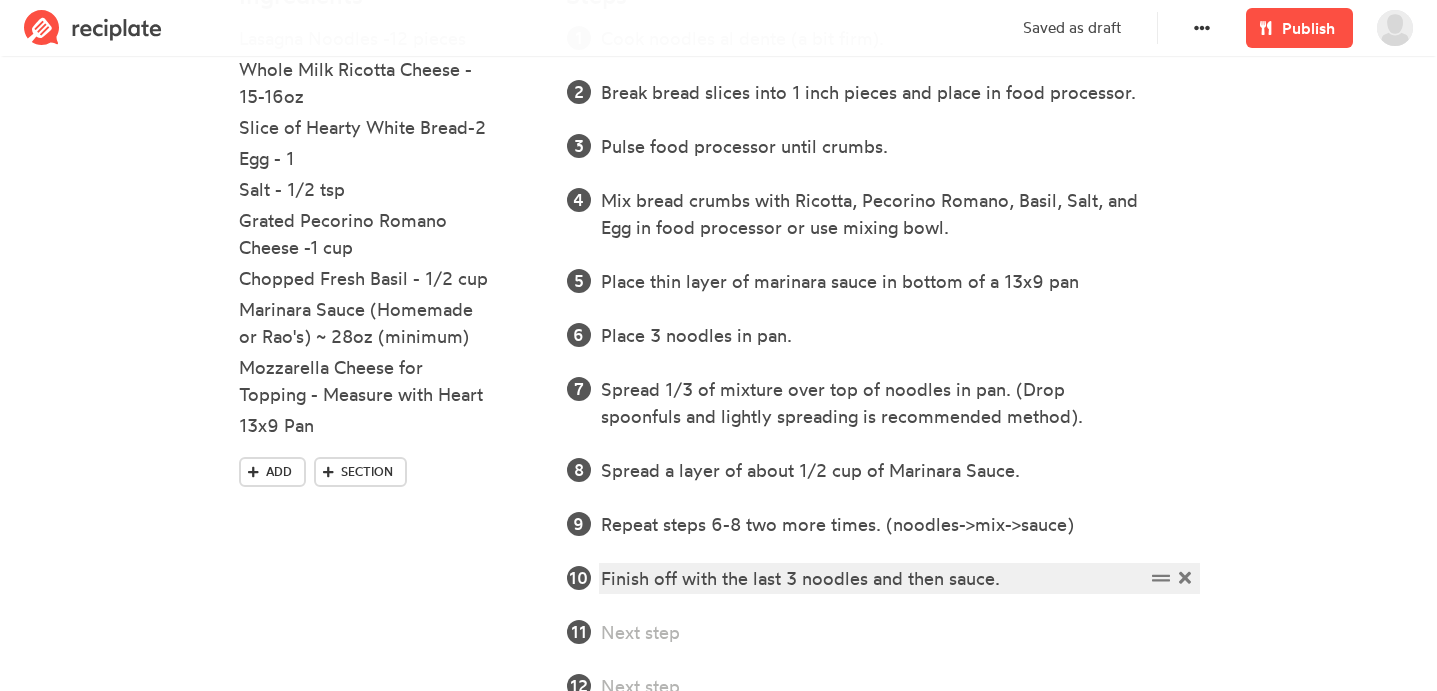 click on "Finish off with the last 3 noodles and then sauce." at bounding box center (872, 578) 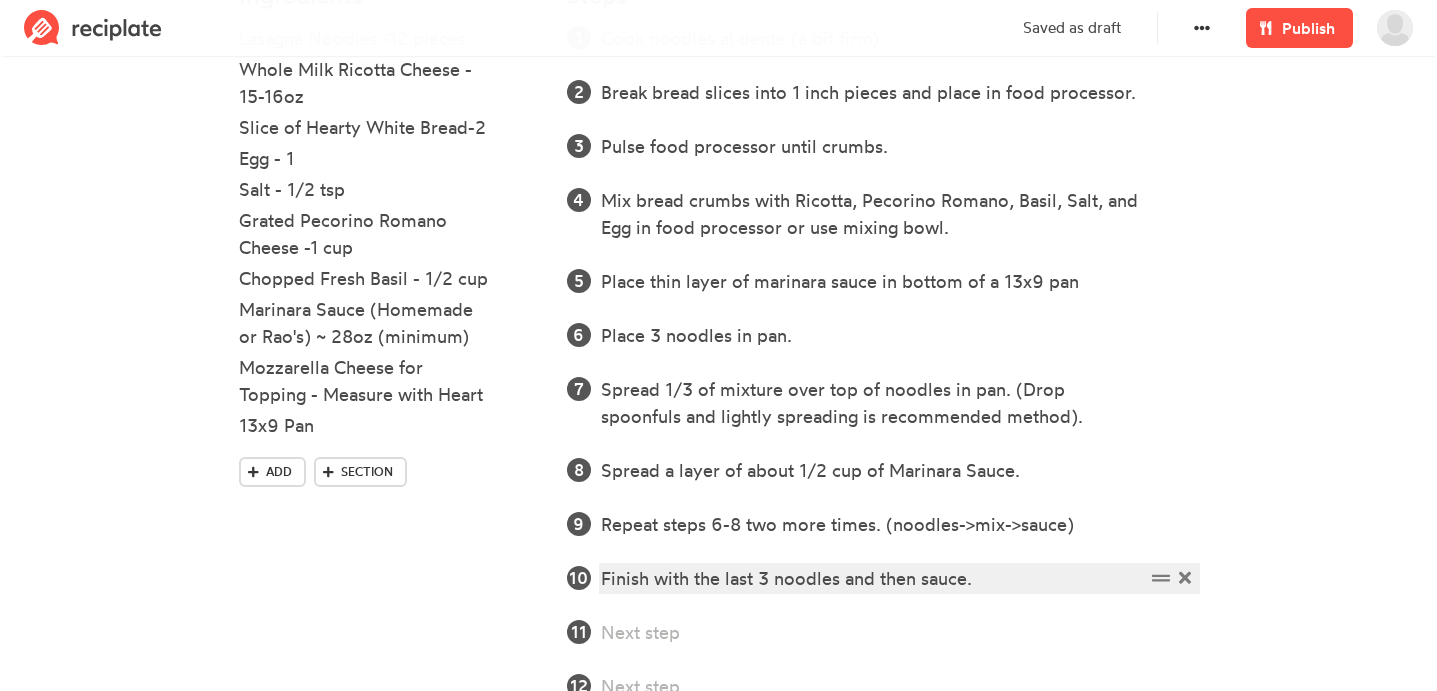 click on "Finish with the last 3 noodles and then sauce." at bounding box center (872, 578) 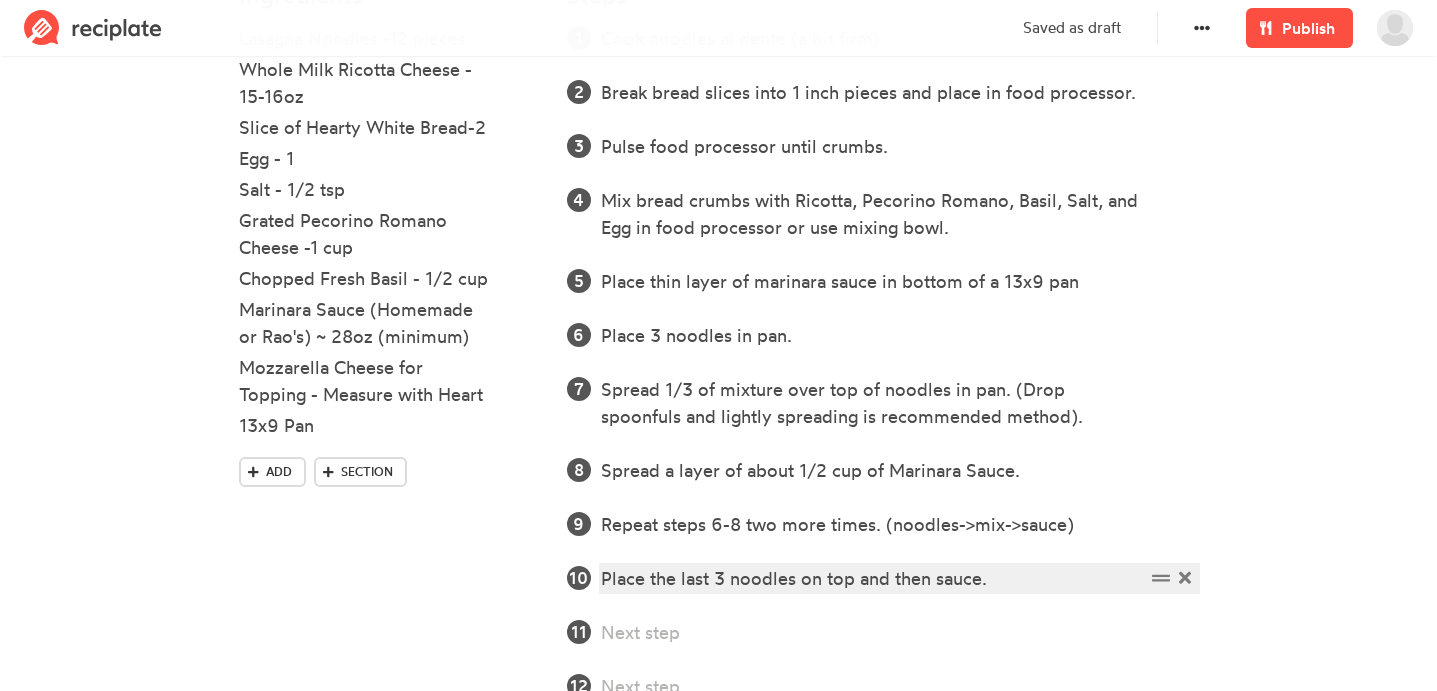 click on "Place the last 3 noodles on top and then sauce." at bounding box center (872, 578) 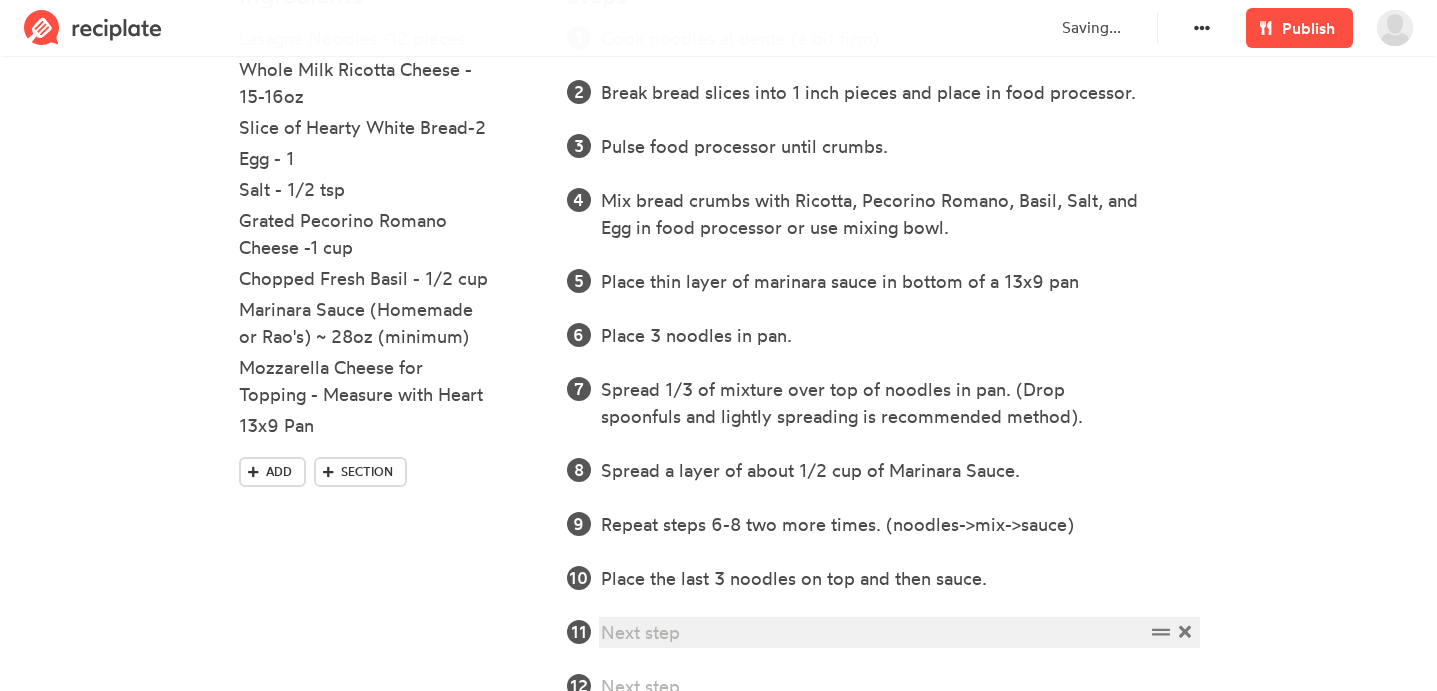 click at bounding box center [872, 632] 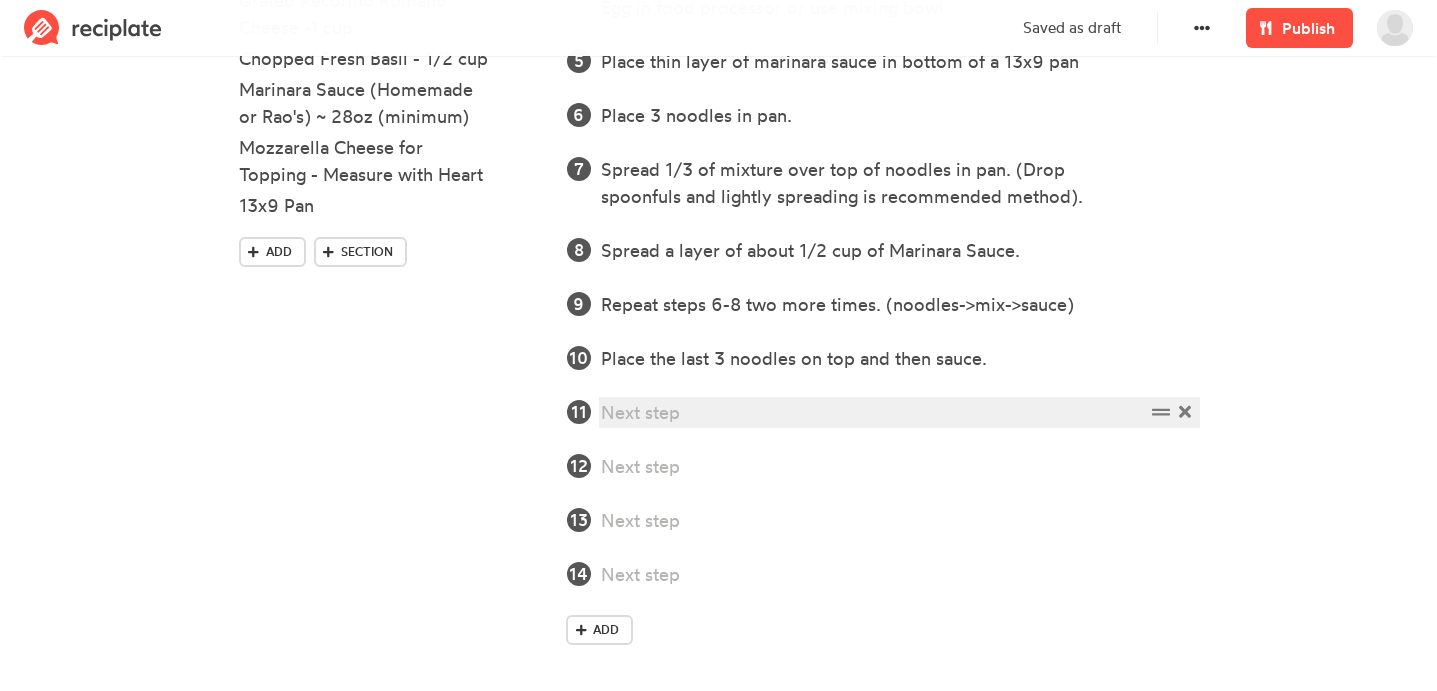 scroll, scrollTop: 920, scrollLeft: 0, axis: vertical 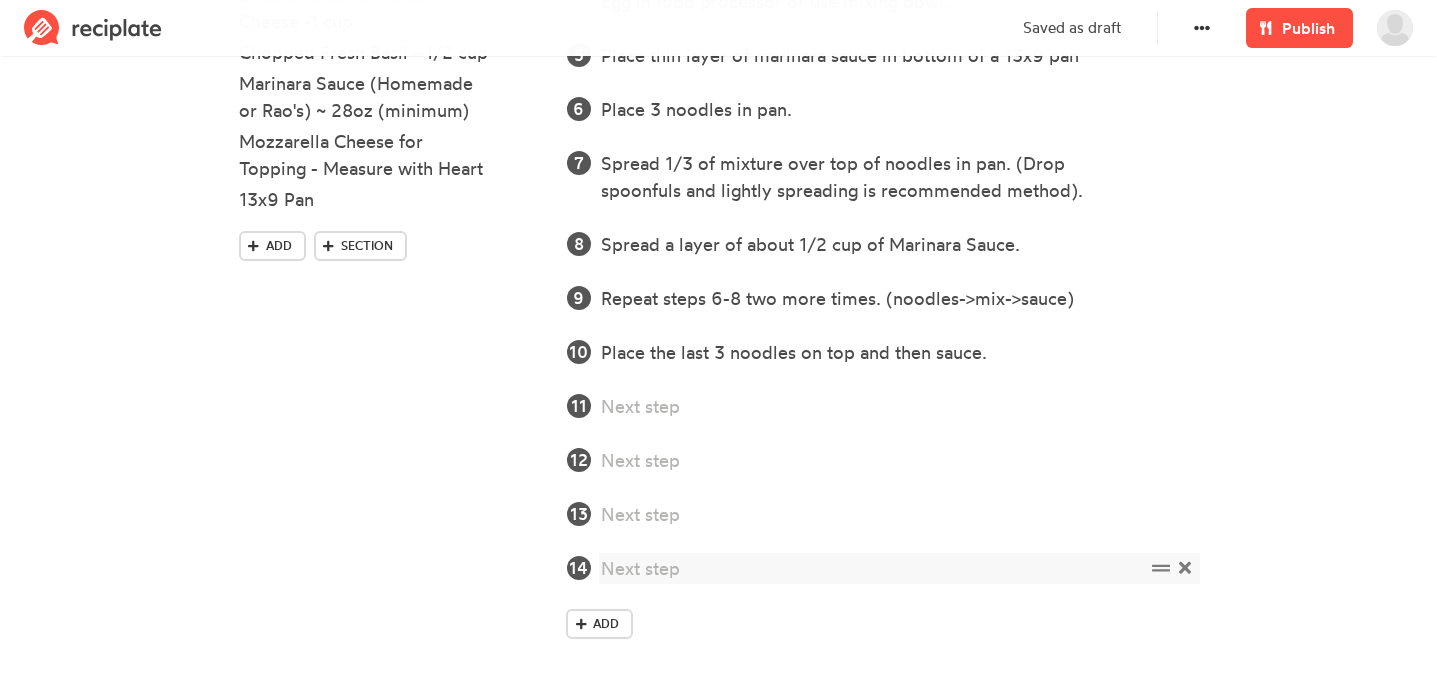 click at bounding box center (1184, 568) 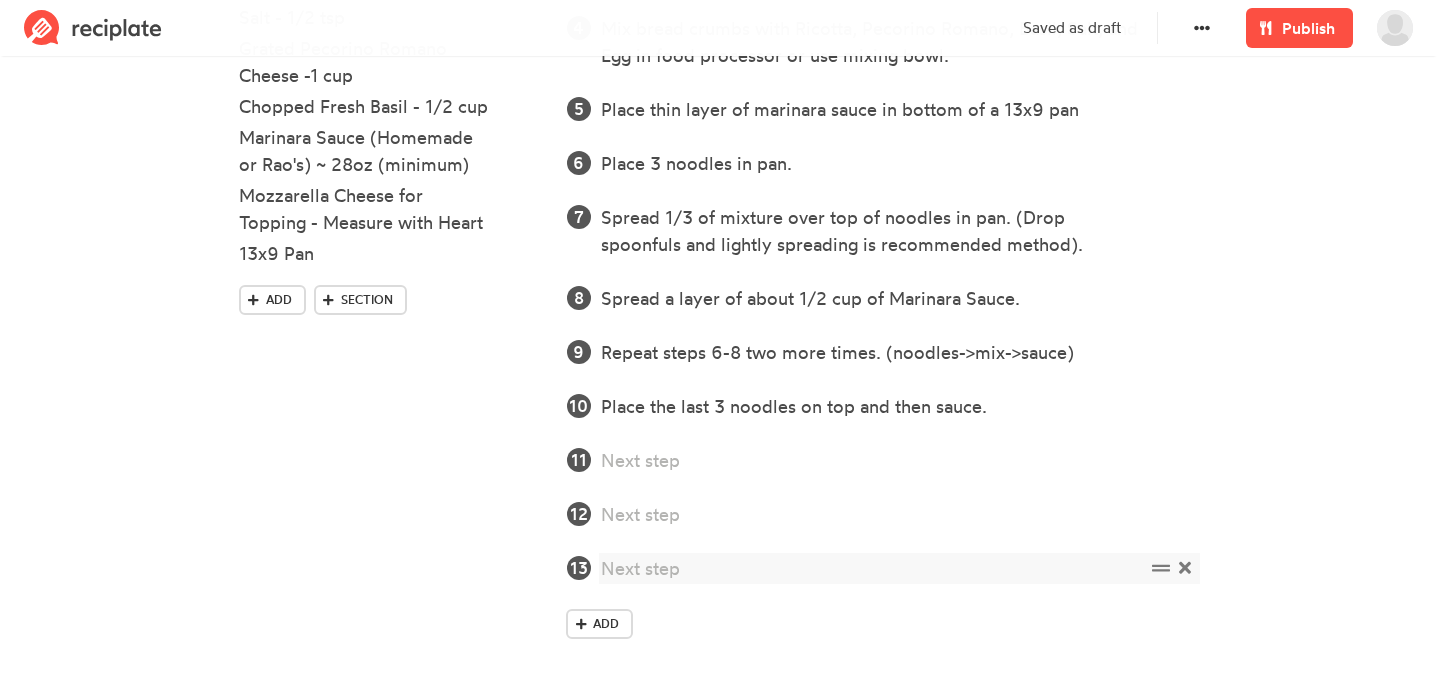 click 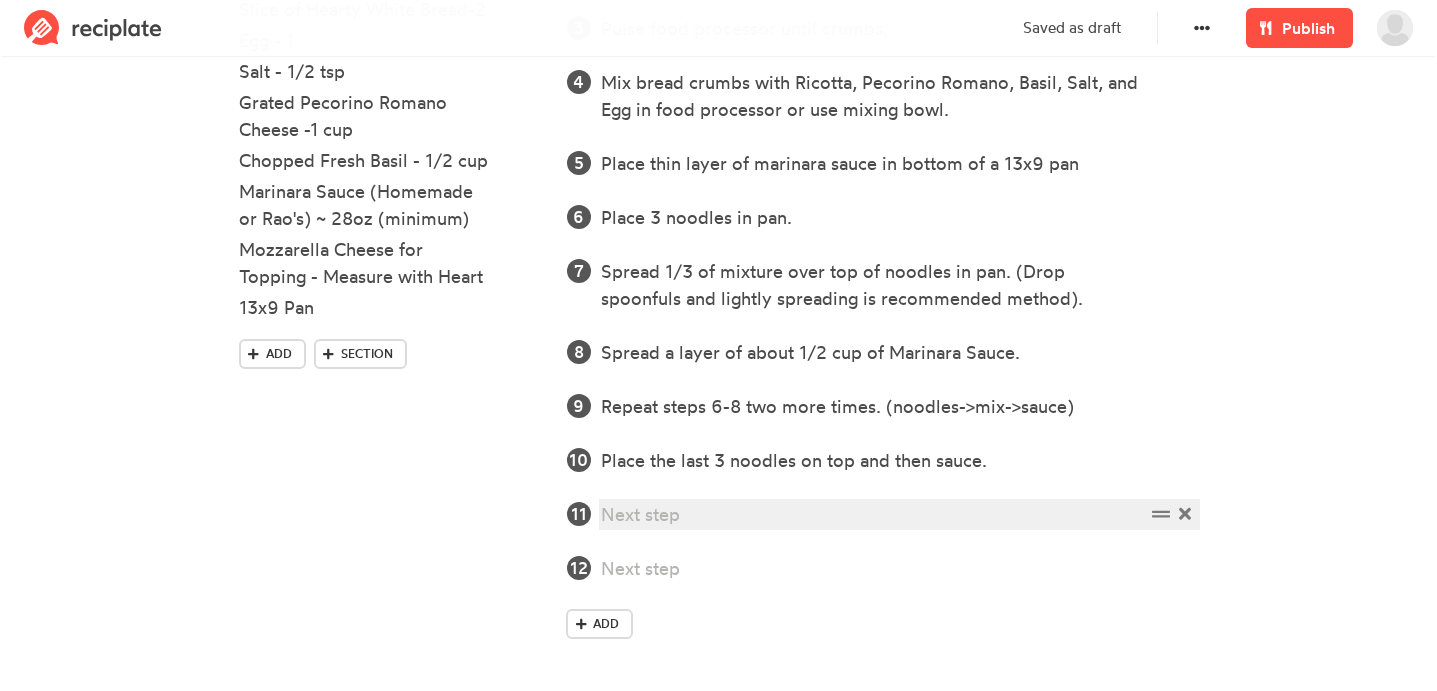 click at bounding box center [872, 514] 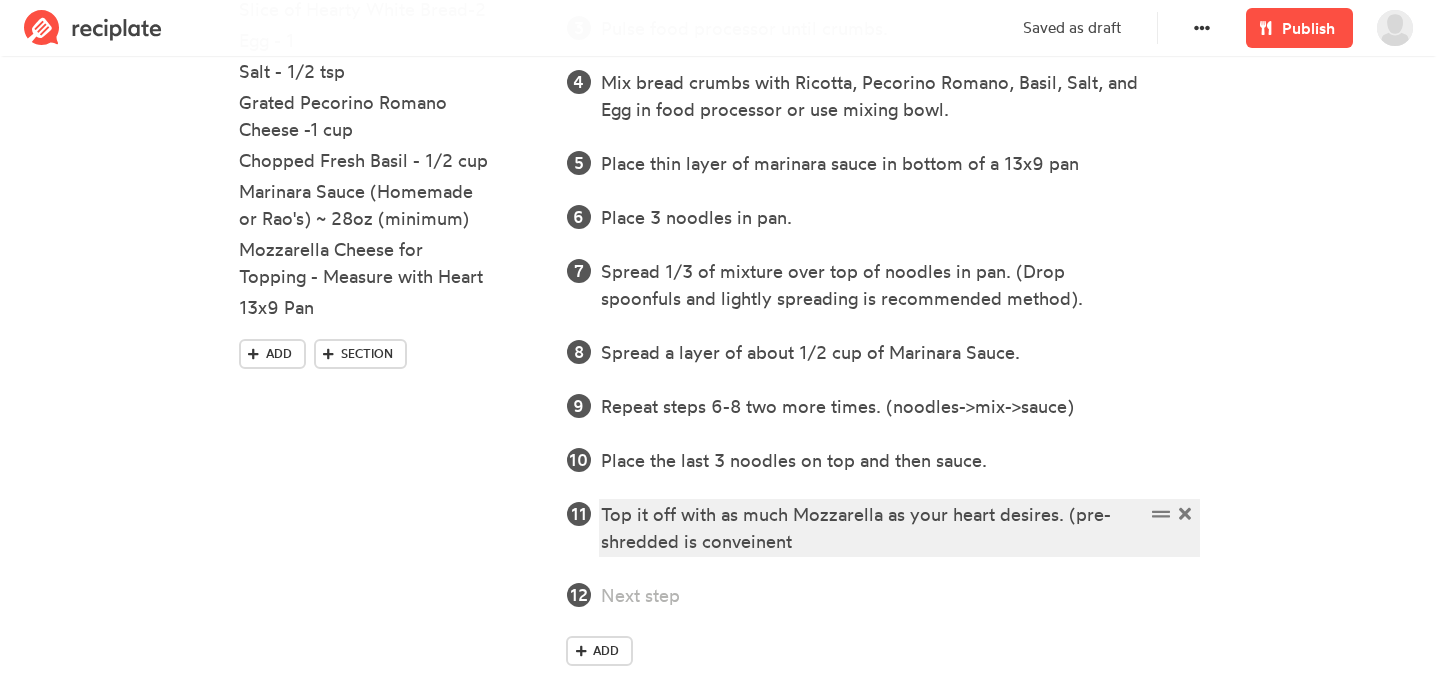 click on "Top it off with as much Mozzarella as your heart desires. (pre-shredded is conveinent" at bounding box center [872, 528] 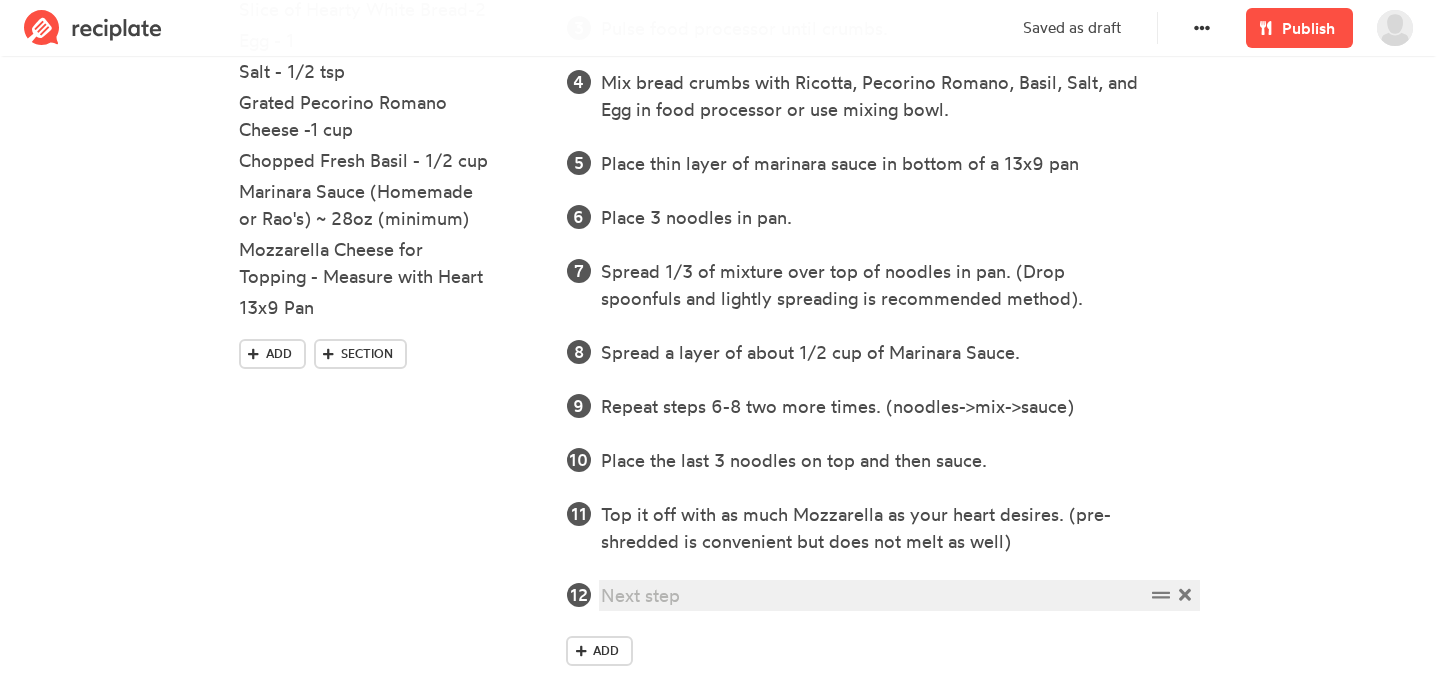 click at bounding box center (872, 595) 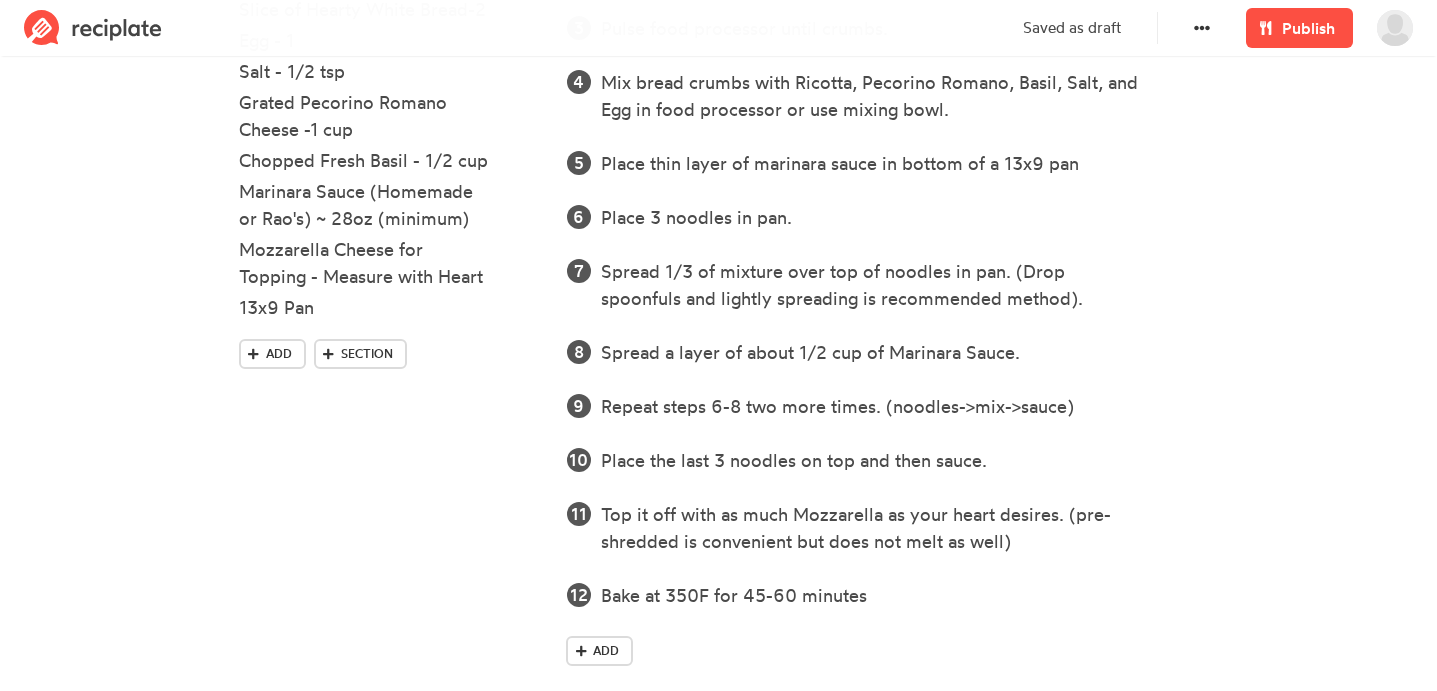 click on "Lasagna Time Yield 8 Servings  Click to upload a photo you took yourself  Ingredients Lasagna Noodles -12 pieces Whole Milk Ricotta Cheese - 15-16oz Slice of Hearty White Bread-2 Egg - 1 Salt - 1/2 tsp Grated Pecorino Romano Cheese -1 cup Chopped Fresh Basil - 1/2 cup Marinara Sauce (Homemade  or Rao's) ~ 28oz (minimum) Mozzarella Cheese for Topping - Measure with Heart 13x9 Pan  Add   Section  Steps Cook noodles al dente (a bit firm). Break bread slices into 1 inch pieces and place in food processor. Pulse food processor until crumbs. Mix bread crumbs with Ricotta, Pecorino Romano, Basil, Salt, and Egg in food processor or use mixing bowl. Place thin layer of marinara sauce in bottom of a 13x9 pan Place 3 noodles in pan. Spread 1/3 of mixture over top of noodles in pan. (Drop spoonfuls and lightly spreading is recommended method). Spread a layer of about 1/2 cup of Marinara Sauce. Repeat steps 6-8 two more times. (noodles-mix-sauce) Place the last 3 noodles on top and then sauce.  Add" at bounding box center [718, -16] 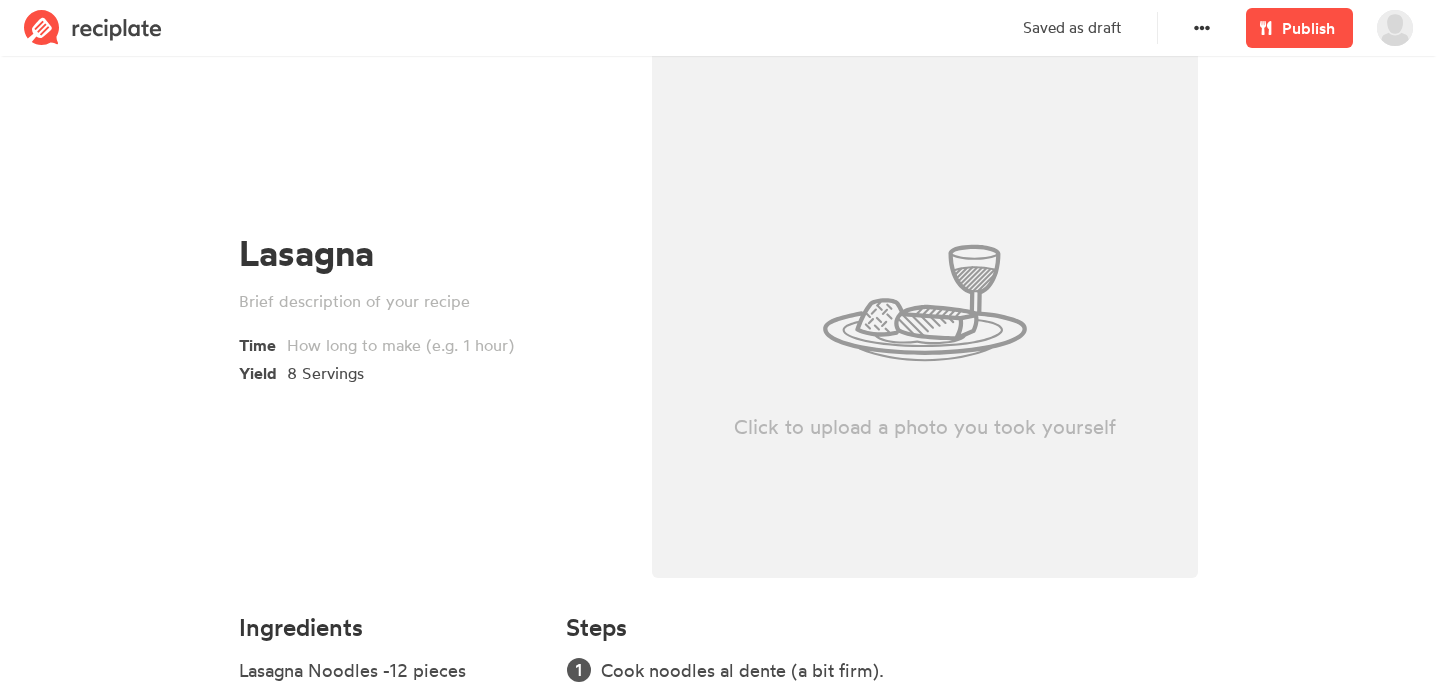 scroll, scrollTop: 0, scrollLeft: 0, axis: both 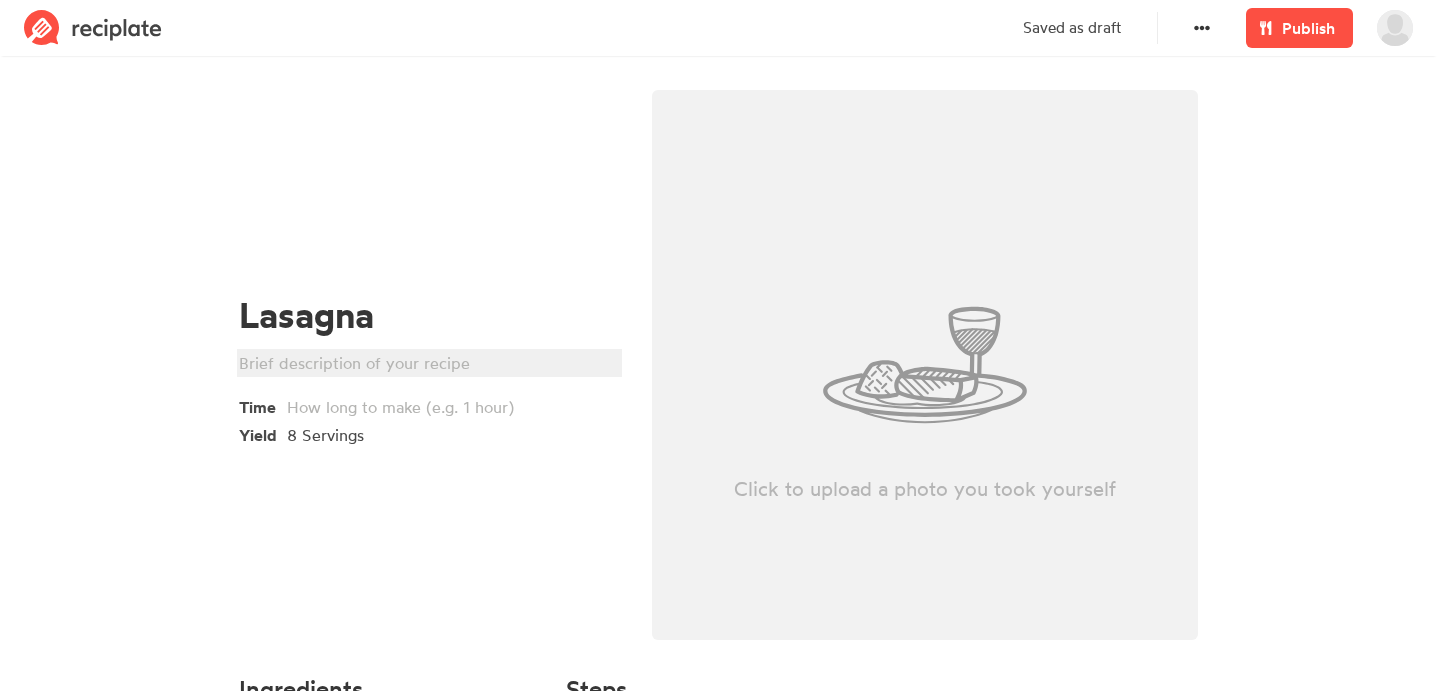 click at bounding box center [426, 363] 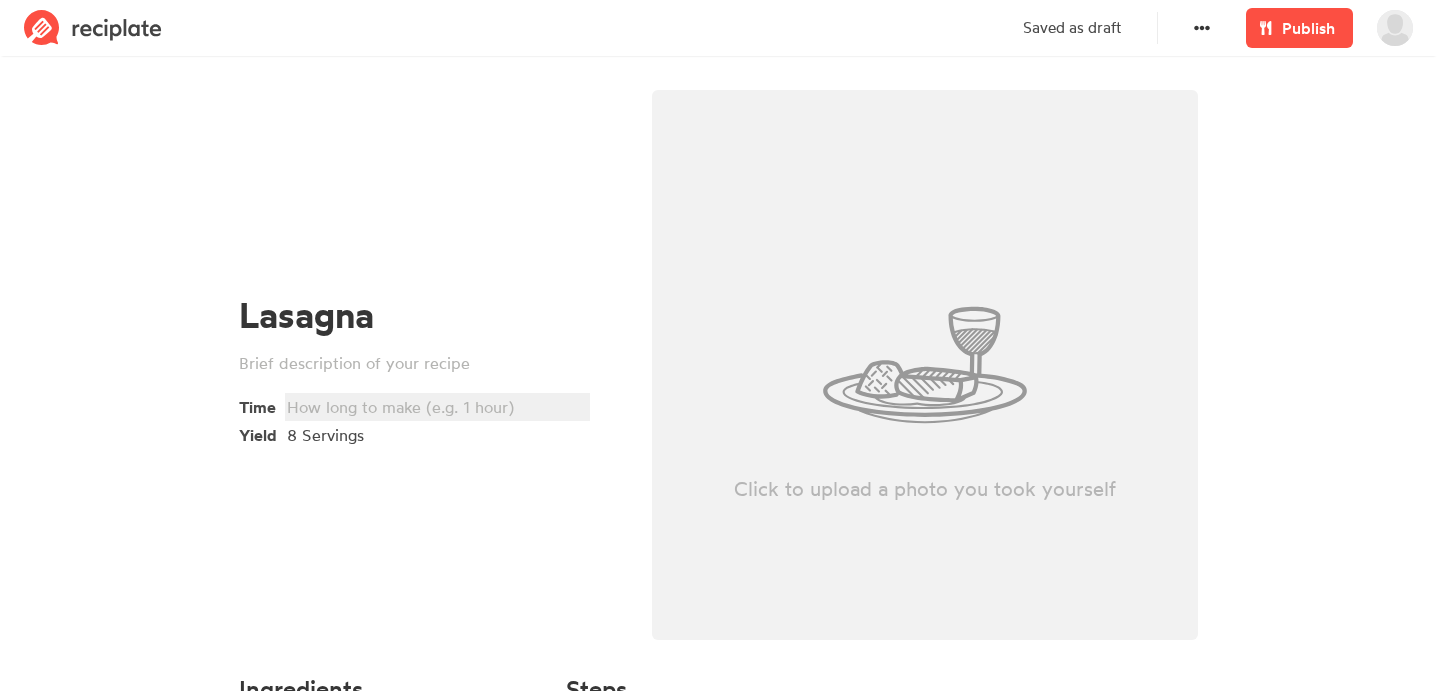 click at bounding box center [434, 407] 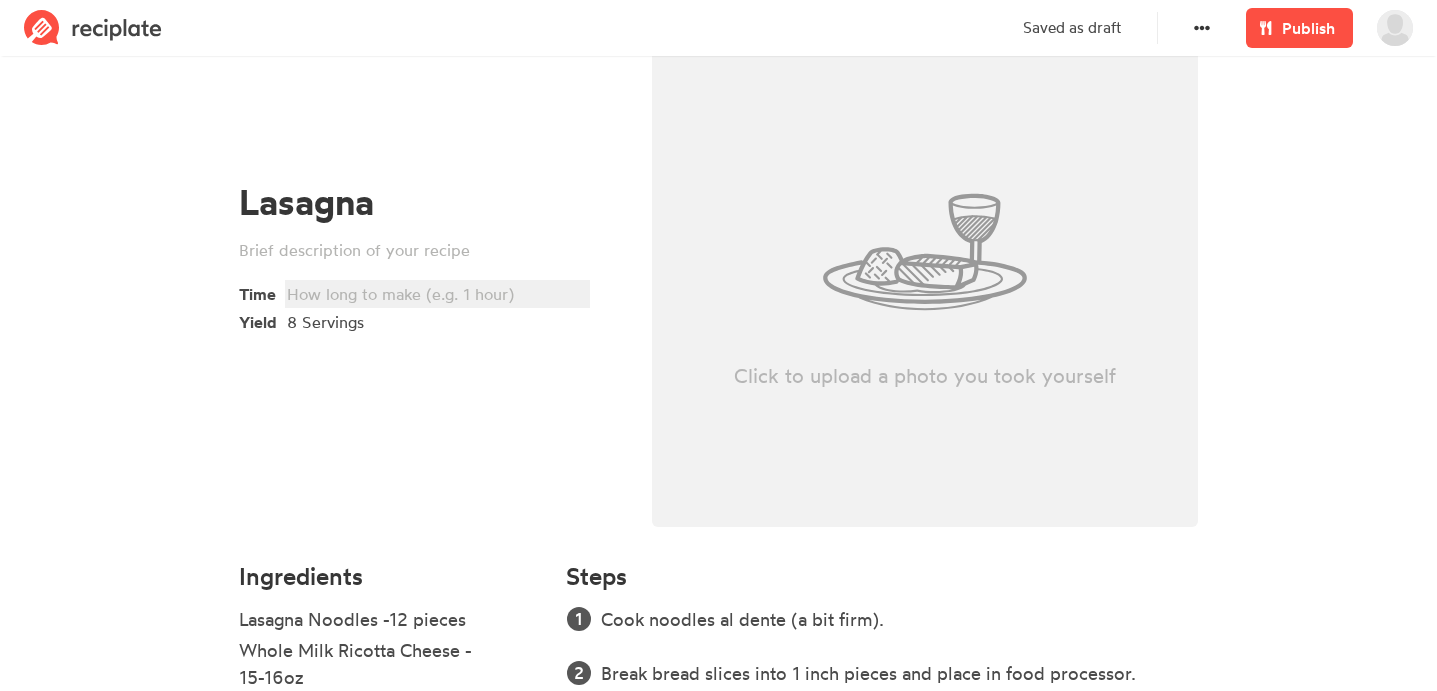 scroll, scrollTop: 0, scrollLeft: 0, axis: both 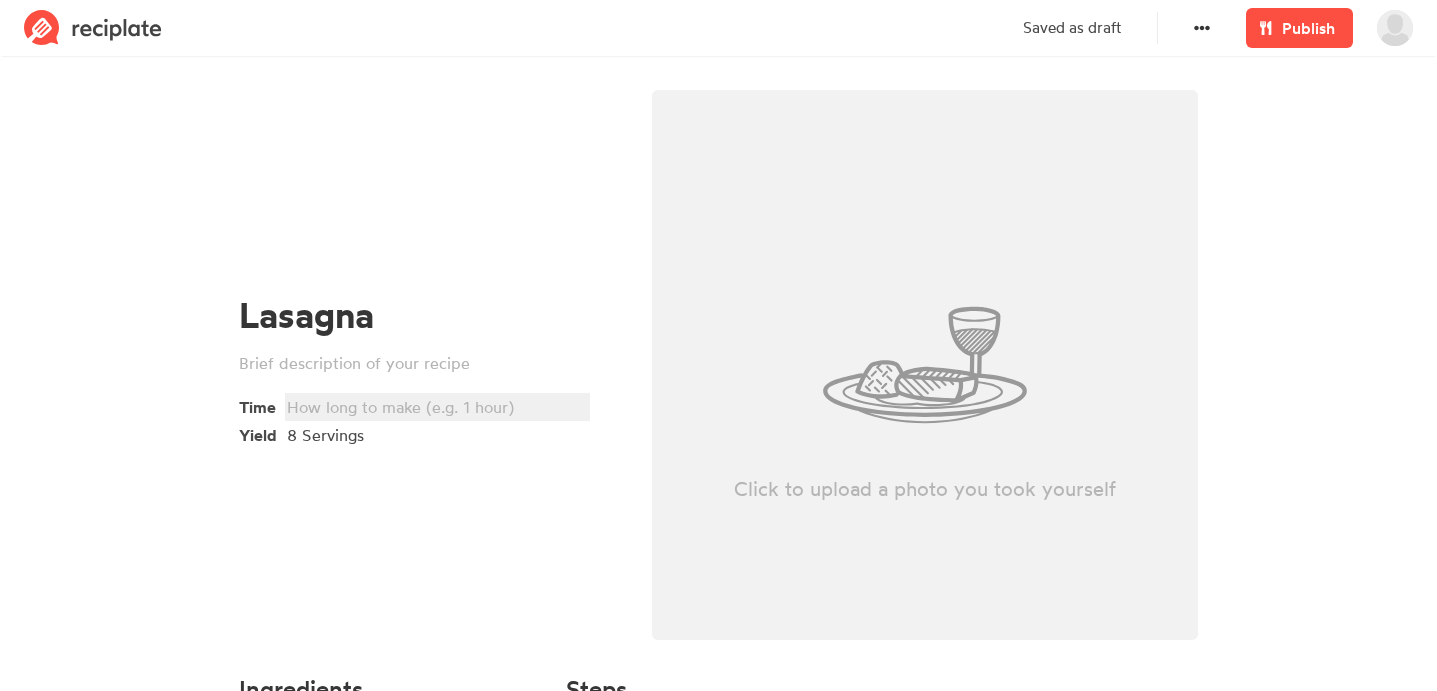 type 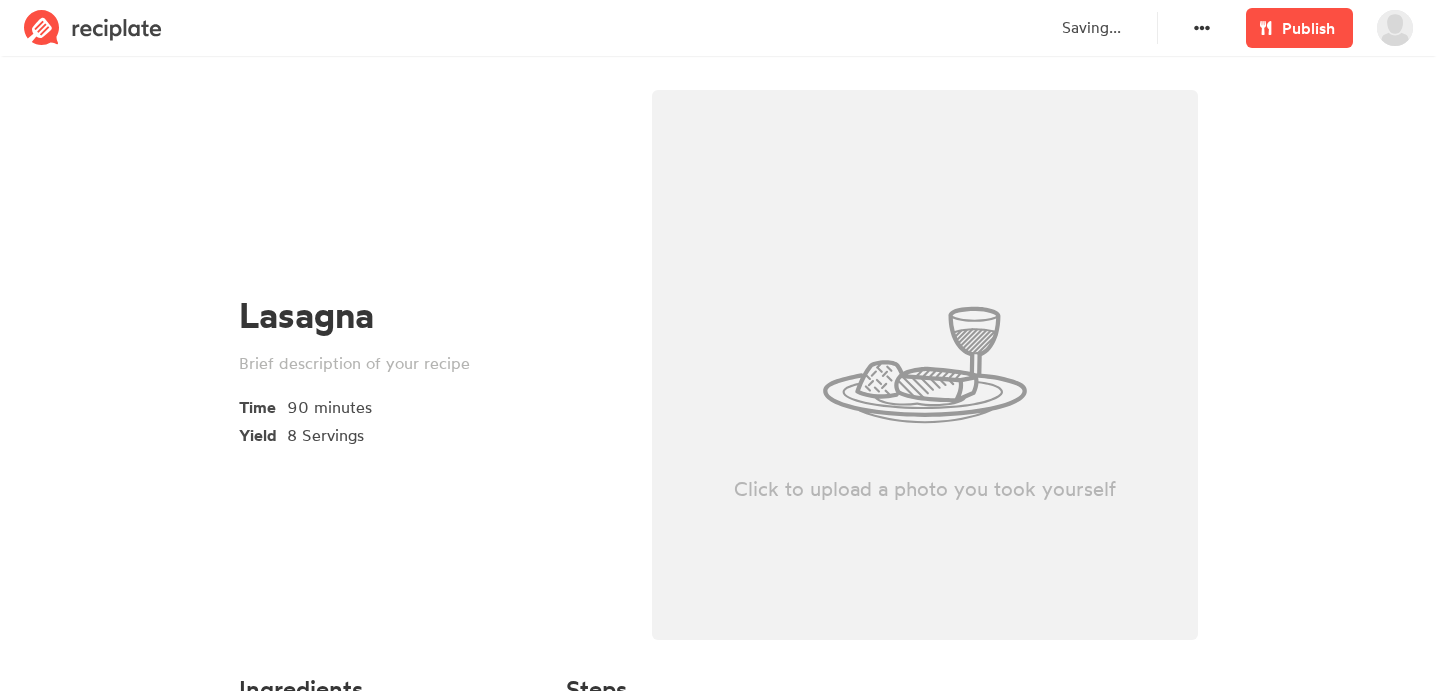 click on "Lasagna Time 90 minutes Yield 8 Servings Click to upload a photo you took yourself Ingredients Lasagna Noodles -12 pieces Whole Milk Ricotta Cheese - 15-16oz Slice of Hearty White Bread-2 Egg - 1 Salt - 1/2 tsp Grated Pecorino Romano Cheese -1 cup Chopped Fresh Basil - 1/2 cup Marinara Sauce (Homemade or Rao's) ~ 28oz (minimum) Mozzarella Cheese for Topping - Measure with Heart 13x9 Pan Add Section Steps Cook noodles al dente (a bit firm). Break bread slices into 1 inch pieces and place in food processor. Pulse food processor until crumbs. Mix bread crumbs with Ricotta, Pecorino Romano, Basil, Salt, and Egg in food processor or use mixing bowl. Place thin layer of marinara sauce in bottom of a 13x9 pan Place 3 noodles in pan. Spread 1/3 of mixture over top of noodles in pan. (Drop spoonfuls and lightly spreading is recommended method). Spread a layer of about 1/2 cup of Marinara Sauce. Repeat steps 6-8 two more times. (noodles-mix-sauce) Place the last 3 noodles on top and then sauce. Add" at bounding box center (718, 796) 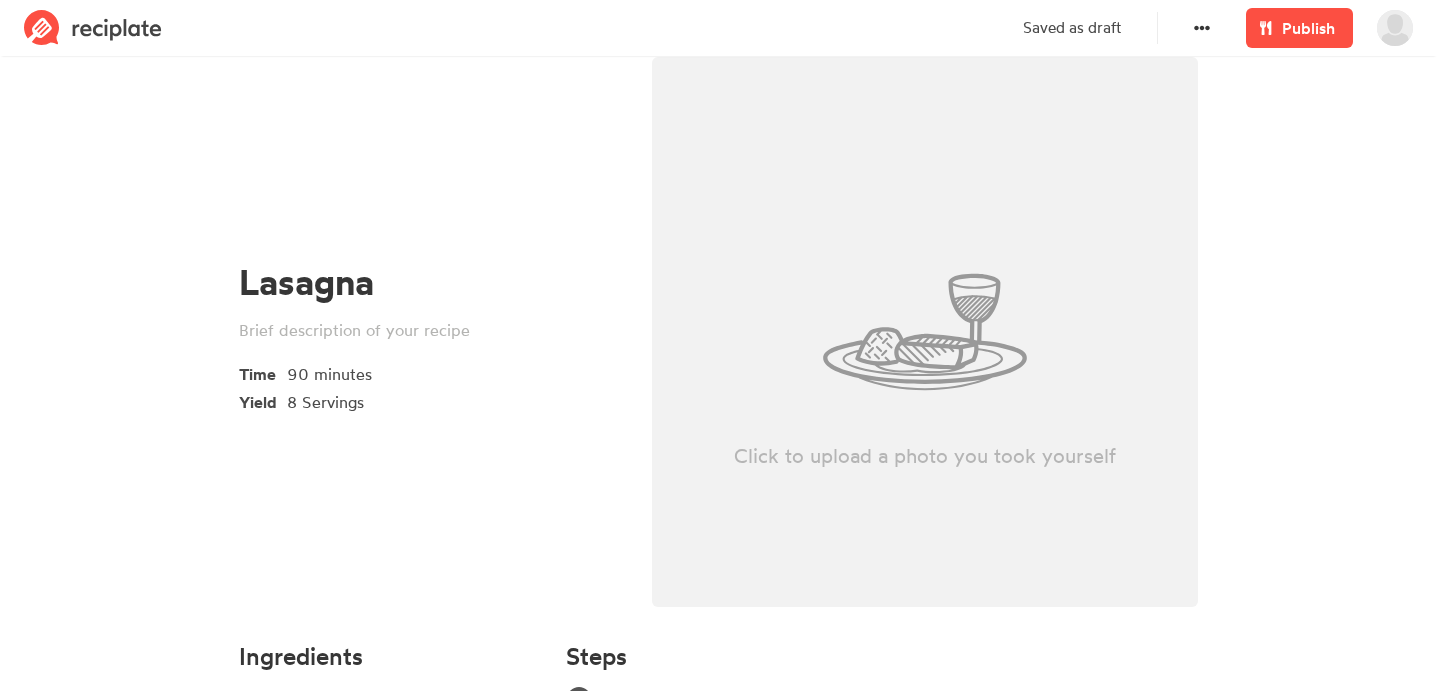 scroll, scrollTop: 44, scrollLeft: 0, axis: vertical 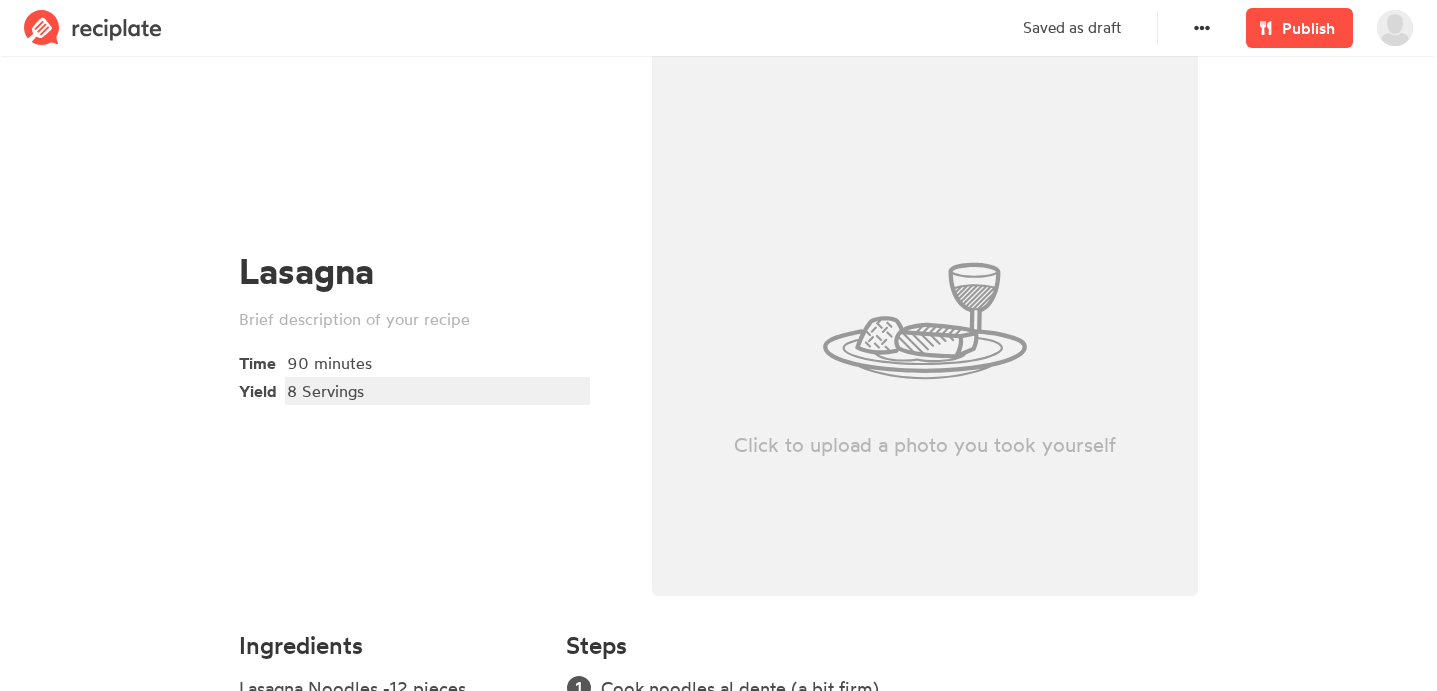 click on "8 Servings" at bounding box center [434, 391] 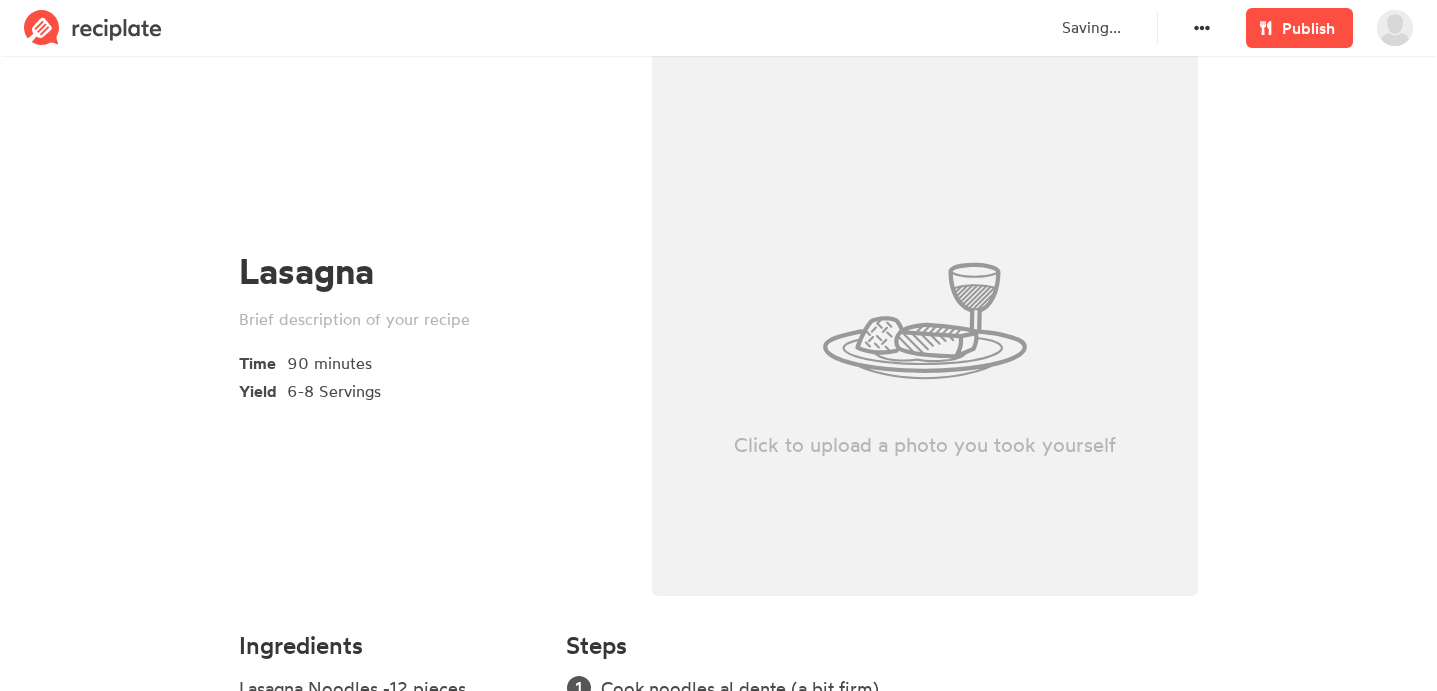 click on "Lasagna Time 90 minutes Yield 6-8 Servings" at bounding box center (429, 327) 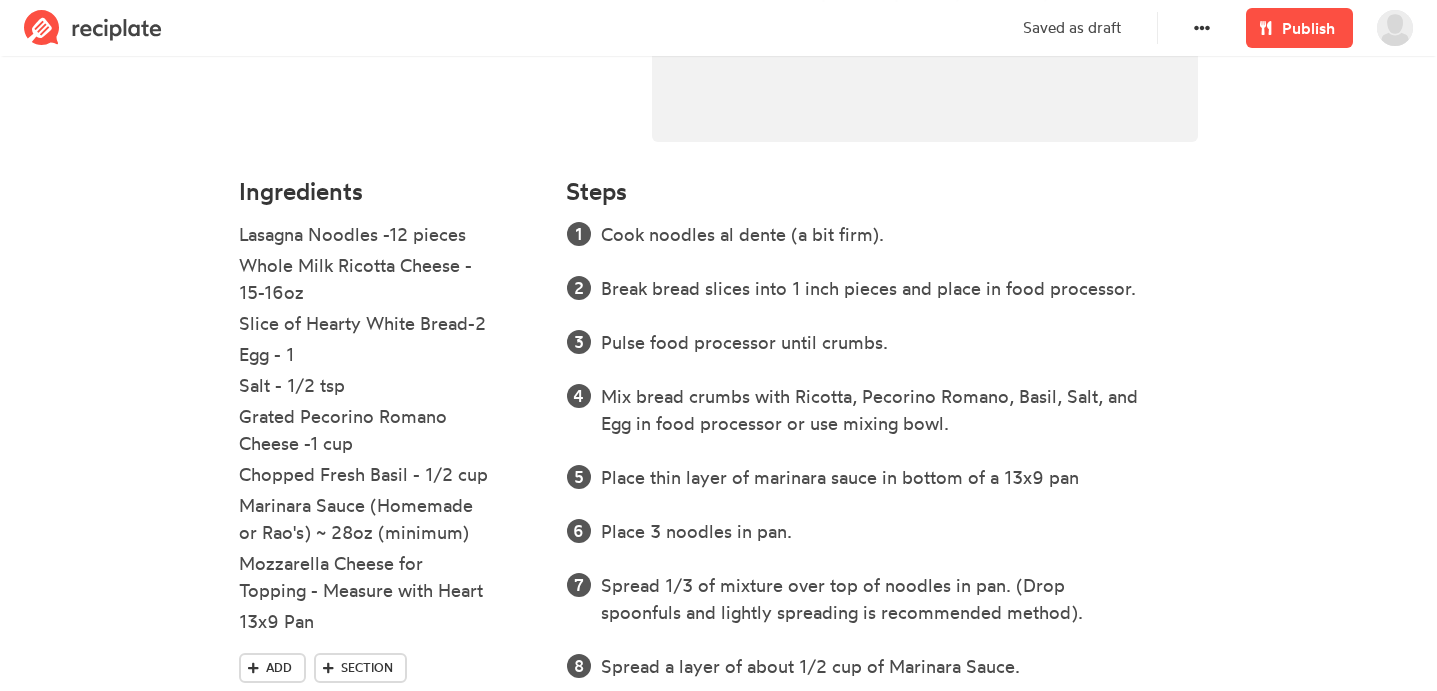 scroll, scrollTop: 839, scrollLeft: 0, axis: vertical 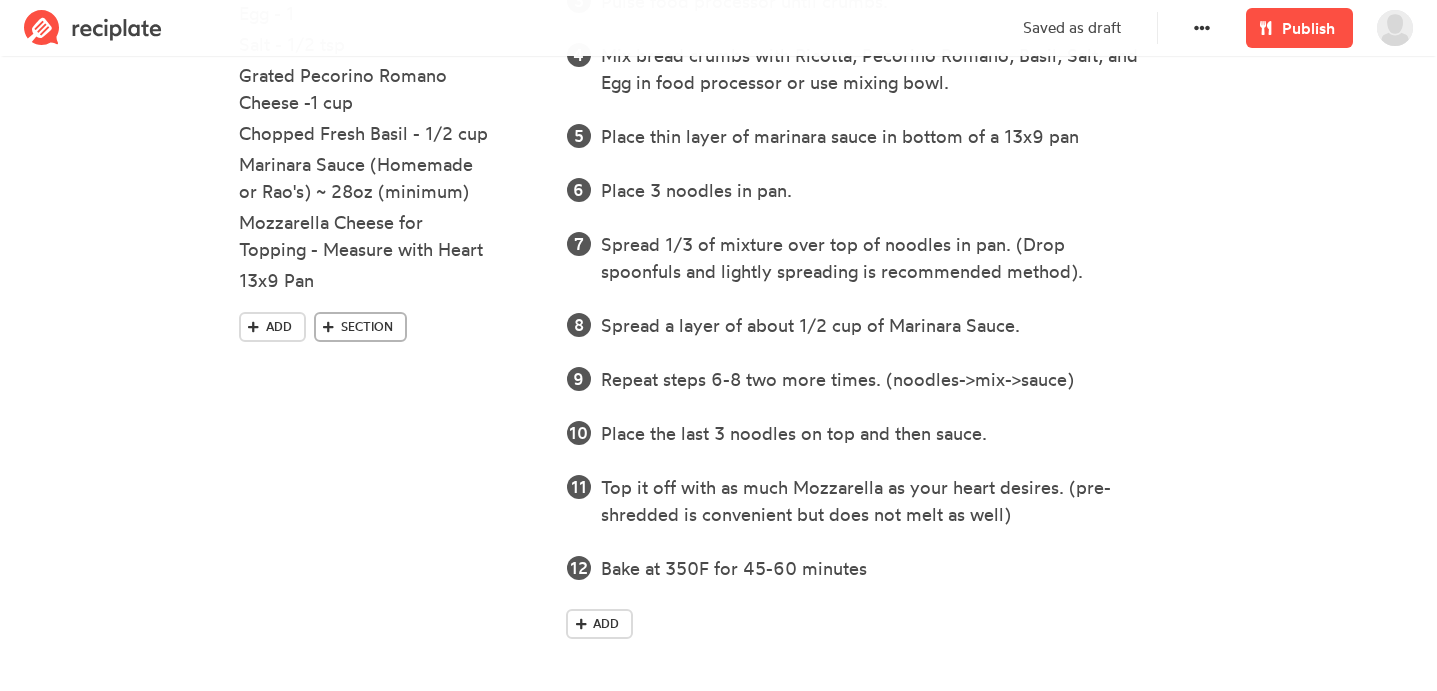 click on "Section" at bounding box center [367, 327] 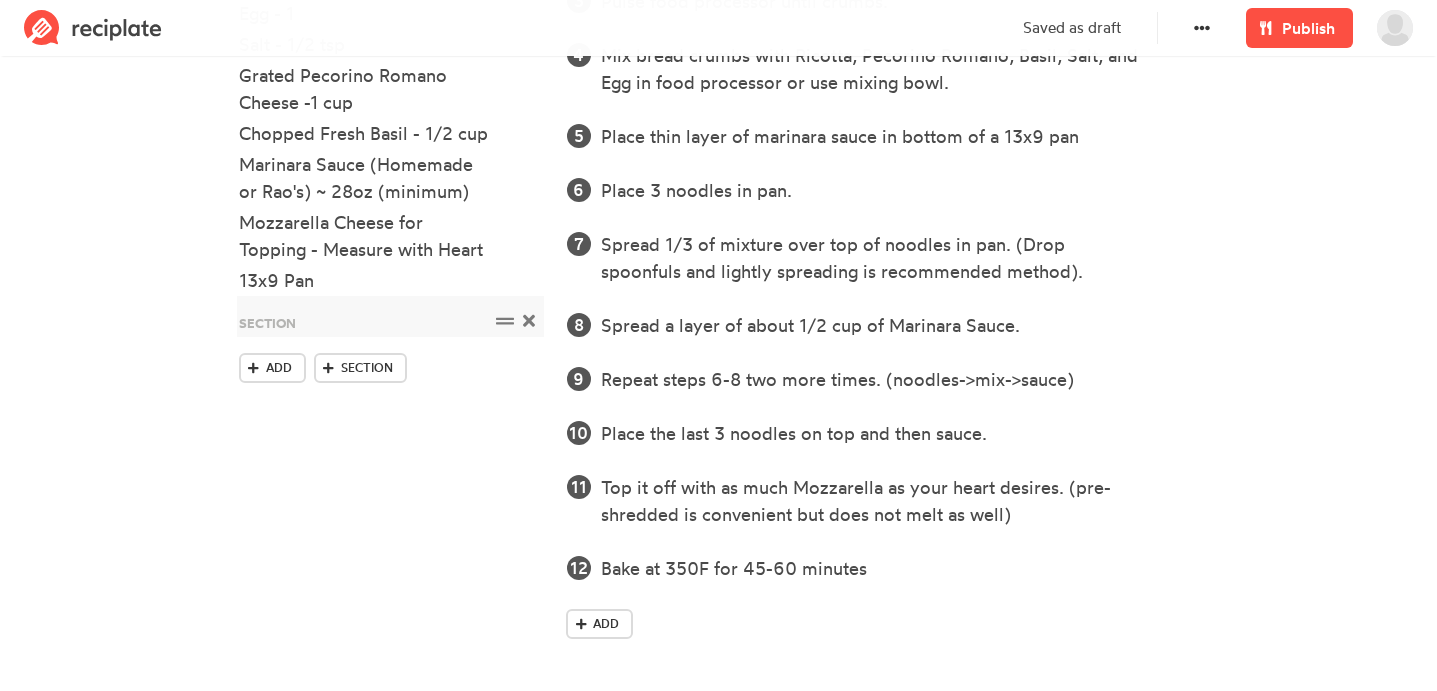 click at bounding box center [528, 321] 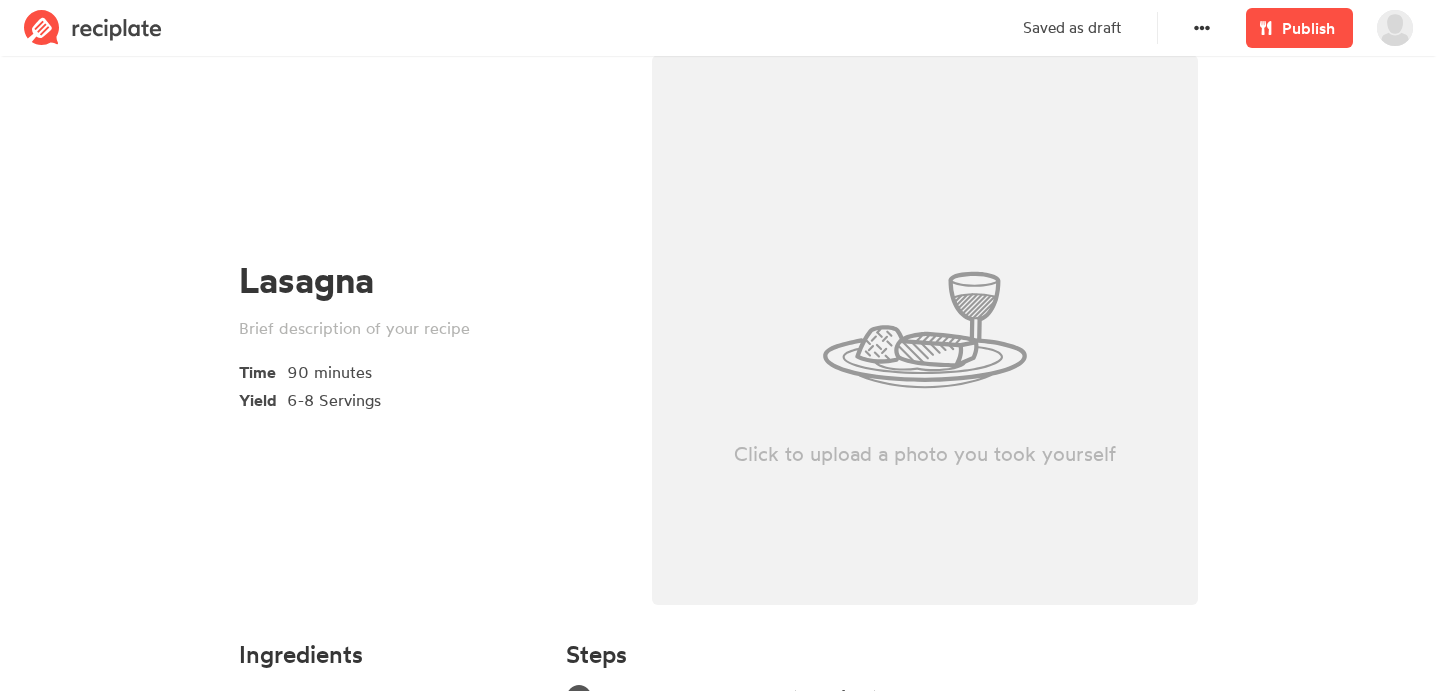 scroll, scrollTop: 0, scrollLeft: 0, axis: both 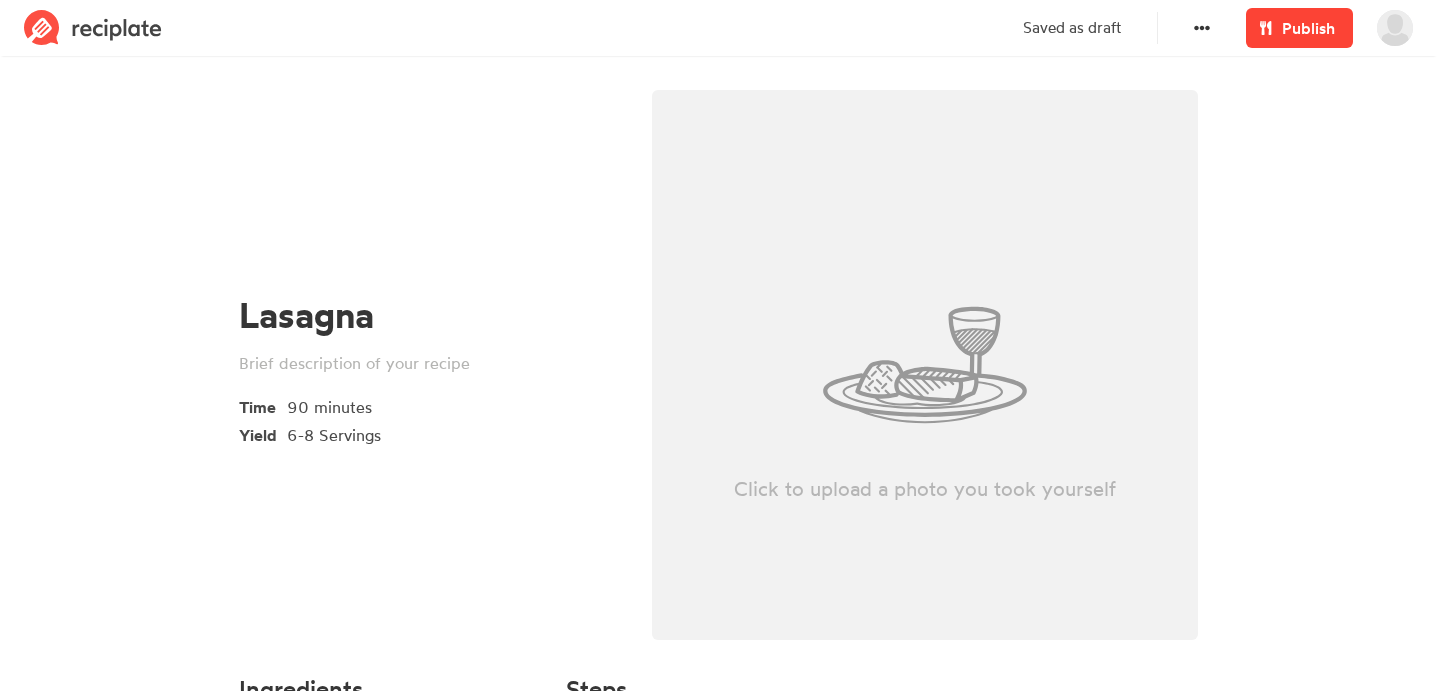 click on "Publish" at bounding box center (1308, 28) 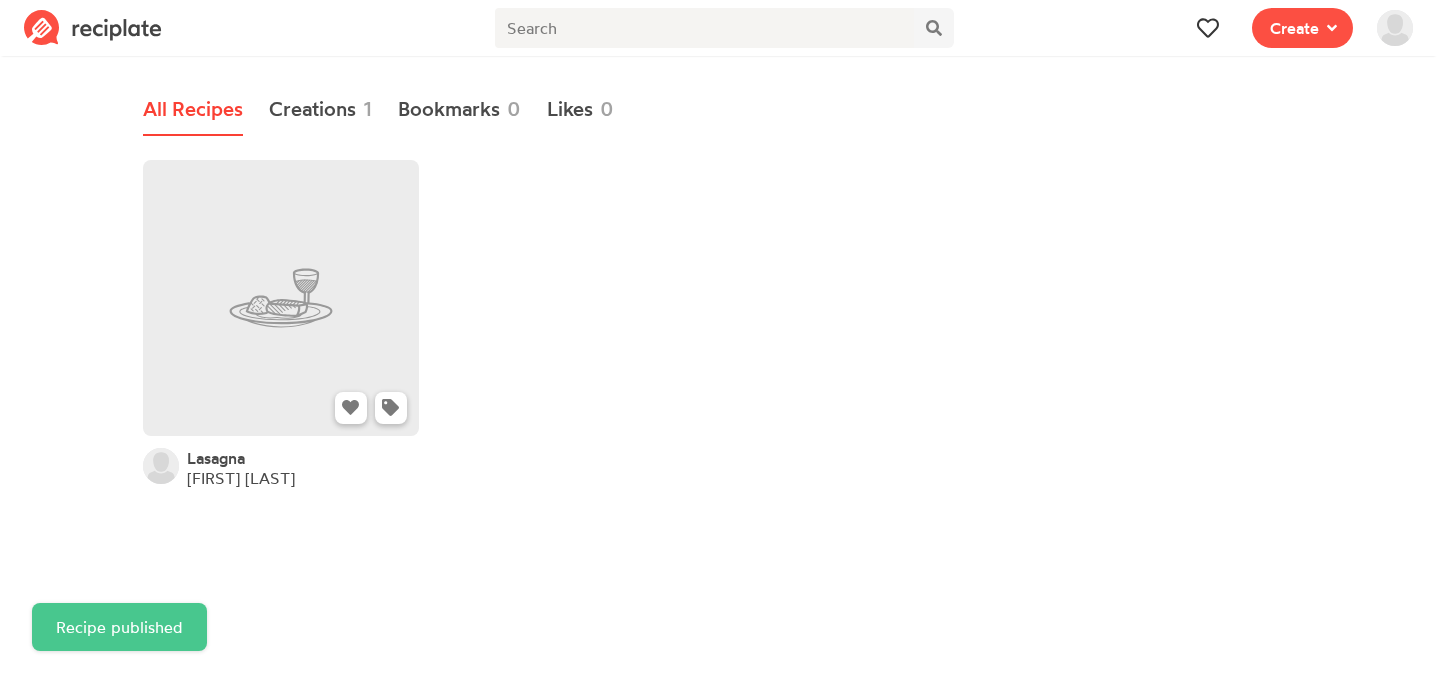 click at bounding box center [281, 298] 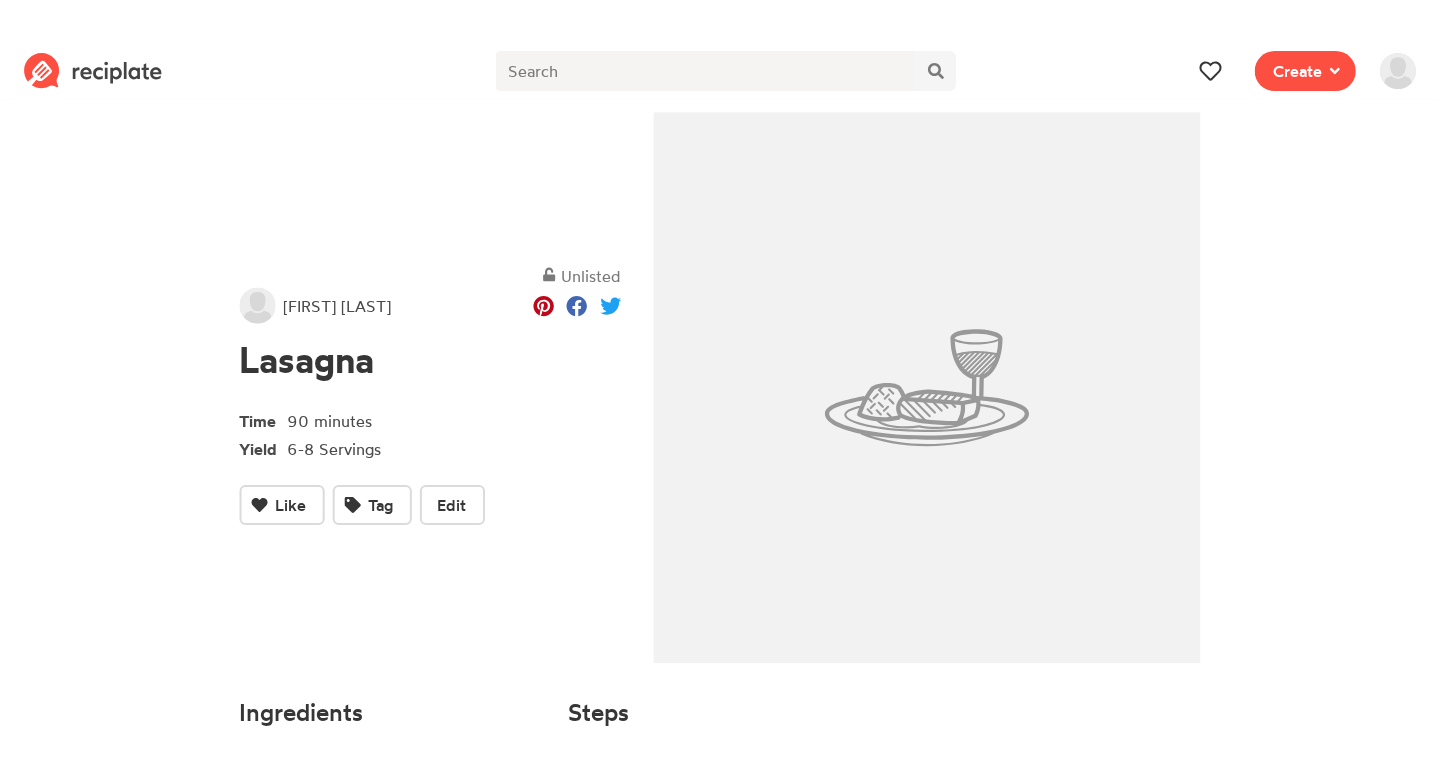 scroll, scrollTop: 0, scrollLeft: 0, axis: both 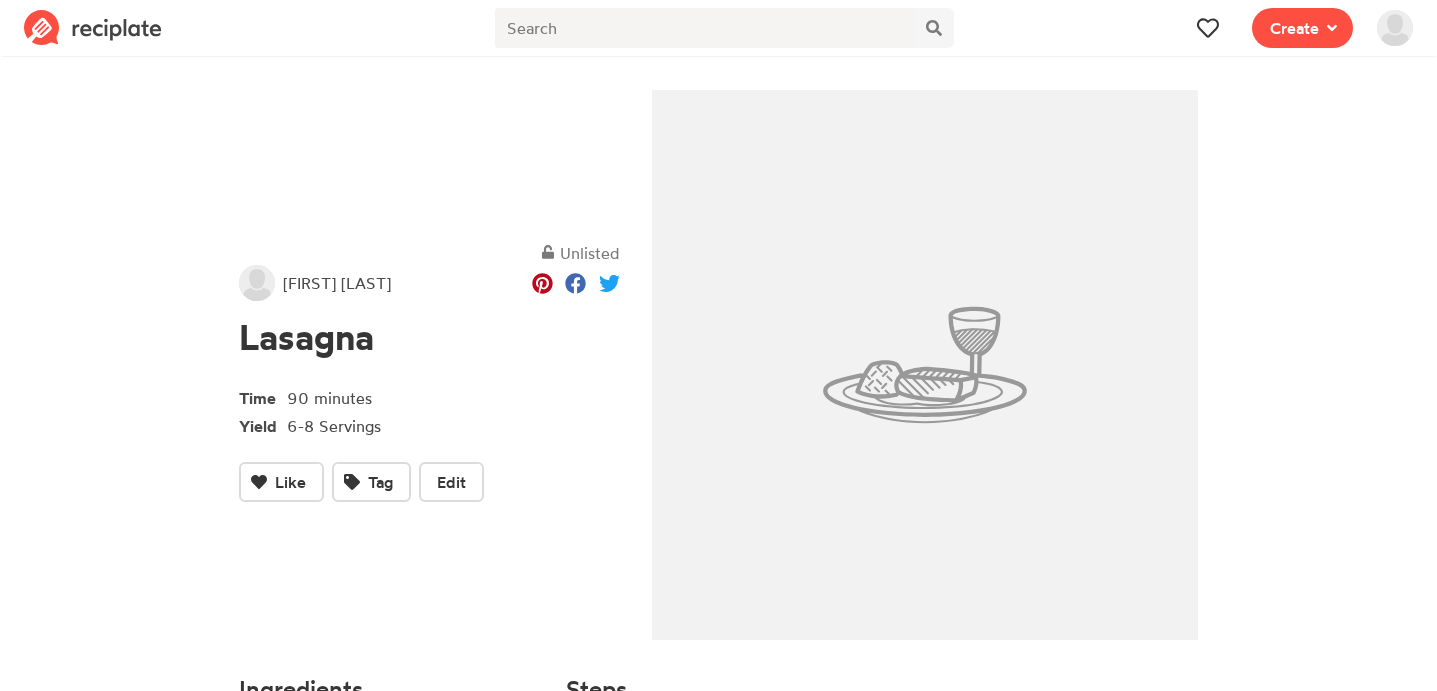 click at bounding box center [925, 365] 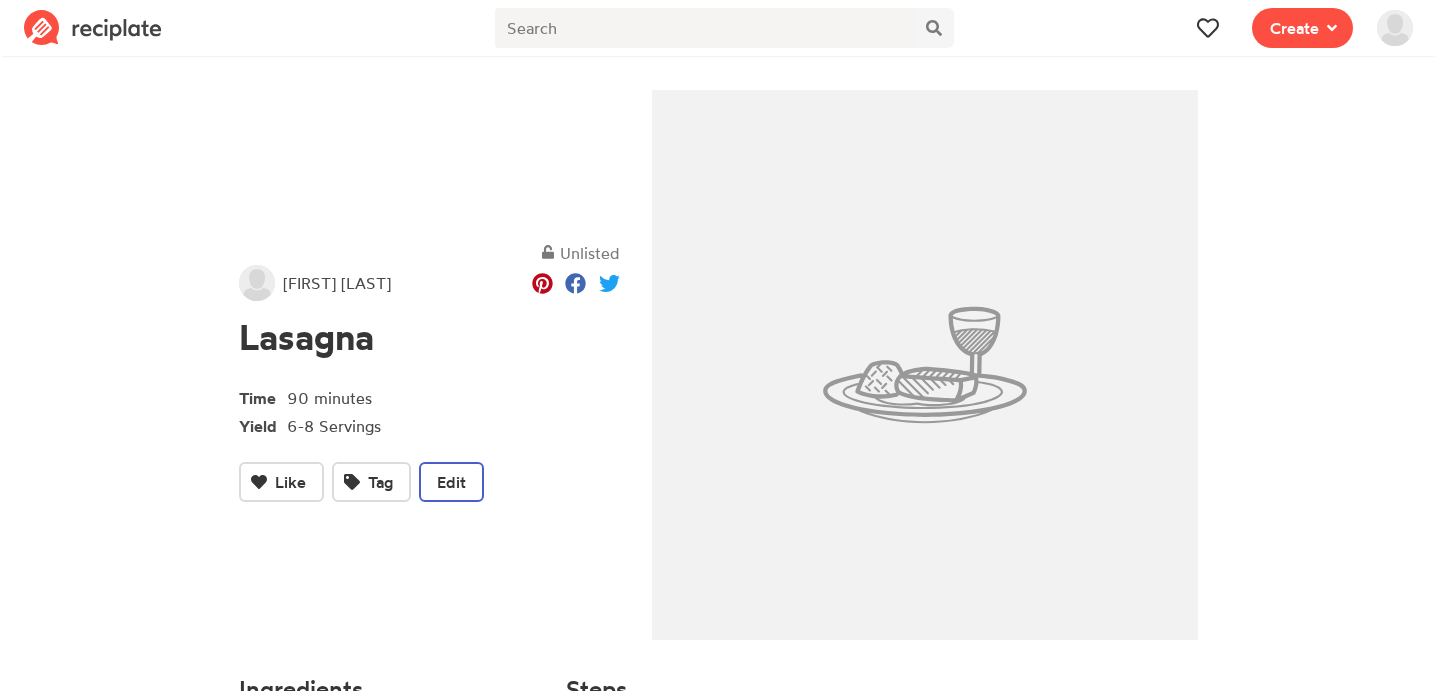 click on "Edit" at bounding box center (451, 482) 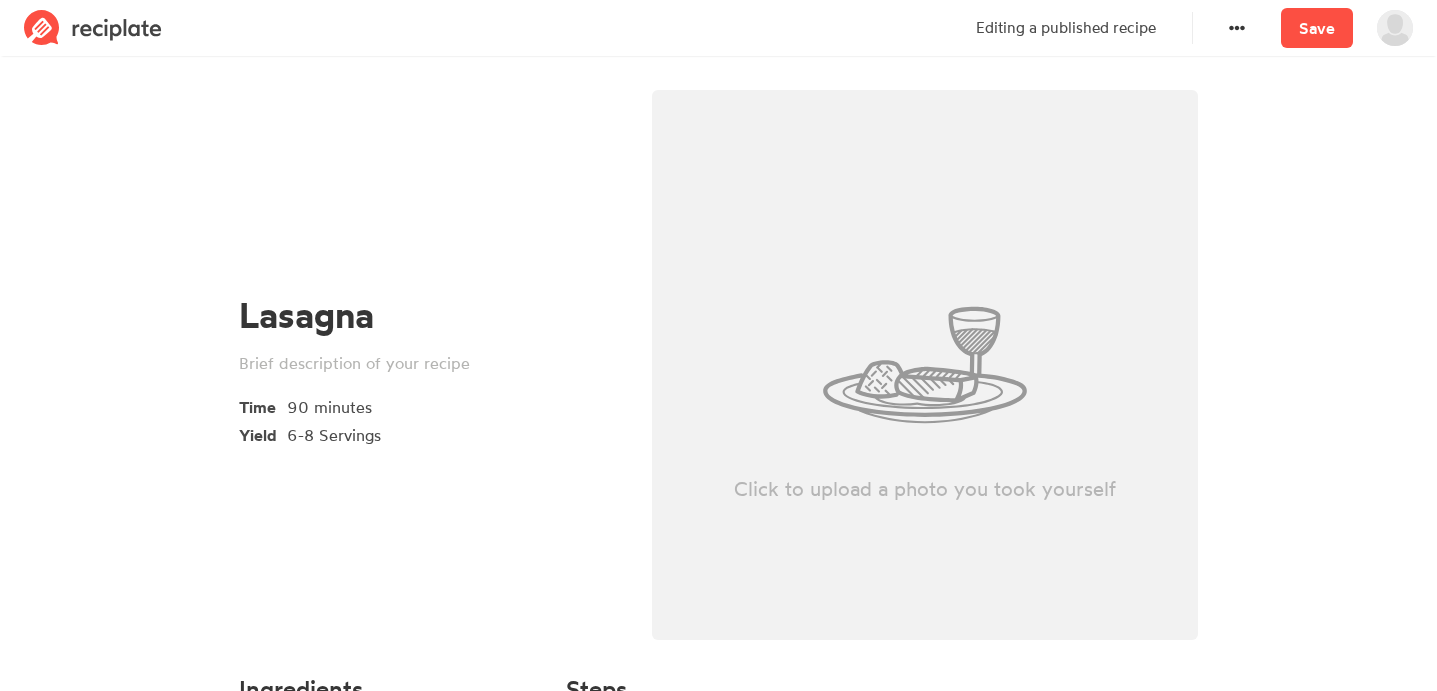 click on "Click to upload a photo you took yourself" at bounding box center (925, 365) 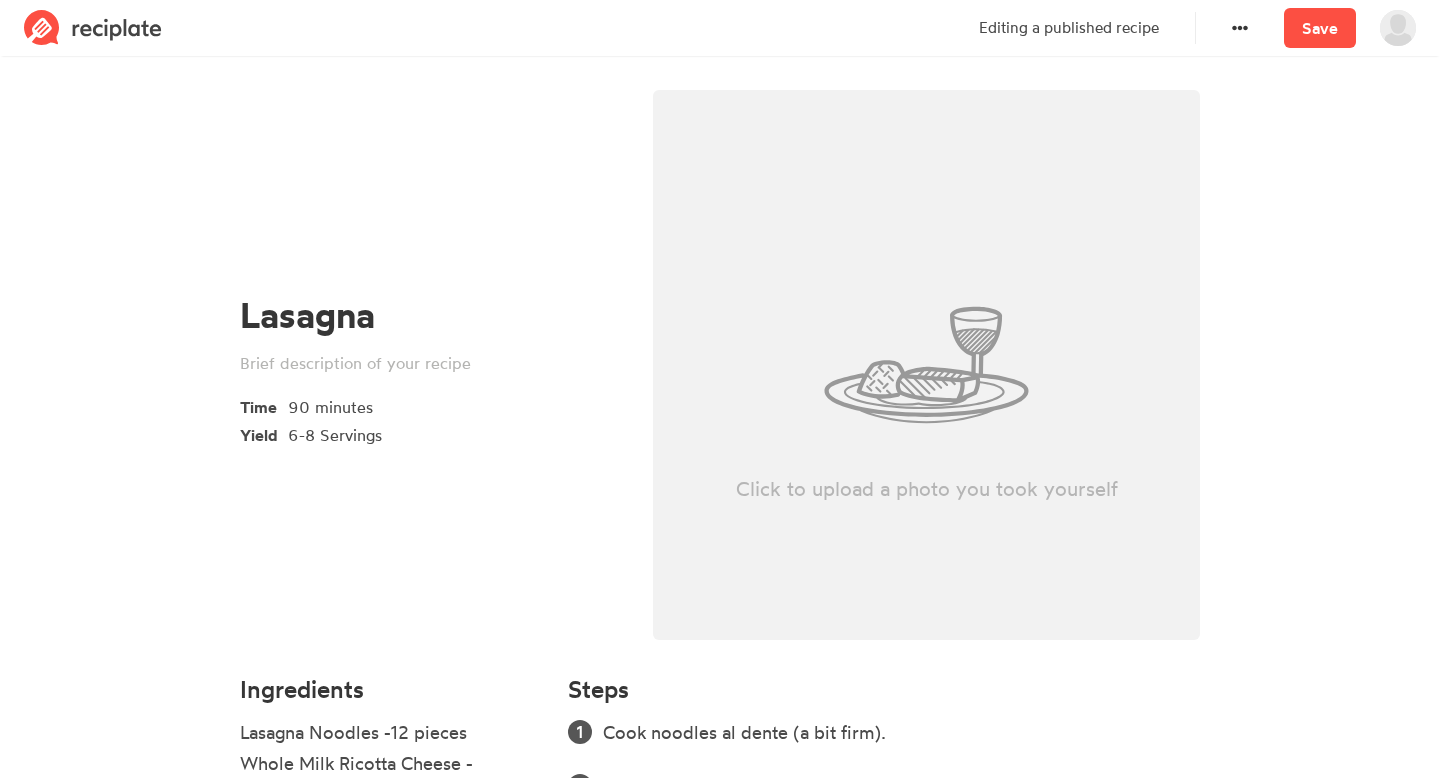 click on "Click to upload a photo you took yourself" at bounding box center [926, 365] 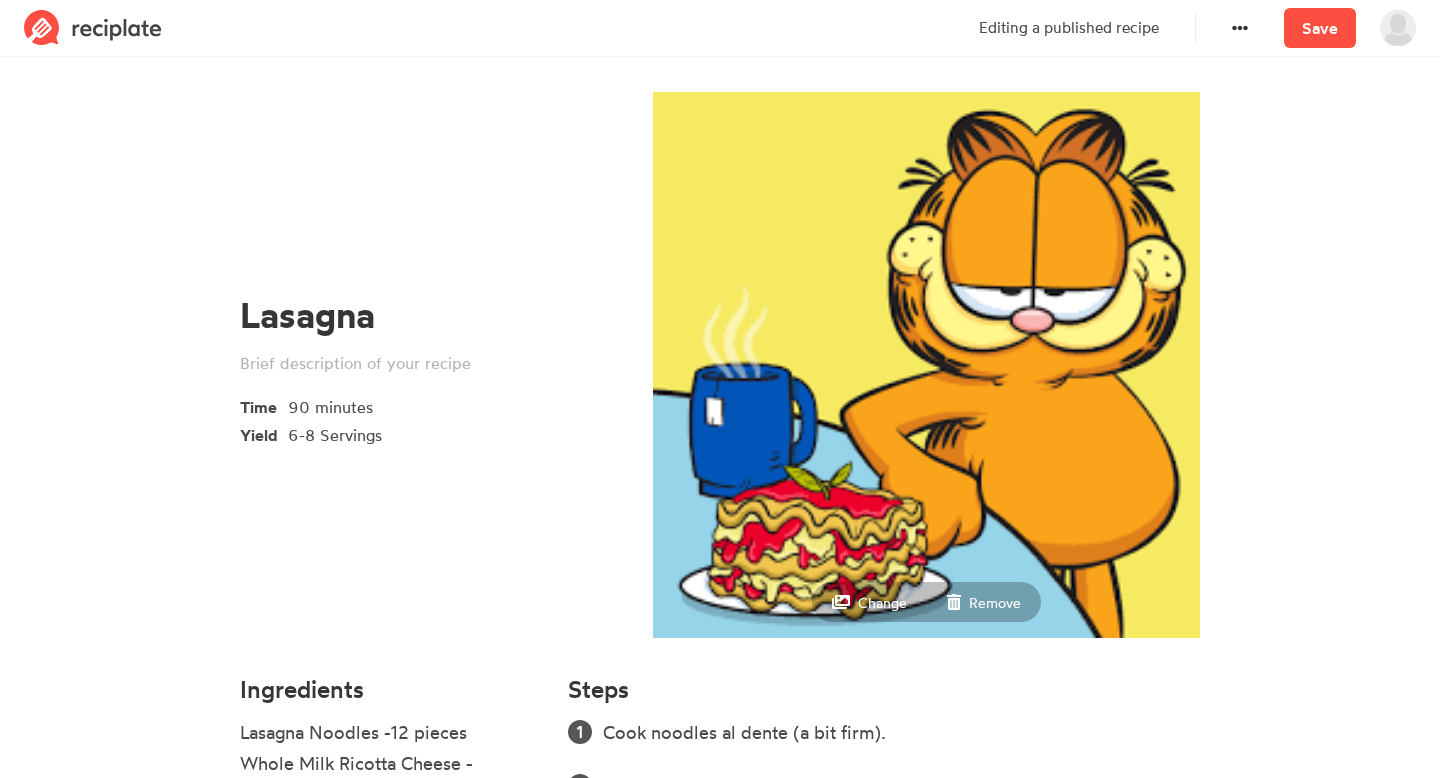 click on "Lasagna Time 90 minutes Yield 6-8 Servings Change Remove Ingredients Lasagna Noodles -12 pieces Whole Milk Ricotta Cheese - 15-16oz Slice of Hearty White Bread-2 Egg - 1 Salt - 1/2 tsp Grated Pecorino Romano Cheese -1 cup Chopped Fresh Basil - 1/2 cup Marinara Sauce (Homemade or Rao's) ~ 28oz (minimum) Mozzarella Cheese for Topping - Measure with Heart 13x9 Pan Add Section Steps Cook noodles al dente (a bit firm). Break bread slices into 1 inch pieces and place in food processor. Pulse food processor until crumbs. Mix bread crumbs with Ricotta, Pecorino Romano, Basil, Salt, and Egg in food processor or use mixing bowl. Place thin layer of marinara sauce in bottom of a 13x9 pan Place 3 noodles in pan. Spread 1/3 of mixture over top of noodles in pan. (Drop spoonfuls and lightly spreading is recommended method). Spread a layer of about 1/2 cup of Marinara Sauce. Repeat steps 6-8 two more times. (noodles-mix-sauce) Place the last 3 noodles on top and then sauce. Bake at 350F for 45-60 minutes Add" at bounding box center [720, 796] 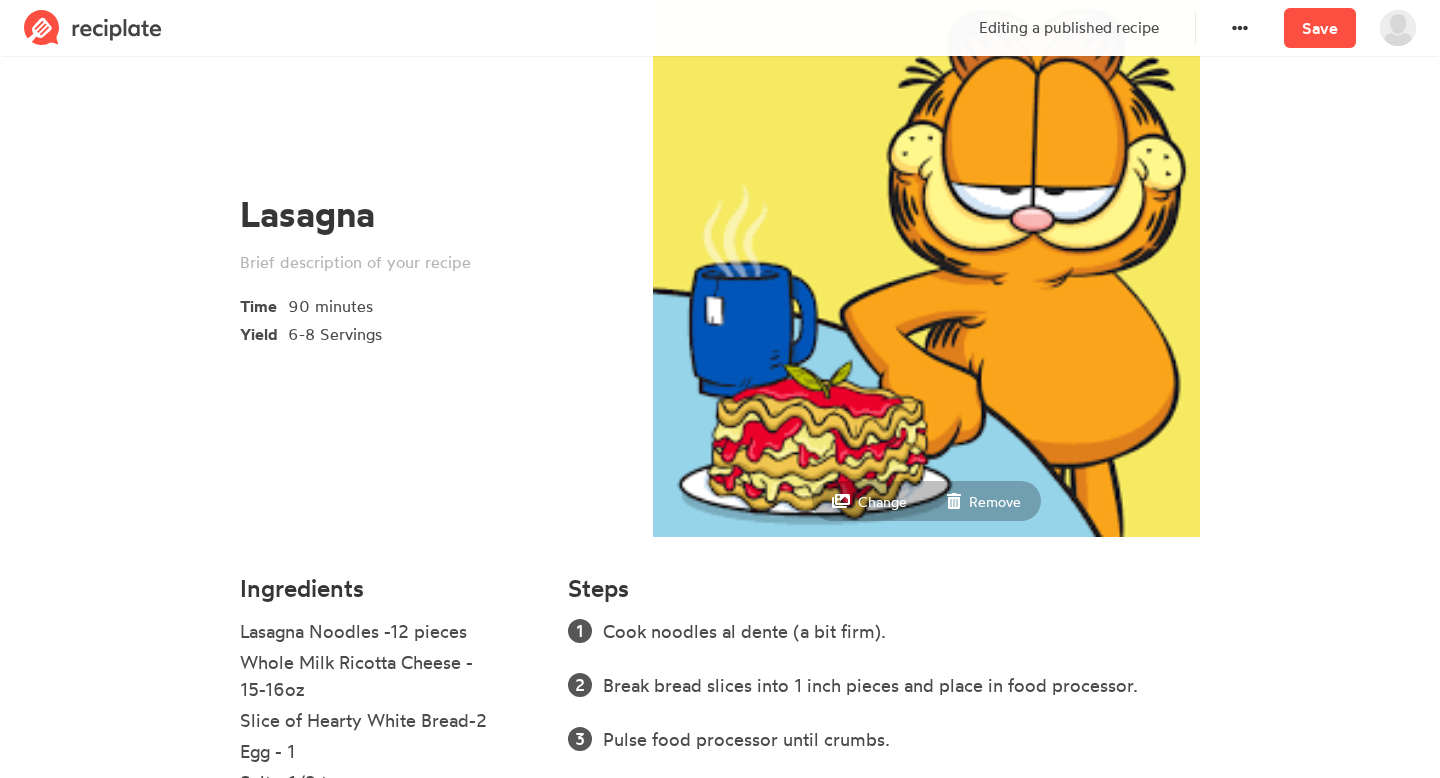 scroll, scrollTop: 0, scrollLeft: 0, axis: both 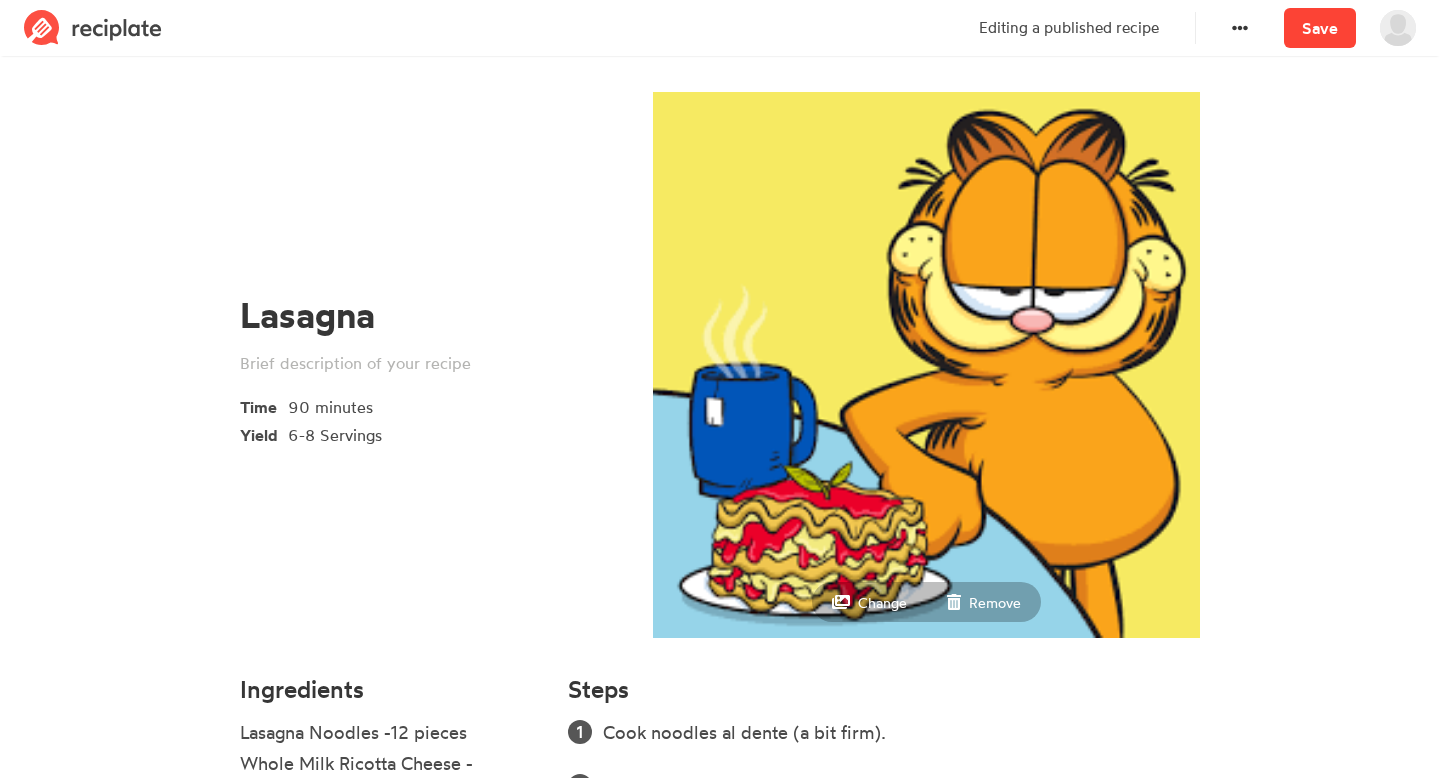 click on "Save" at bounding box center (1320, 28) 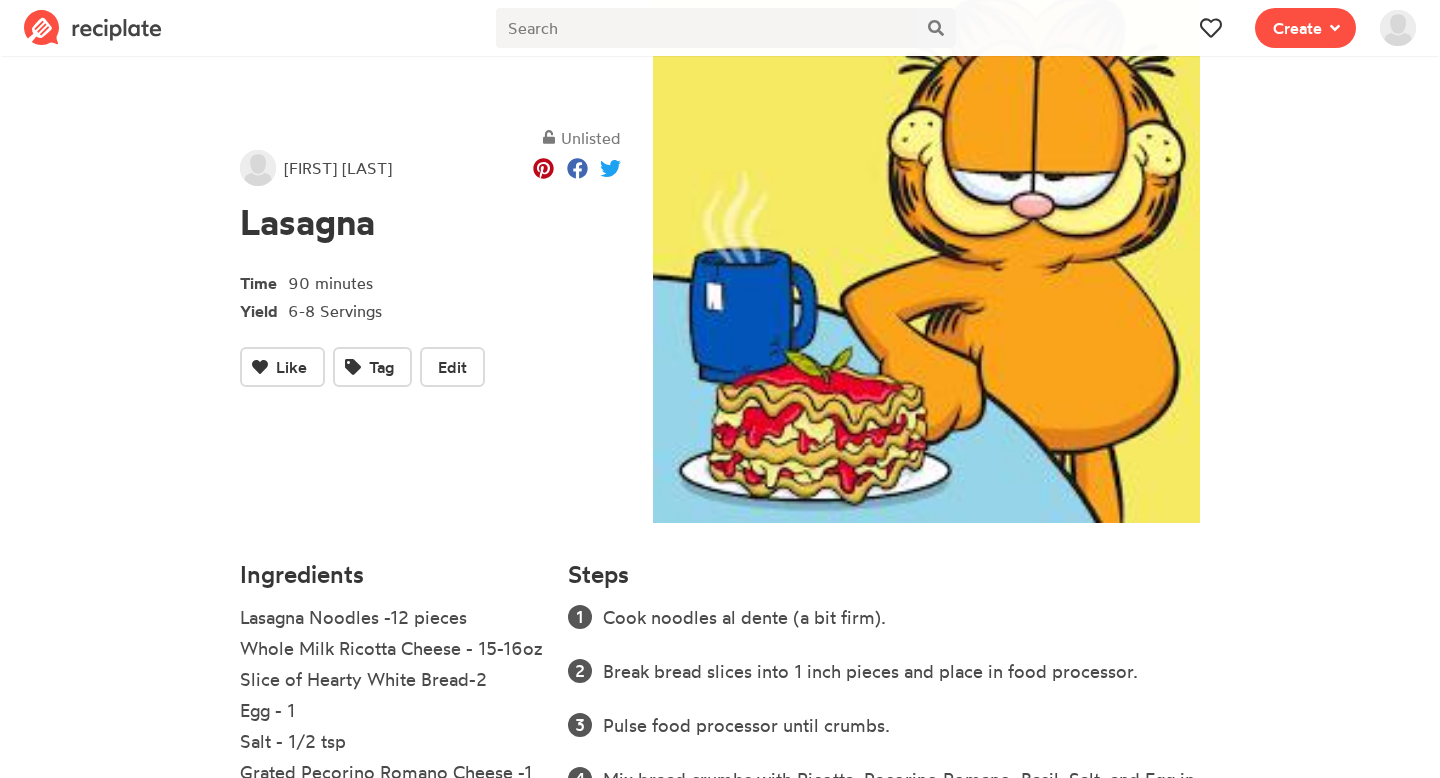 scroll, scrollTop: 0, scrollLeft: 0, axis: both 